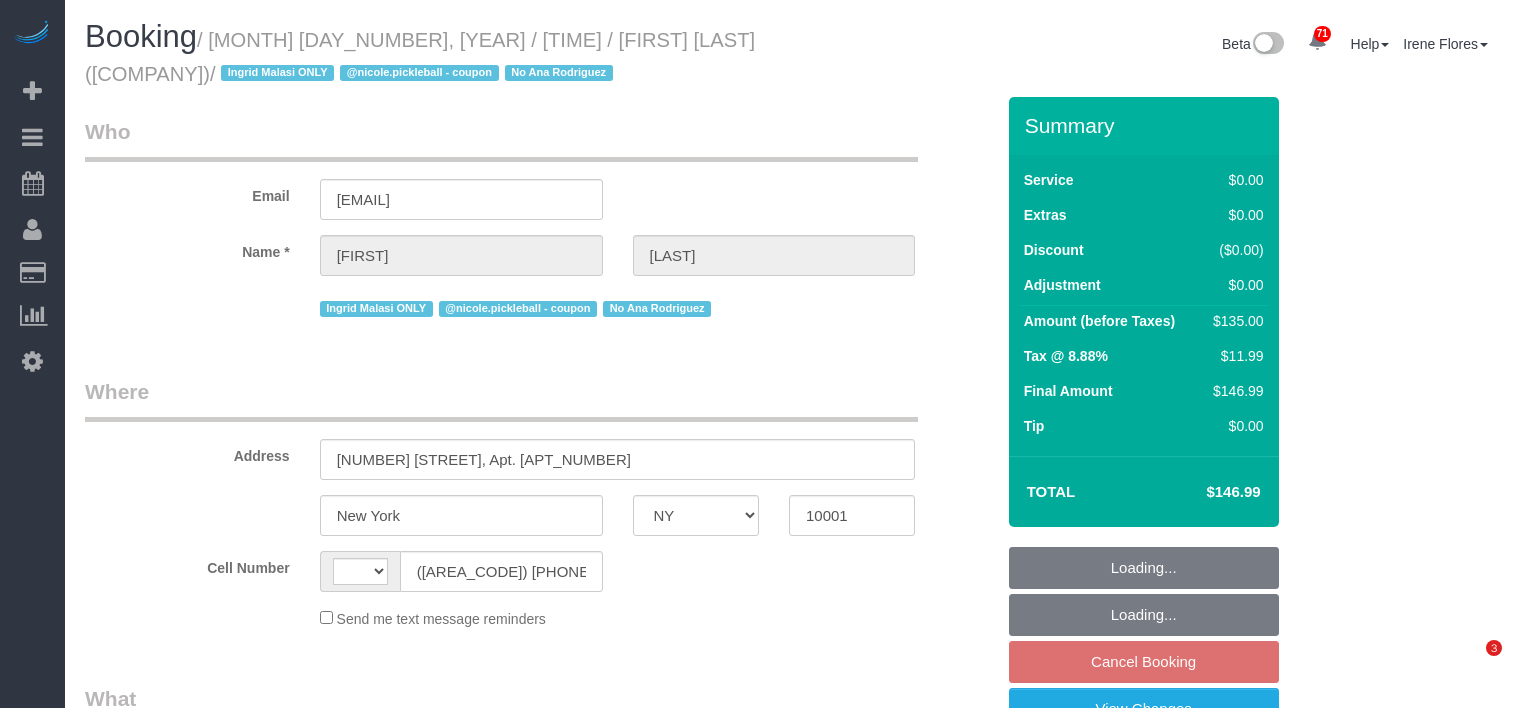 select on "NY" 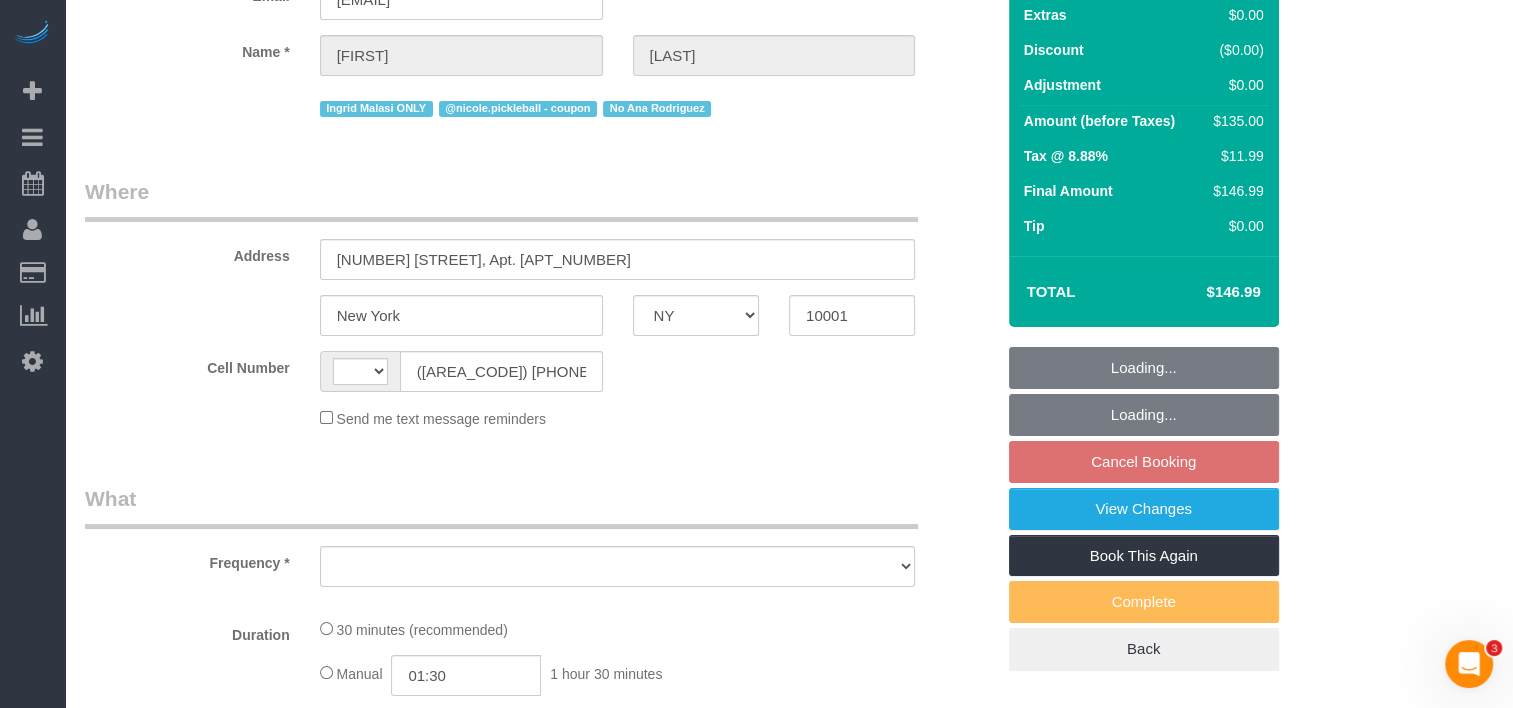 scroll, scrollTop: 0, scrollLeft: 0, axis: both 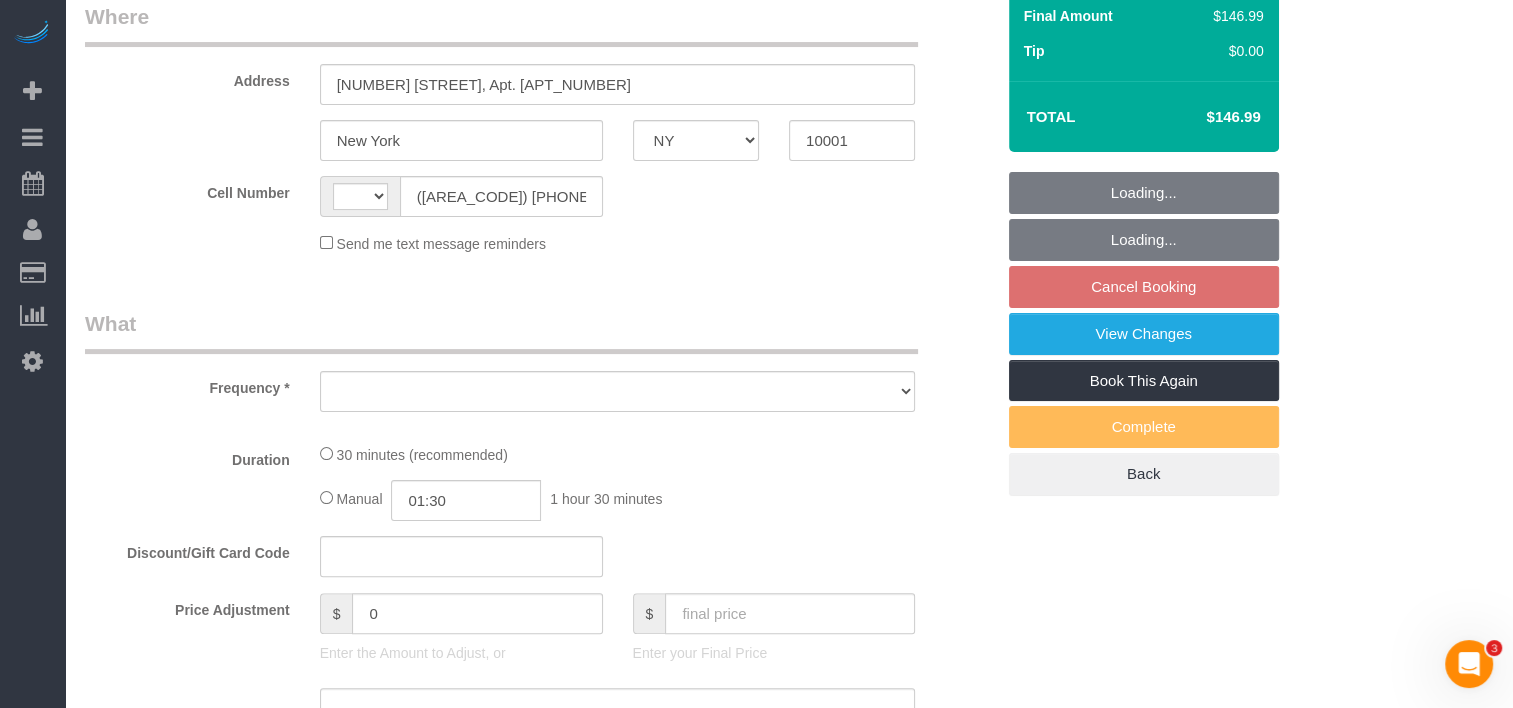 select on "string:US" 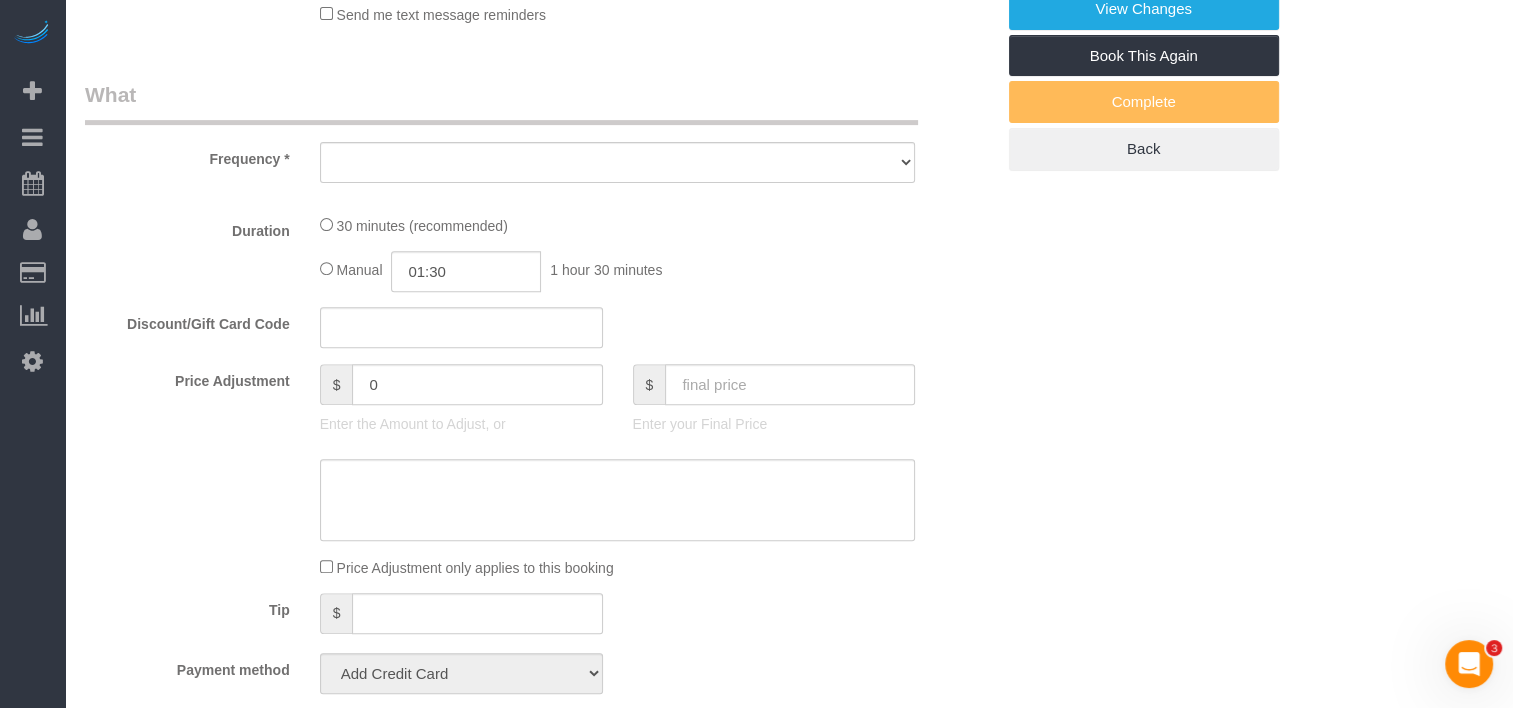 select on "object:825" 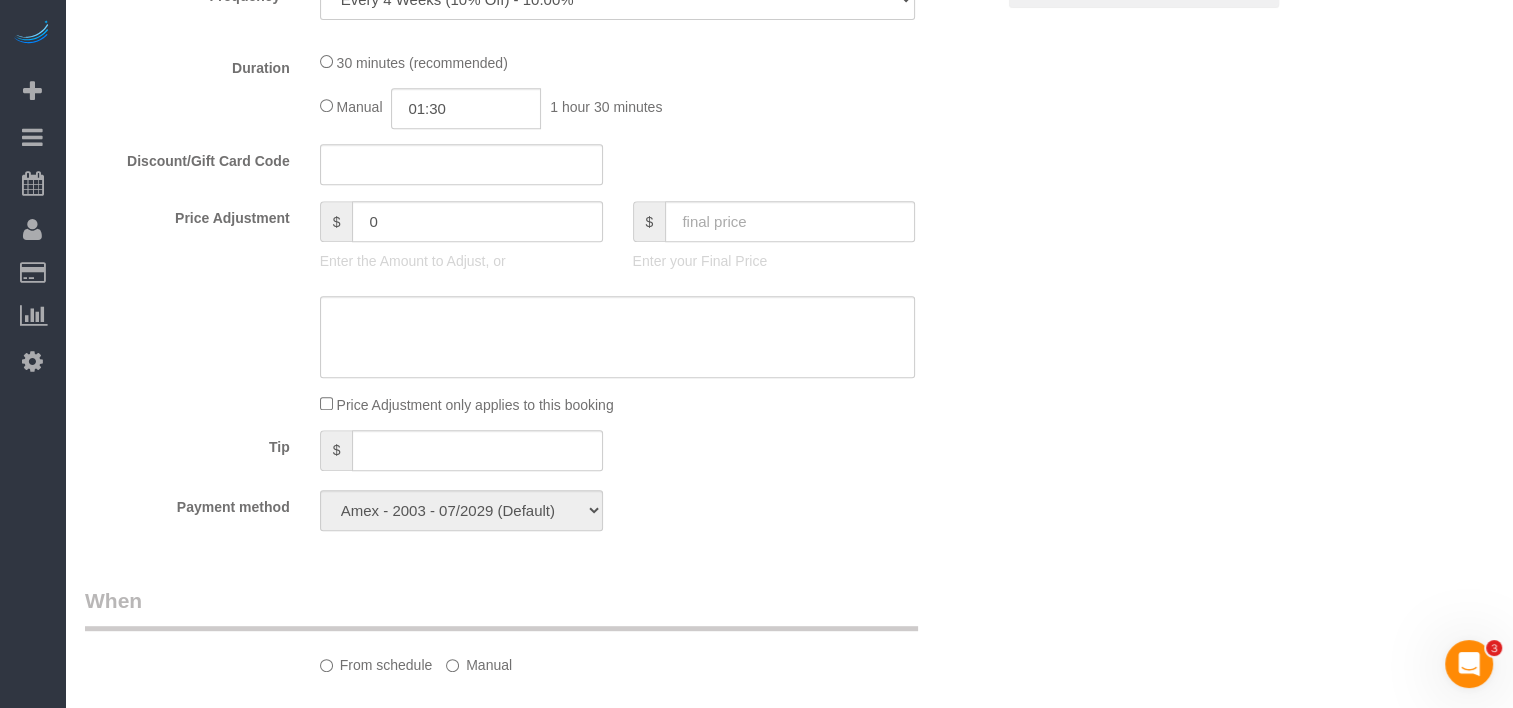 scroll, scrollTop: 1704, scrollLeft: 0, axis: vertical 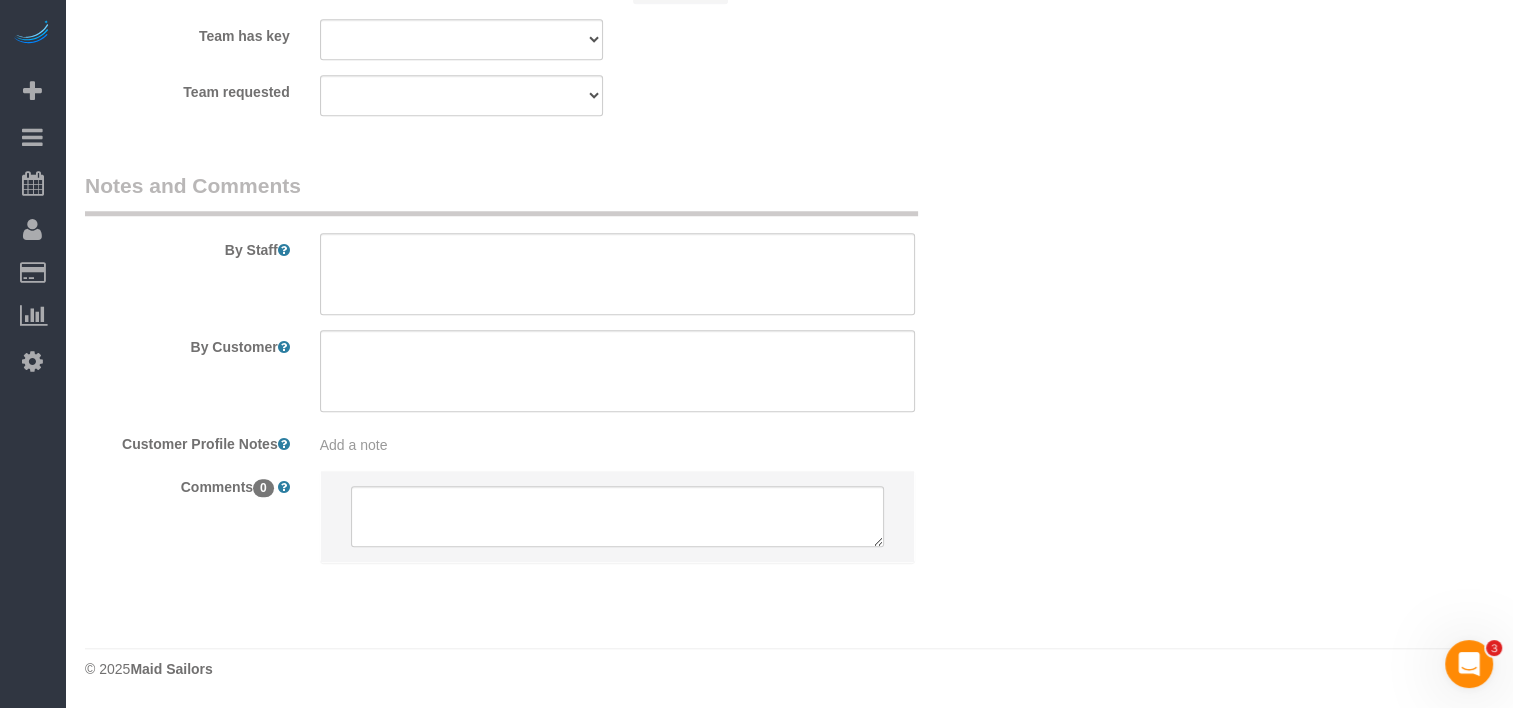 select on "spot4" 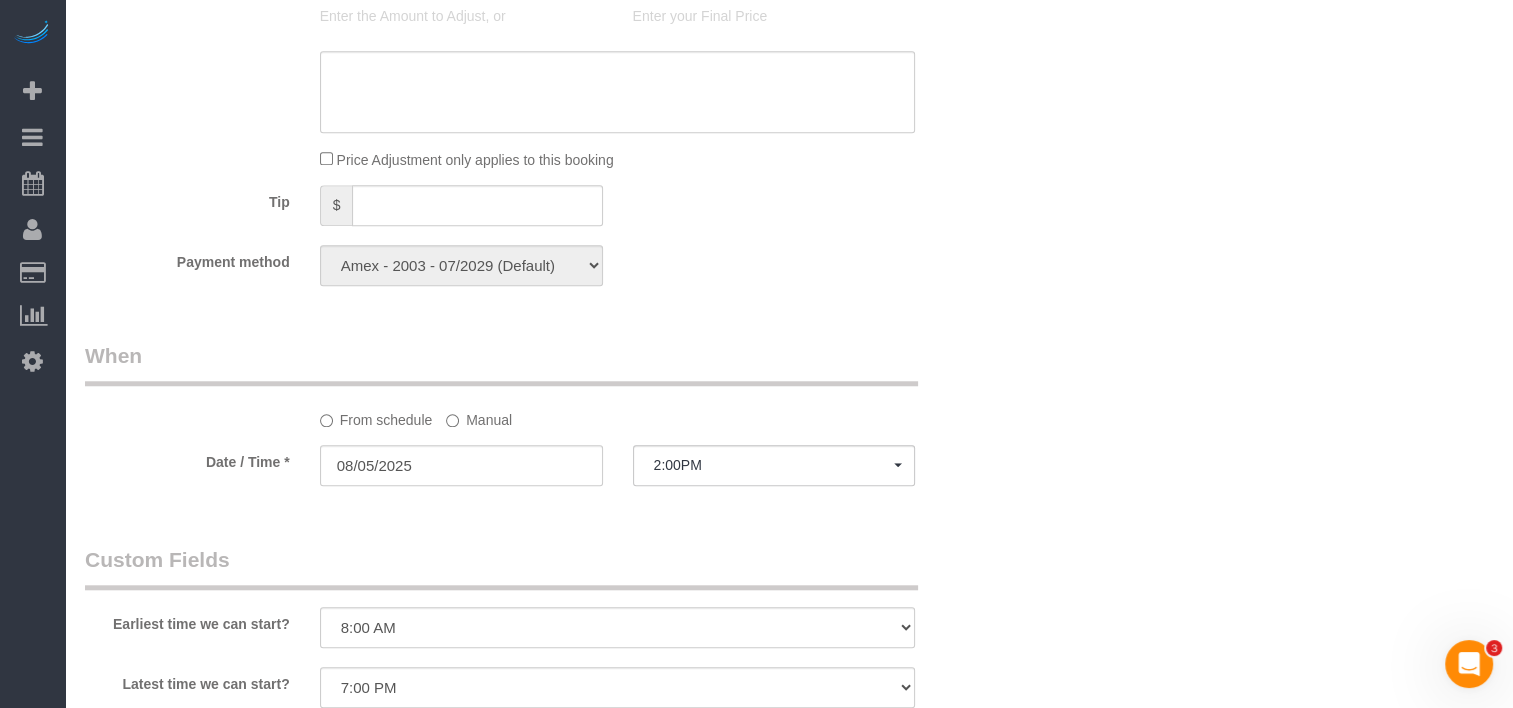 select on "object:1541" 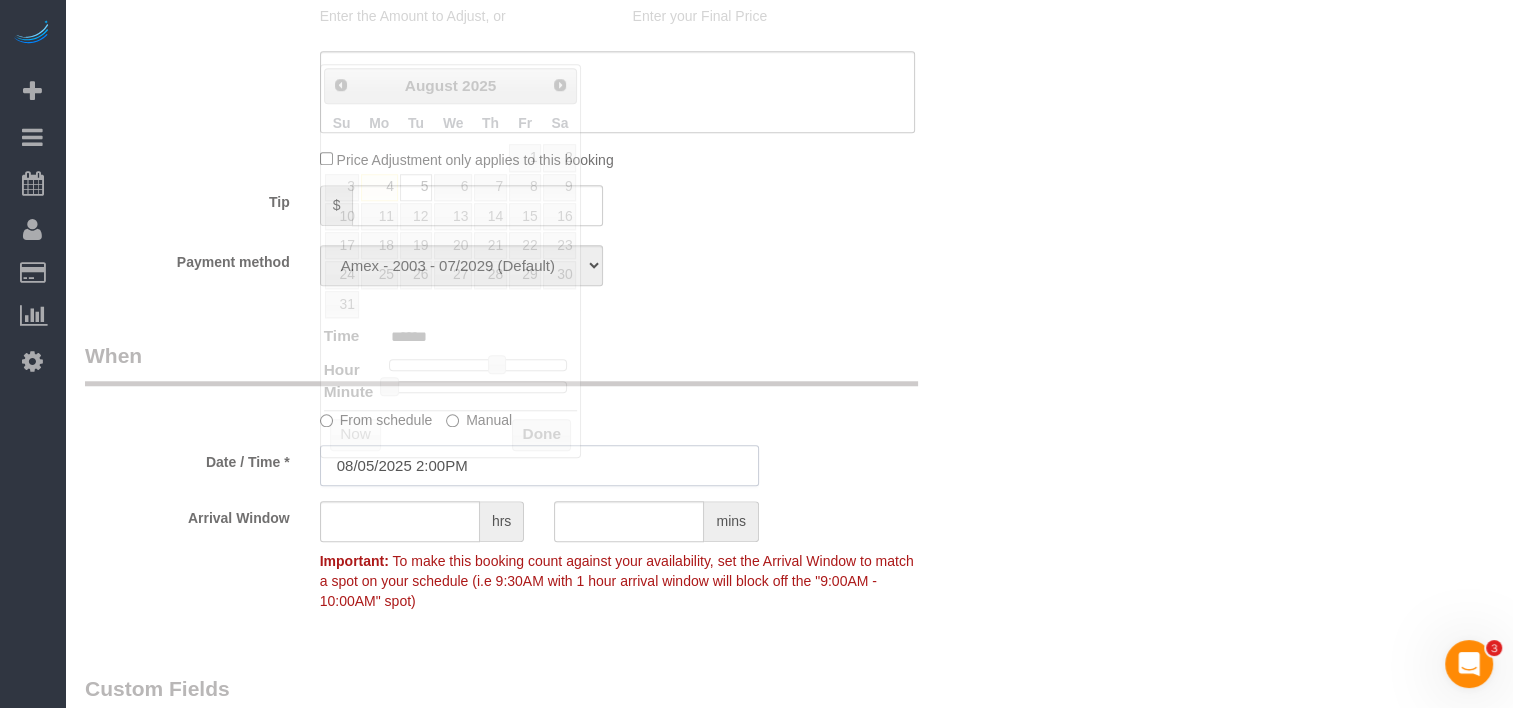 click on "08/05/2025 2:00PM" at bounding box center (539, 465) 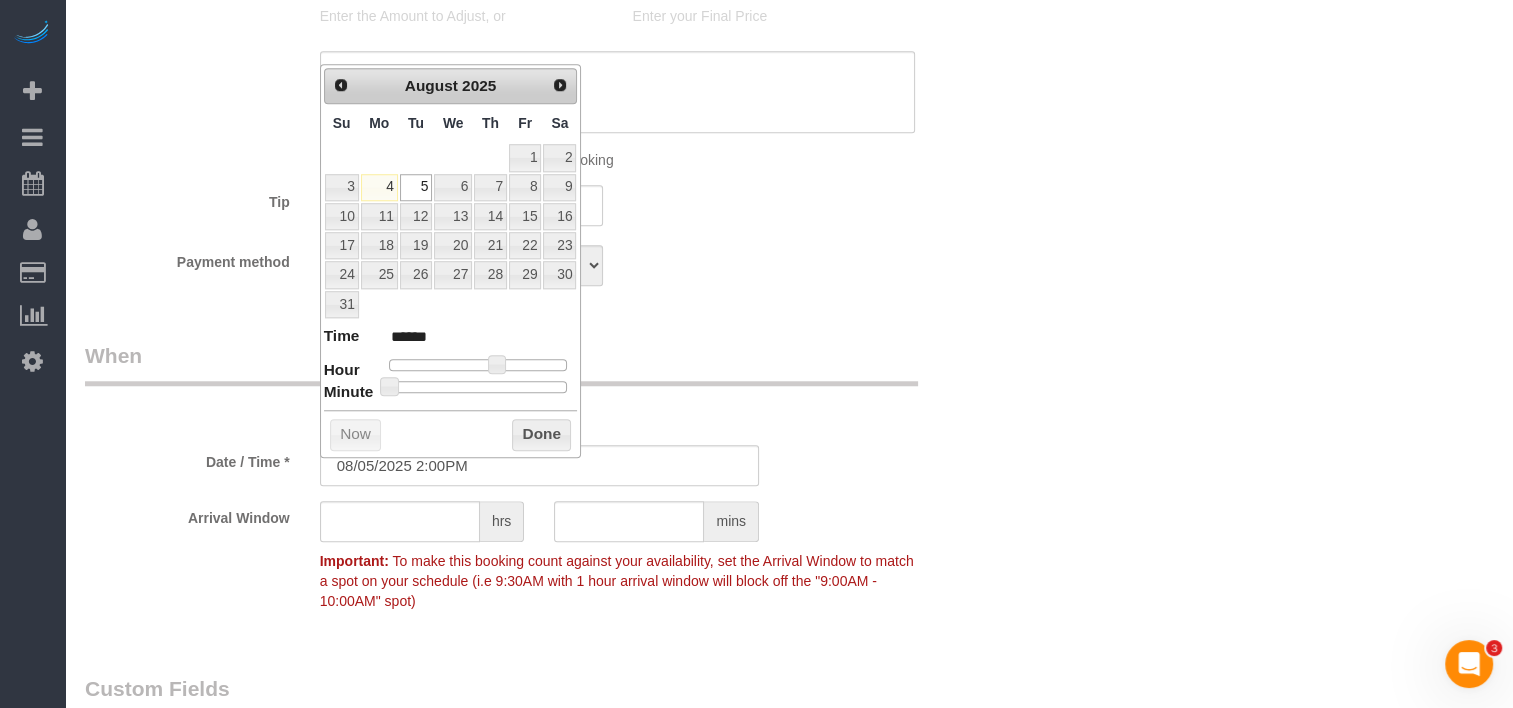 type on "08/05/2025 2:30PM" 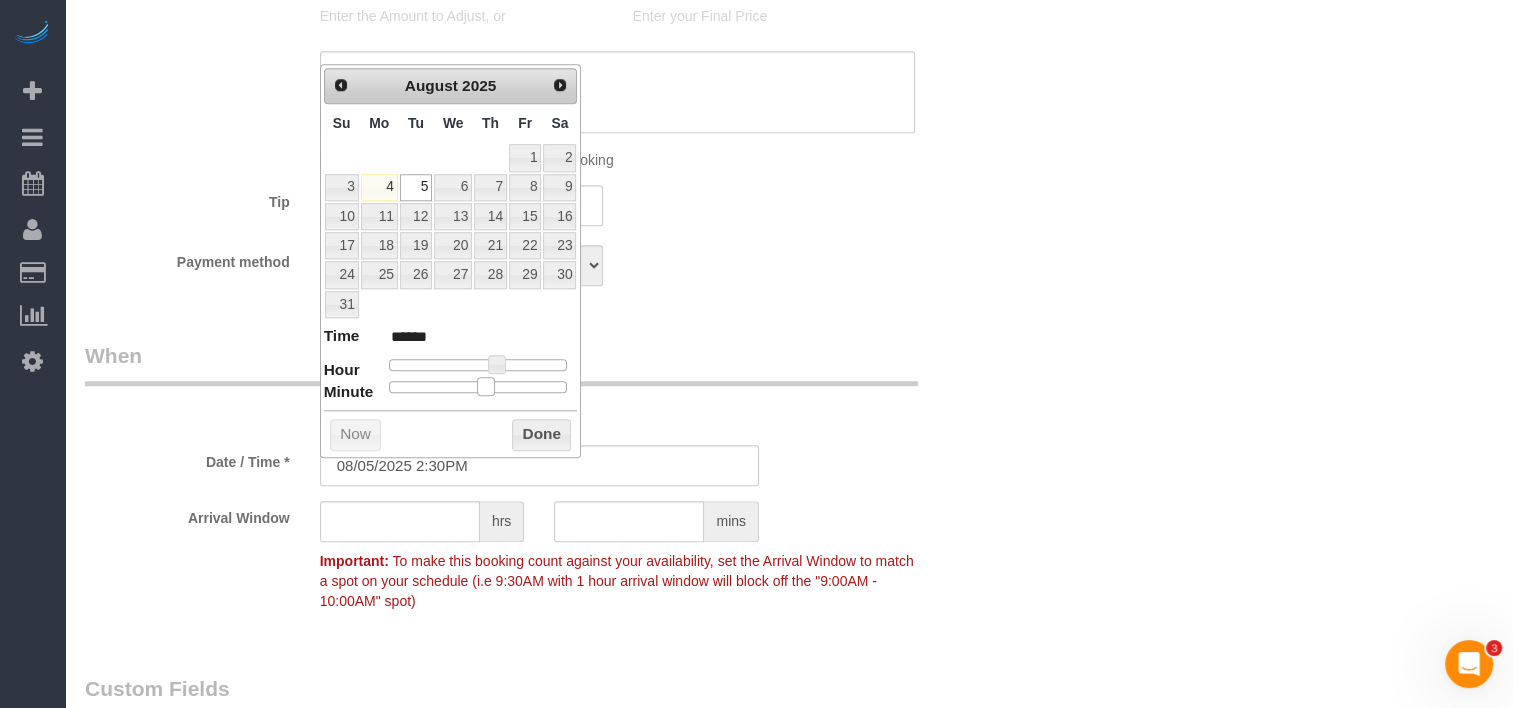 click at bounding box center (478, 387) 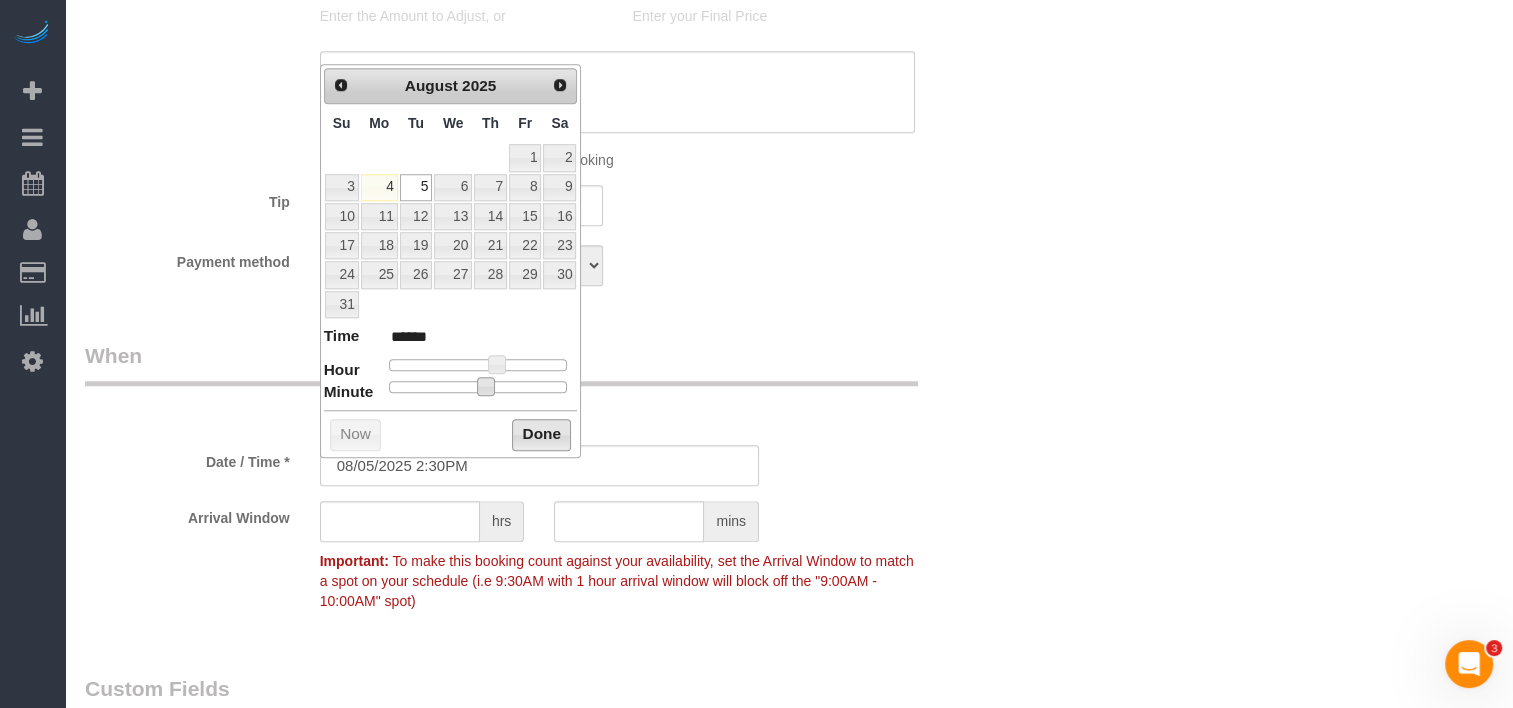 click on "Done" at bounding box center [541, 435] 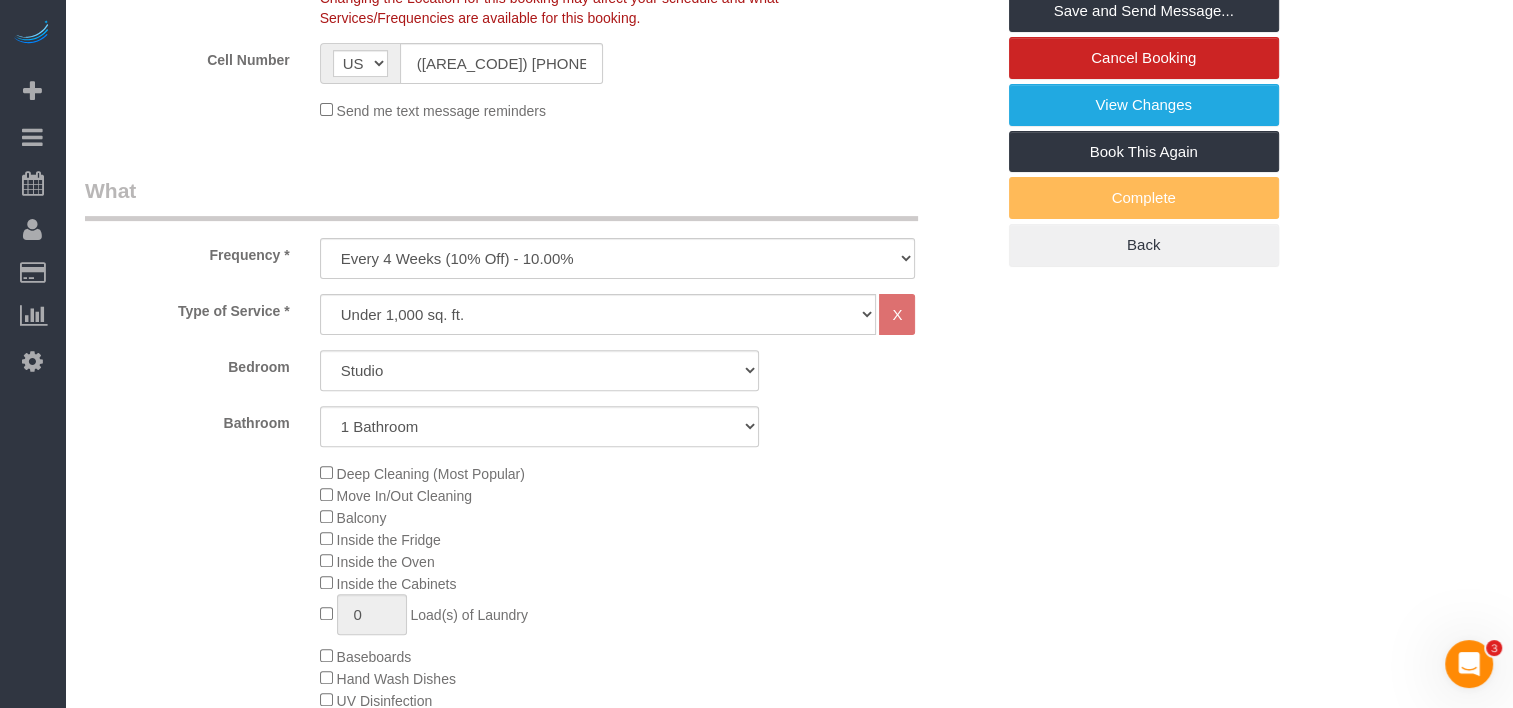 scroll, scrollTop: 304, scrollLeft: 0, axis: vertical 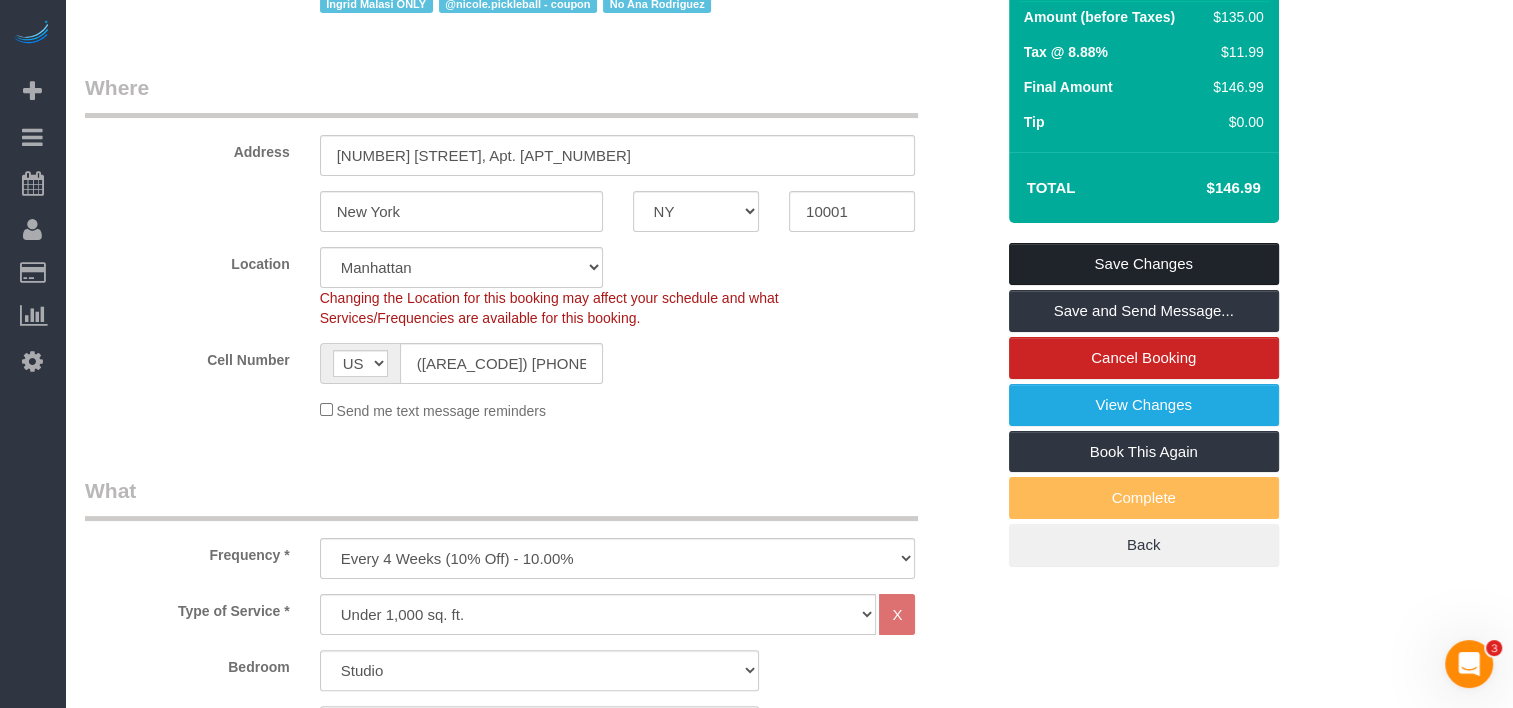 click on "Save Changes" at bounding box center [1144, 264] 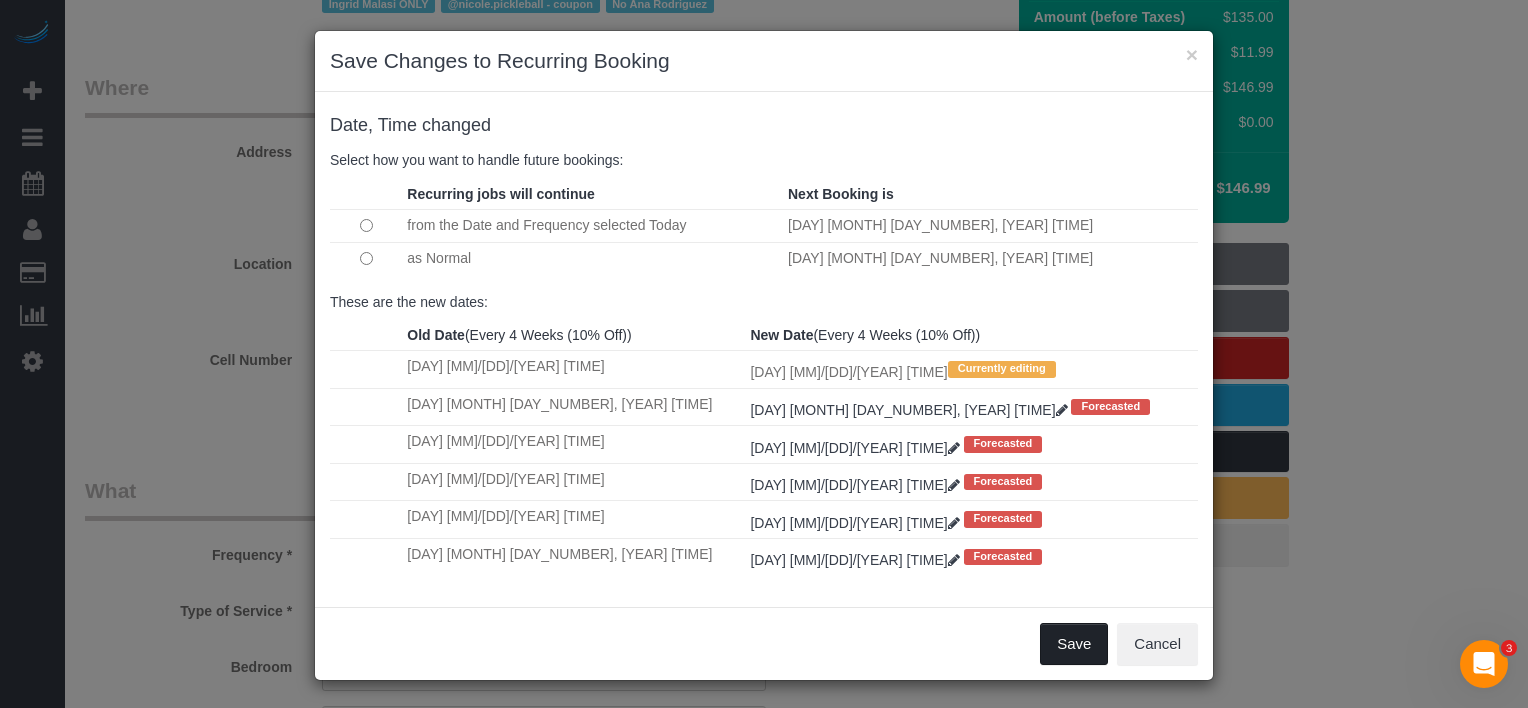 click on "Save" at bounding box center [1074, 644] 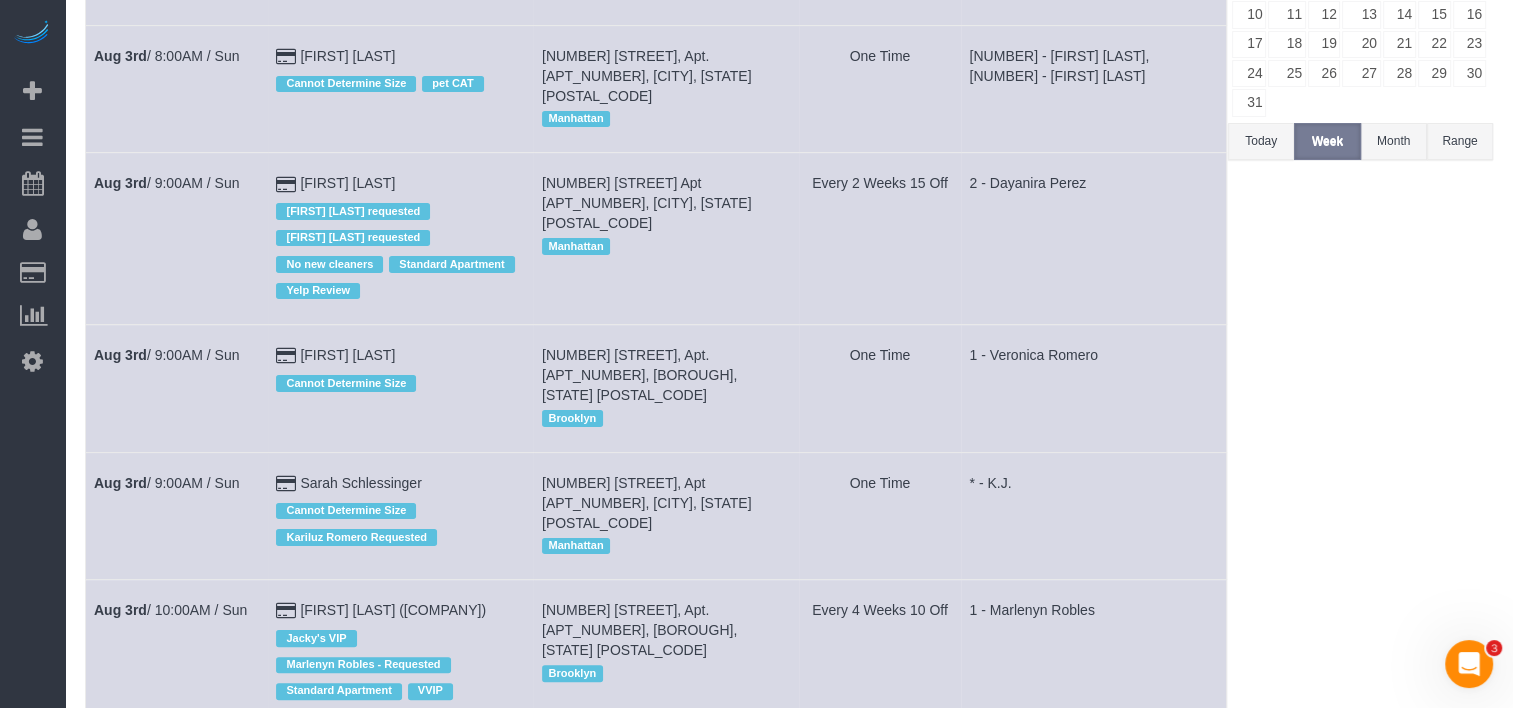 scroll, scrollTop: 0, scrollLeft: 0, axis: both 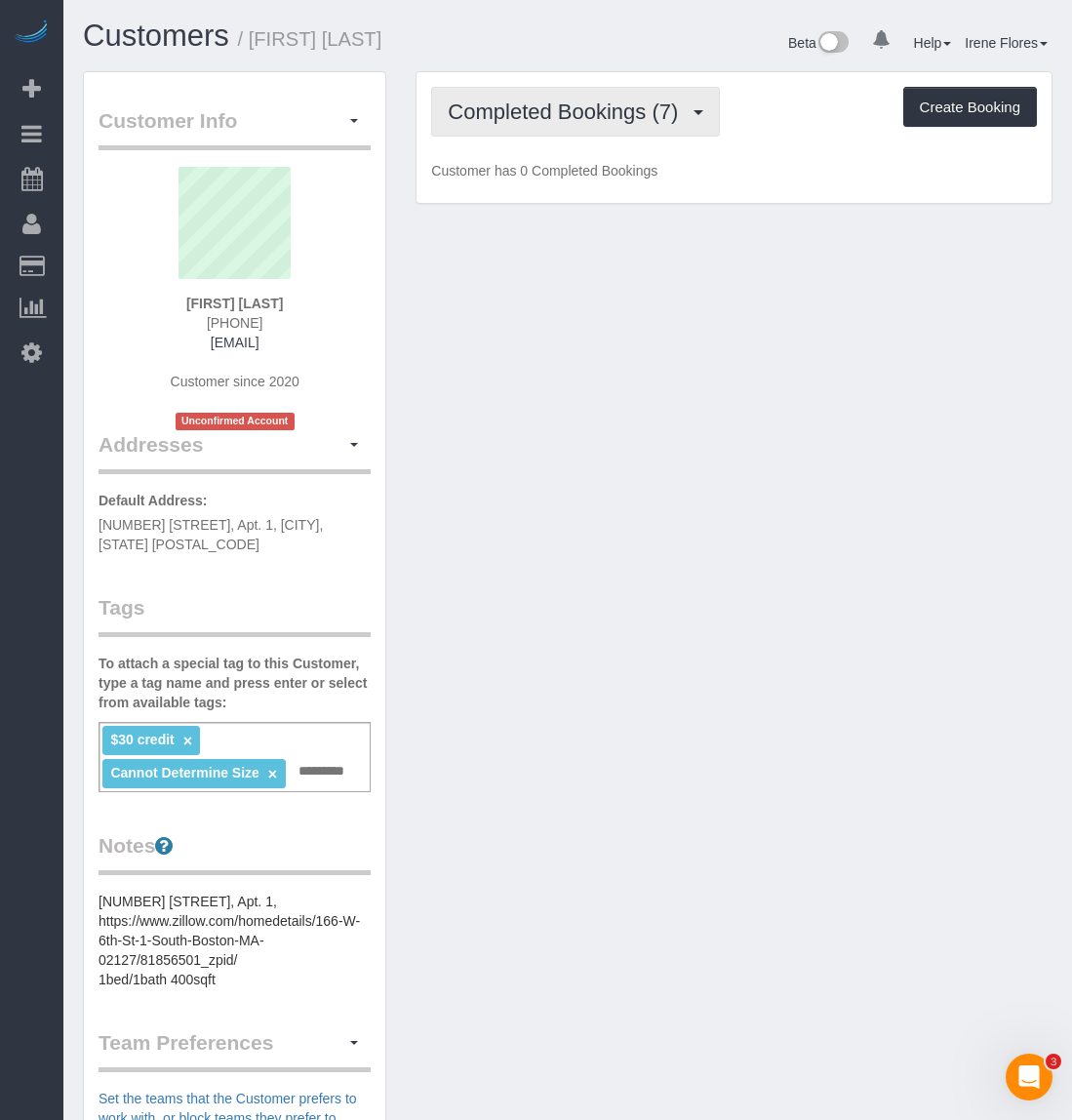 click on "Completed Bookings (7)" at bounding box center [576, 111] 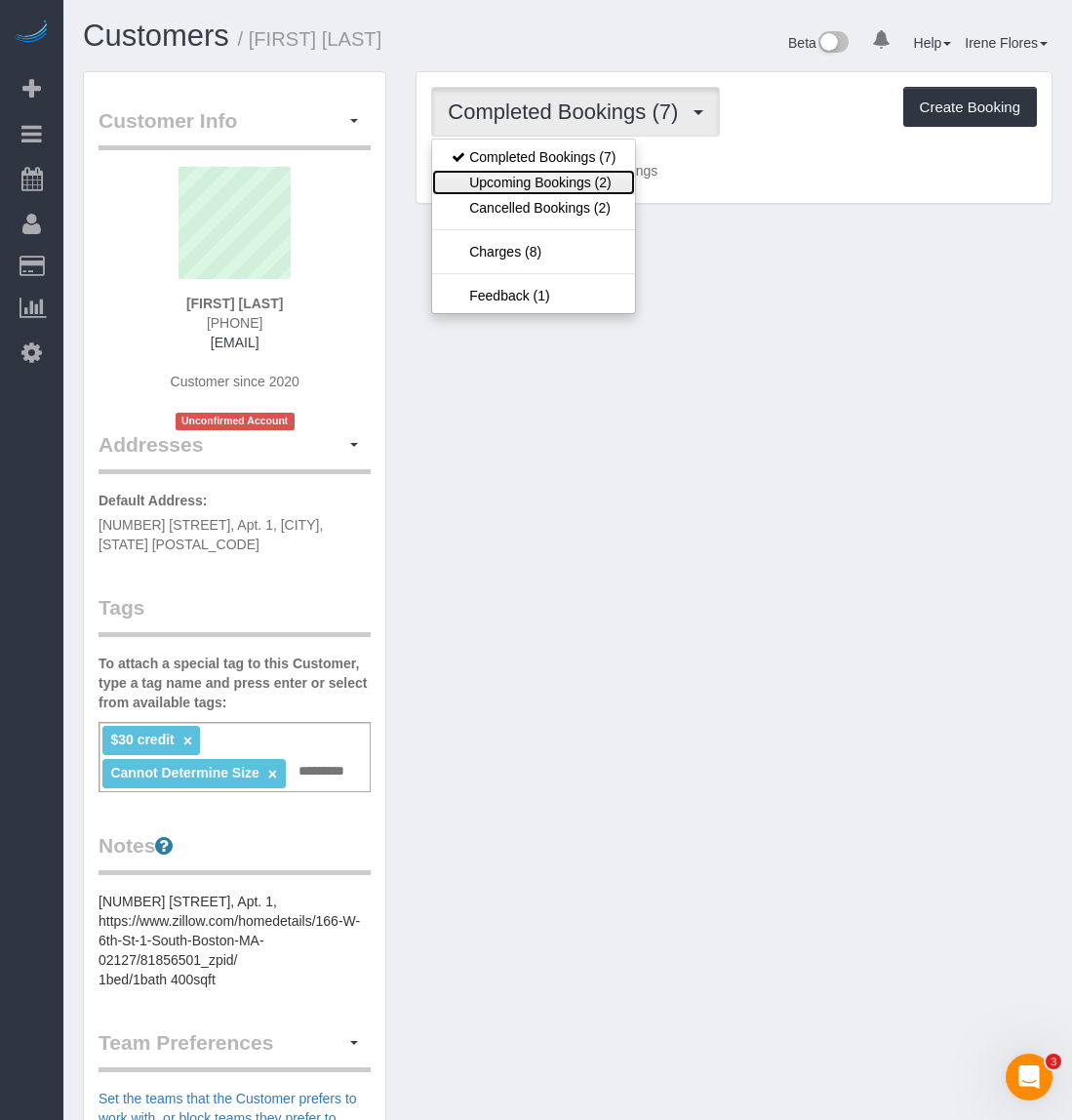 click on "Upcoming Bookings (2)" at bounding box center [534, 182] 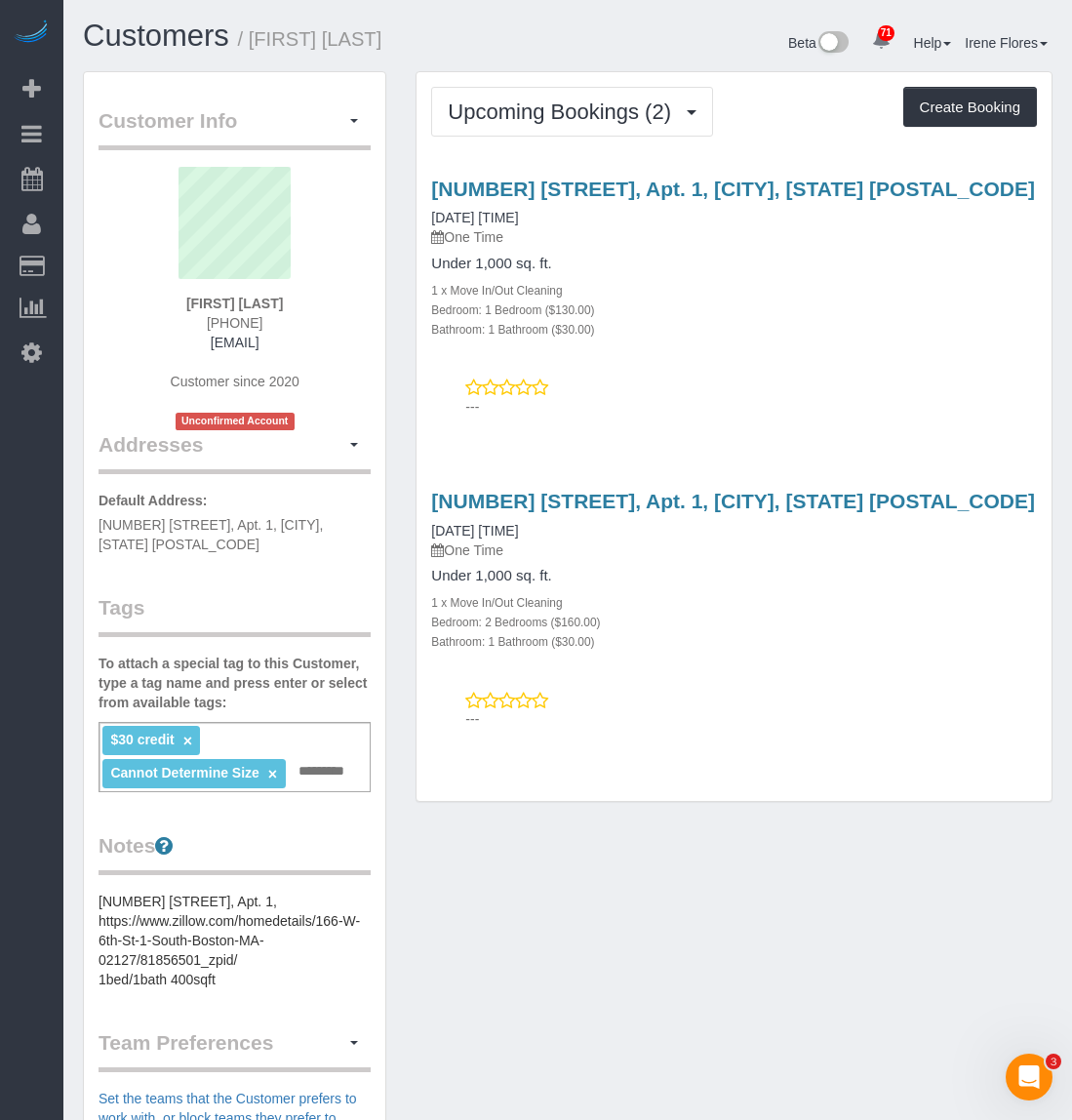 drag, startPoint x: 286, startPoint y: 303, endPoint x: 161, endPoint y: 301, distance: 125.016 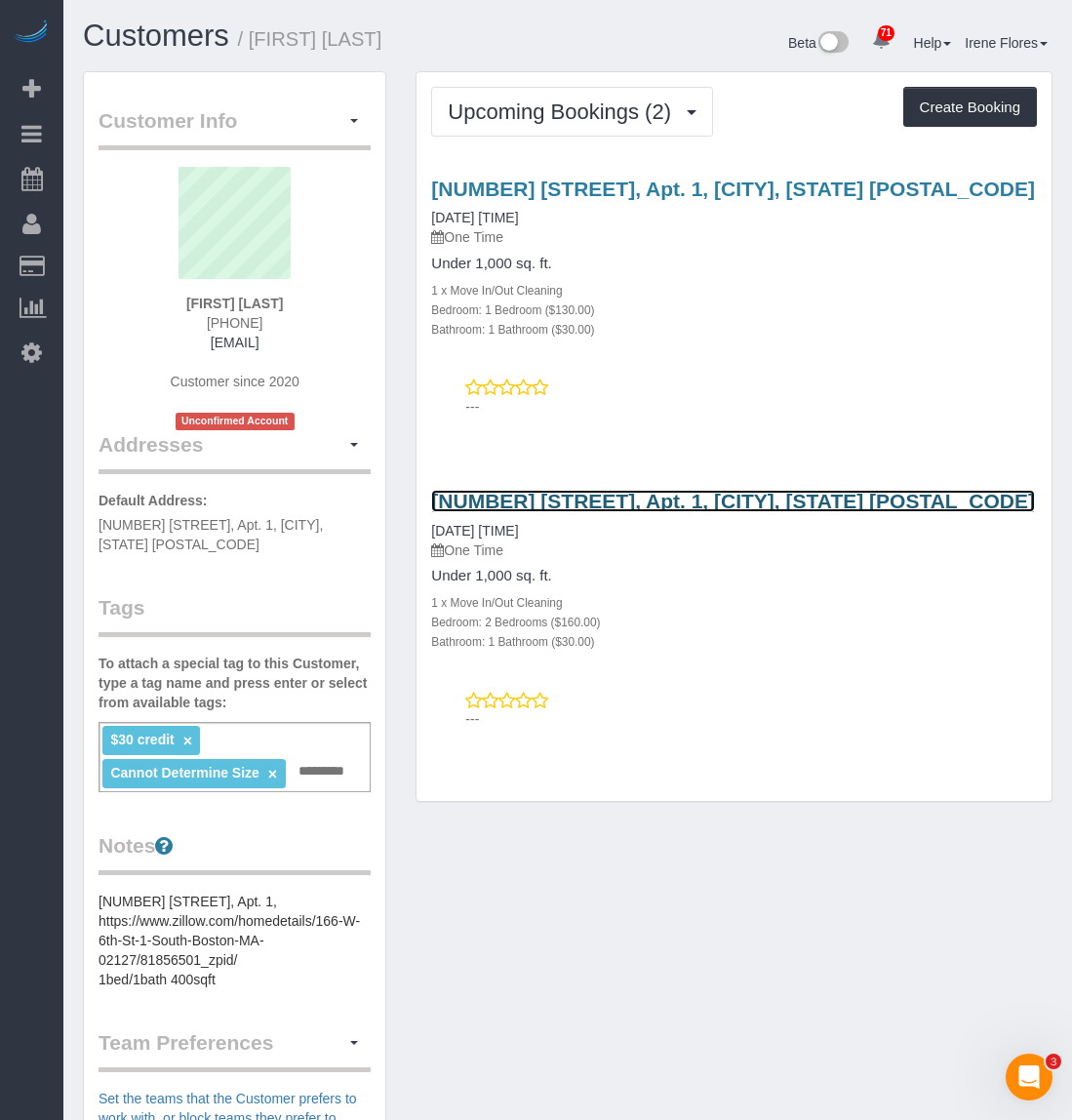 click on "451 West 4th Street, Apt. 1, Boston, MA 02127" at bounding box center (733, 500) 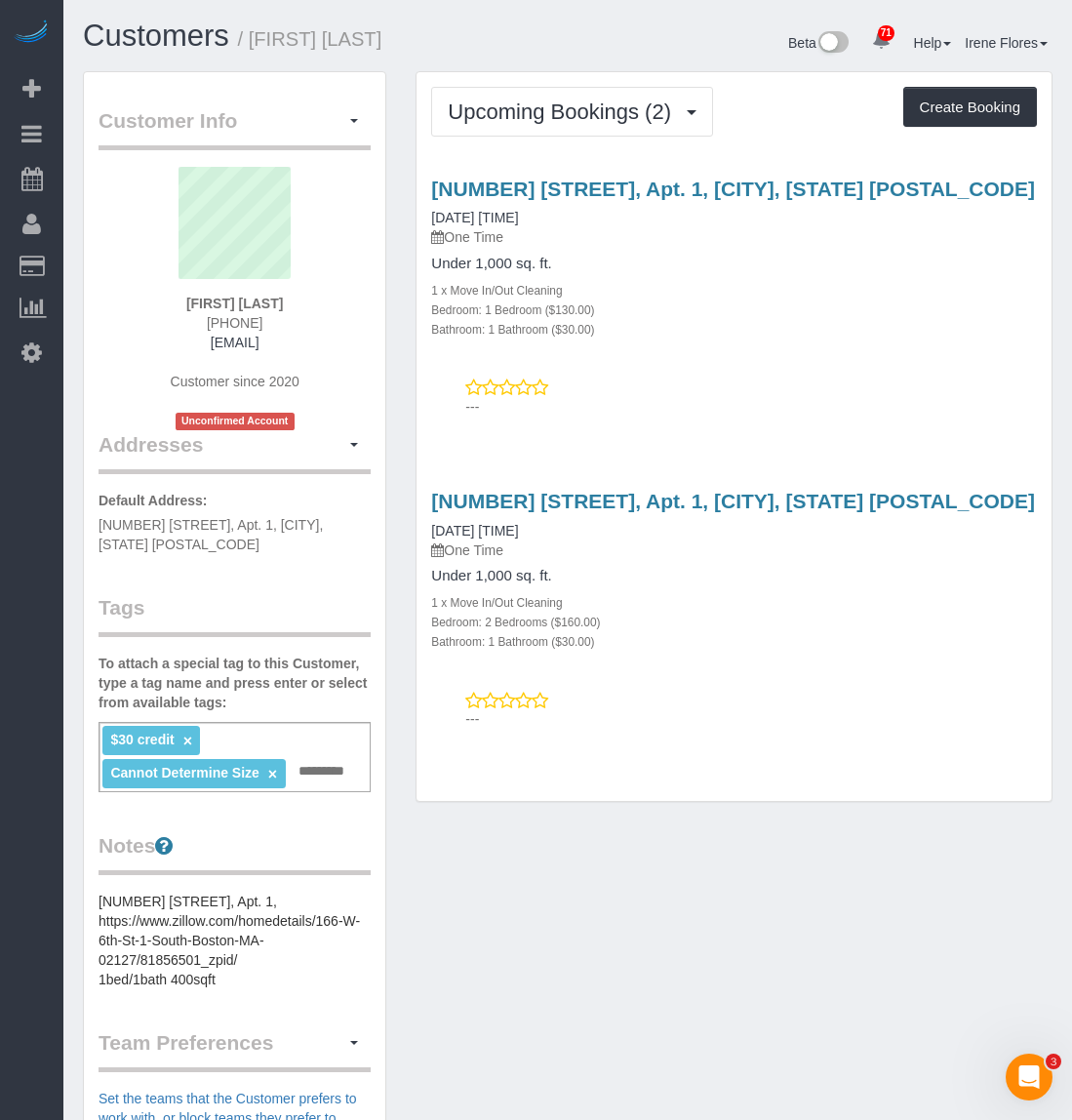 drag, startPoint x: 890, startPoint y: 497, endPoint x: 430, endPoint y: 500, distance: 460.00978 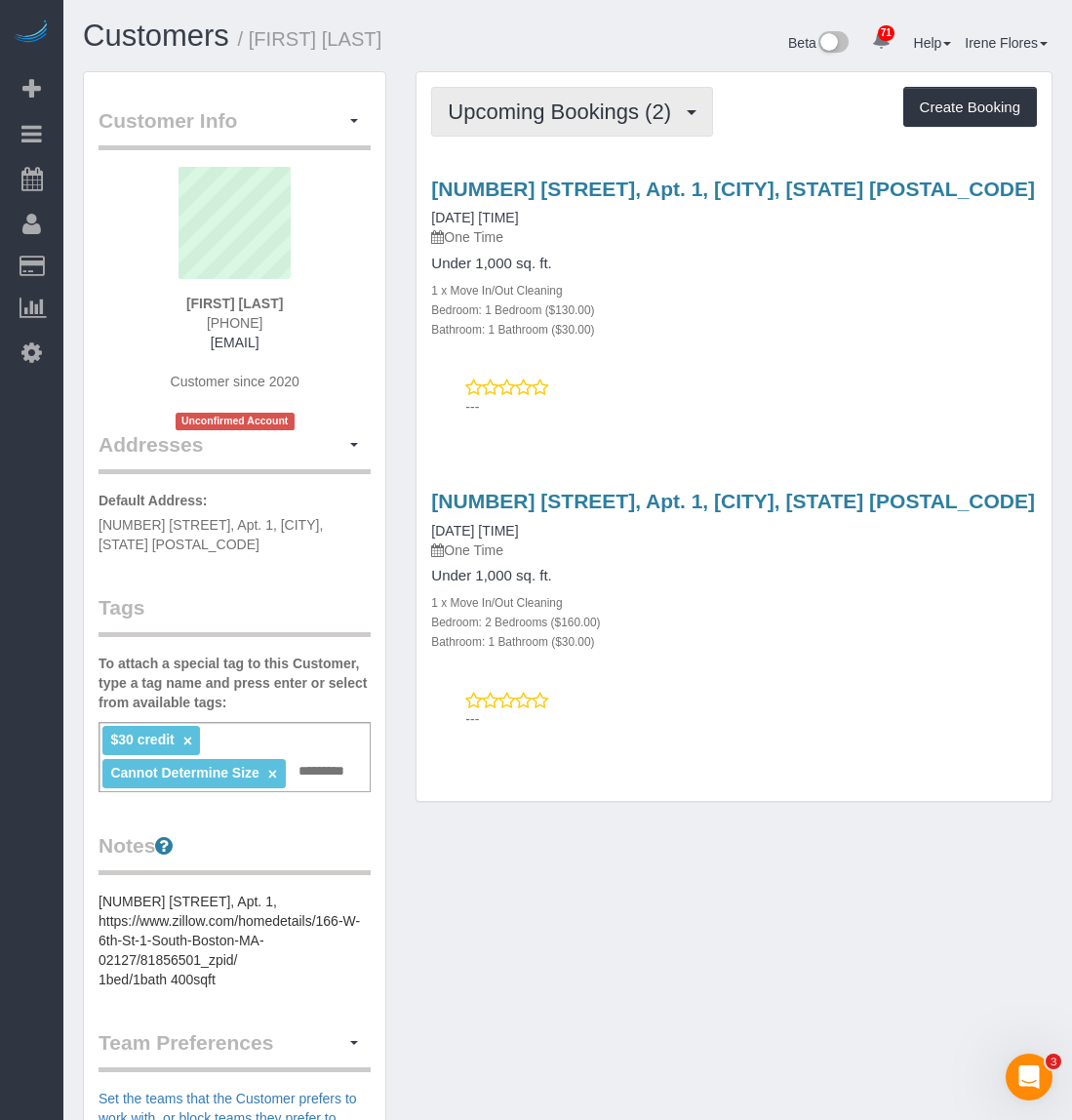 click on "Upcoming Bookings (2)" at bounding box center (564, 111) 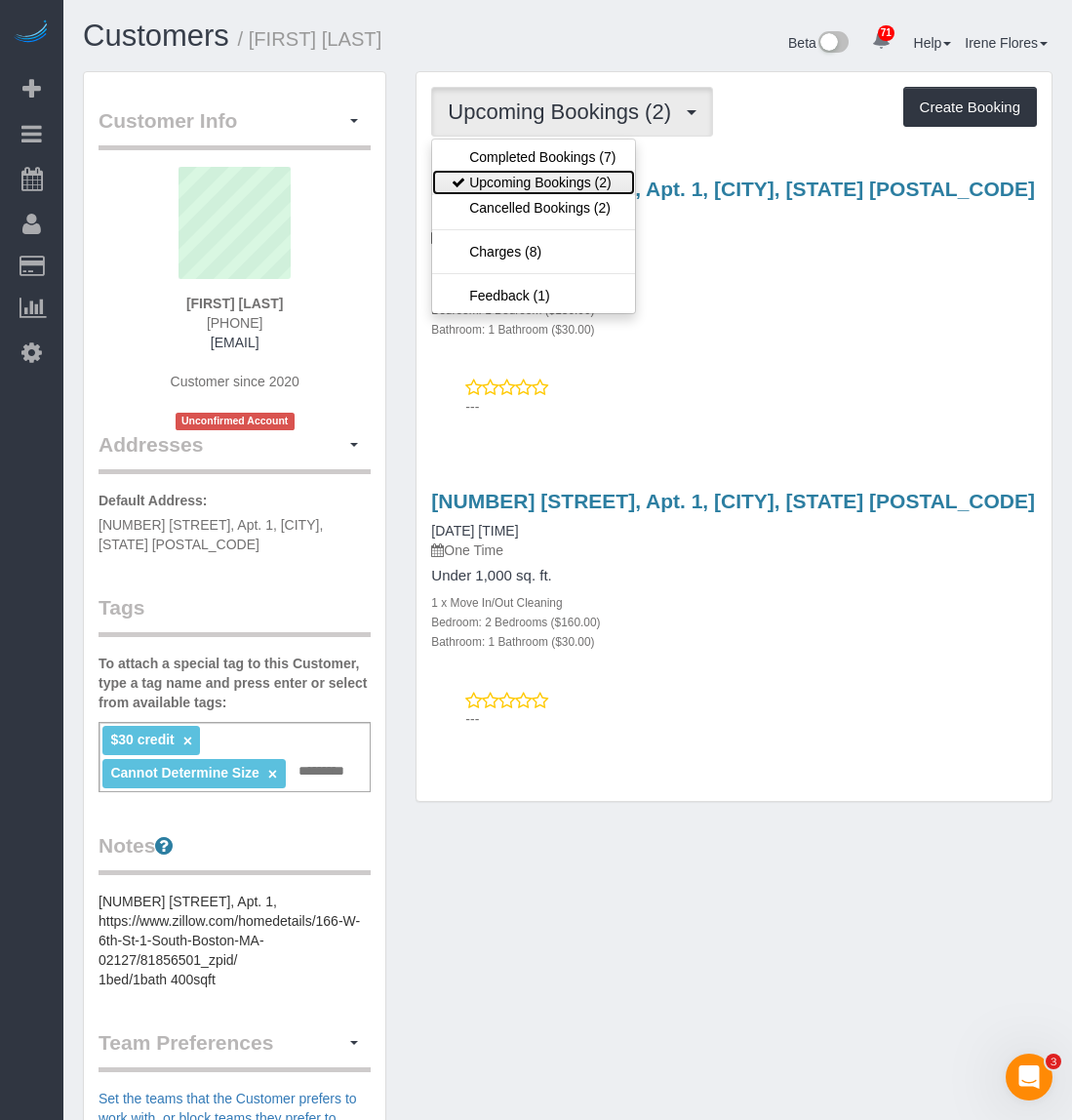 click on "Upcoming Bookings (2)" at bounding box center (534, 182) 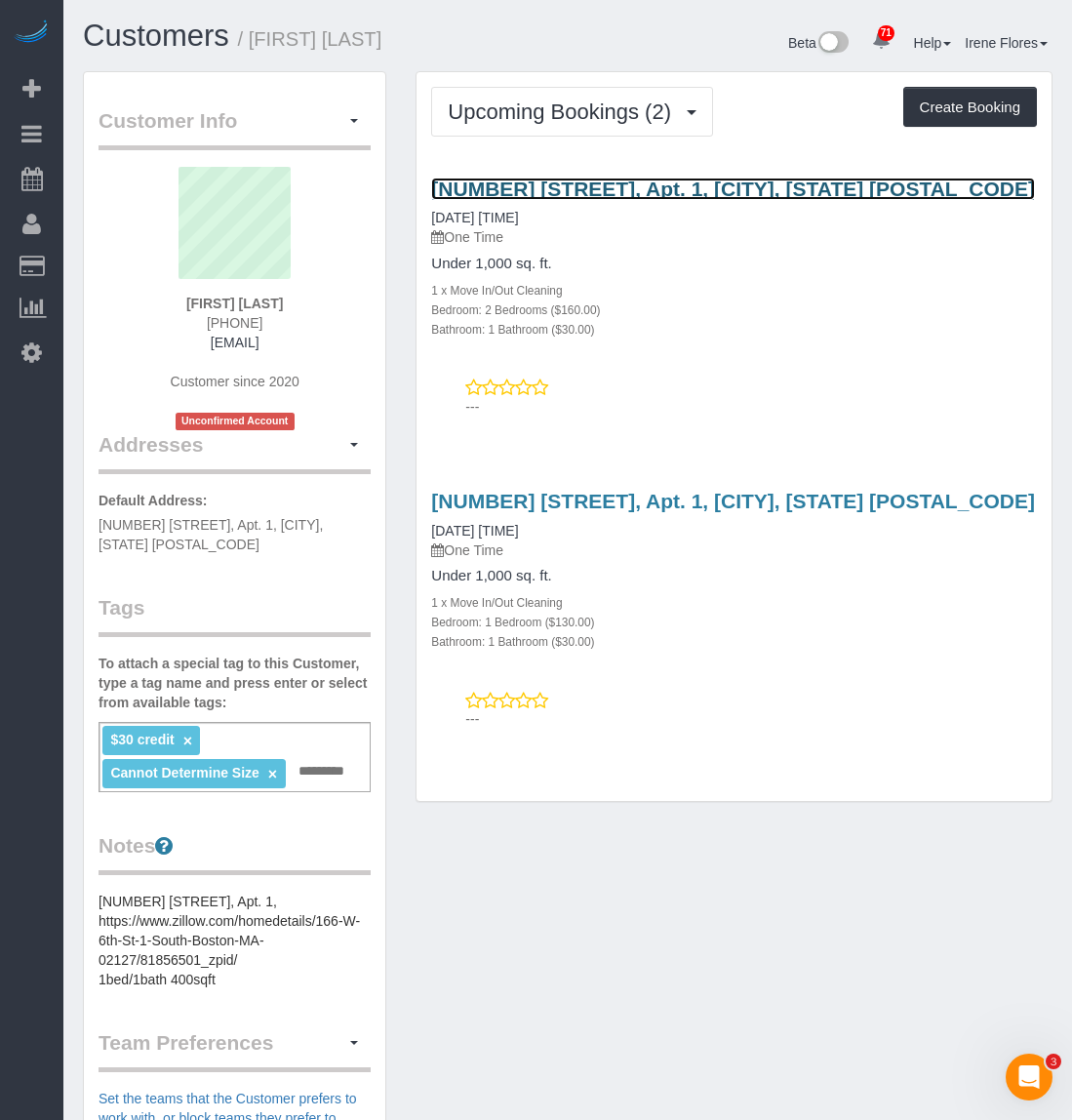 click on "451 West 4th Street, Apt. 1, Boston, MA 02127" at bounding box center (733, 188) 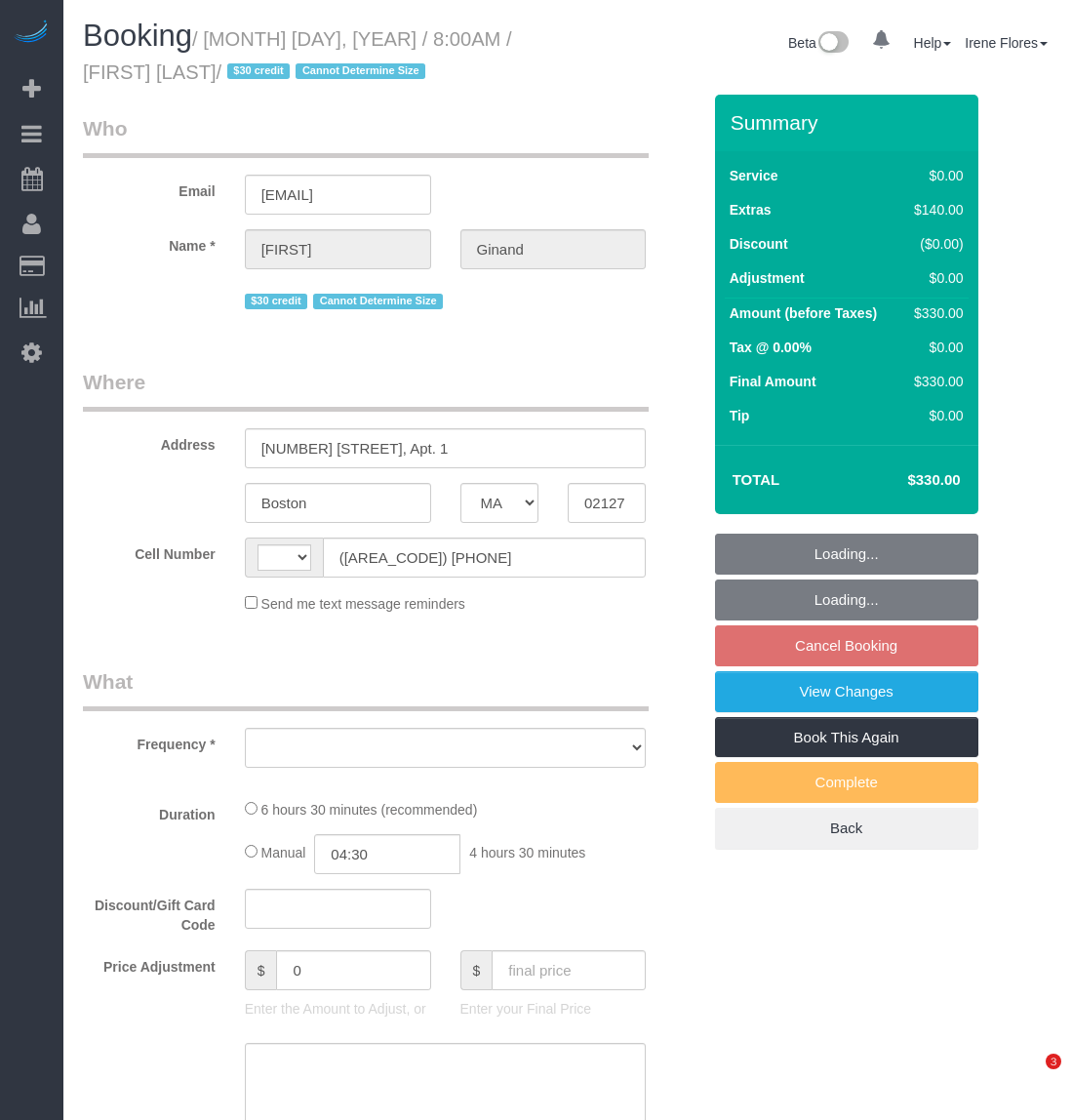 select on "MA" 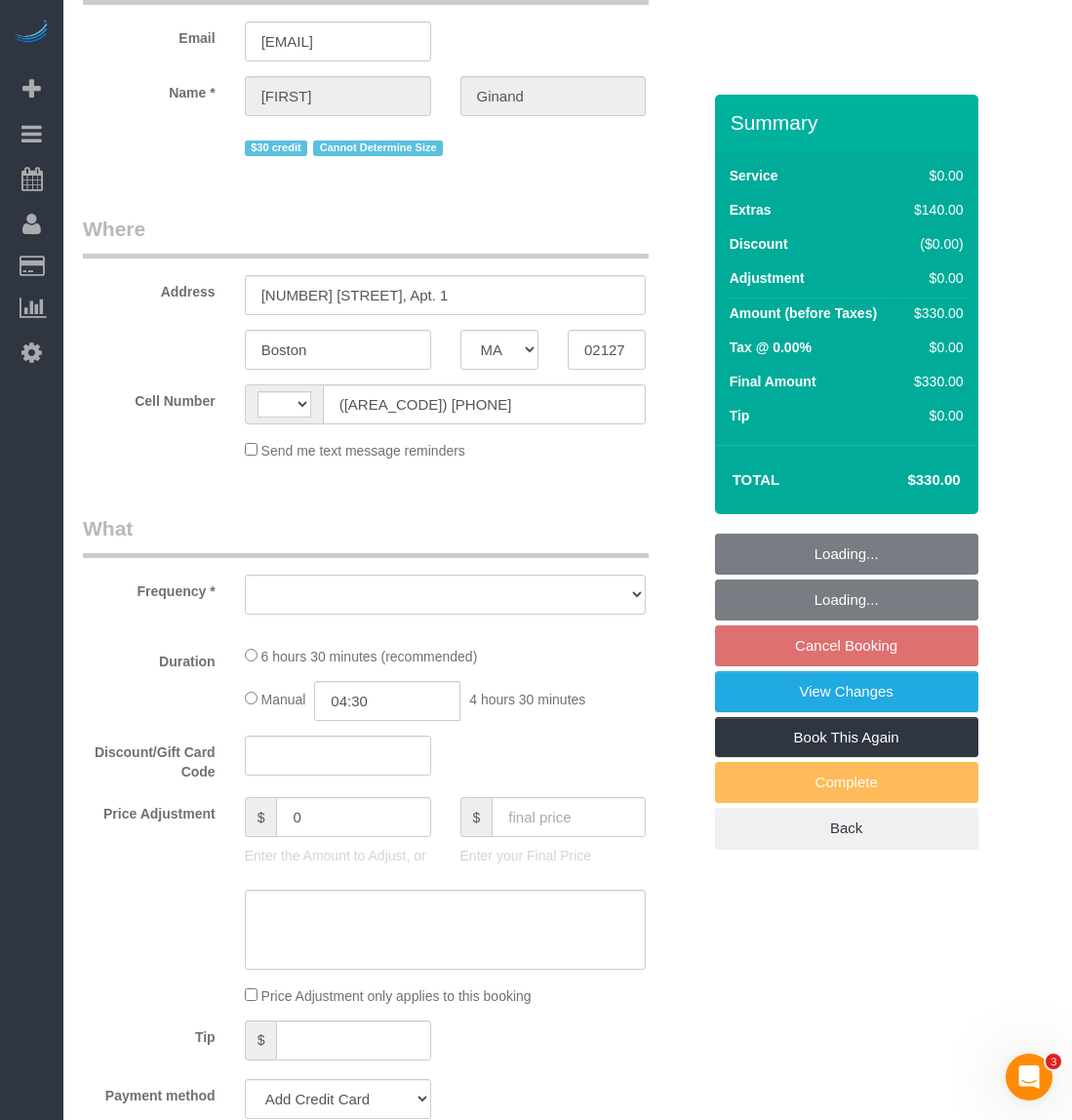 scroll, scrollTop: 0, scrollLeft: 0, axis: both 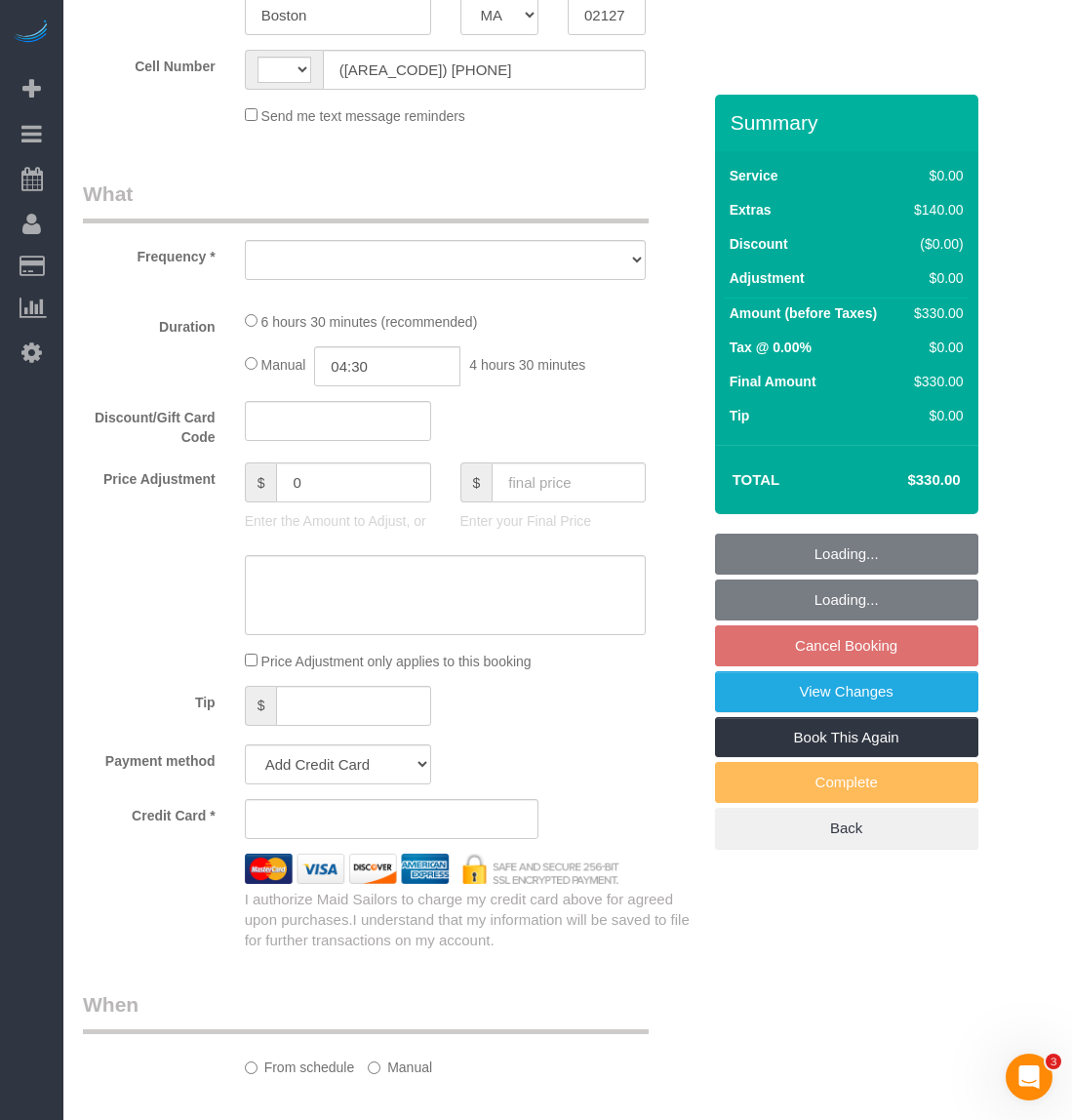 select on "number:89" 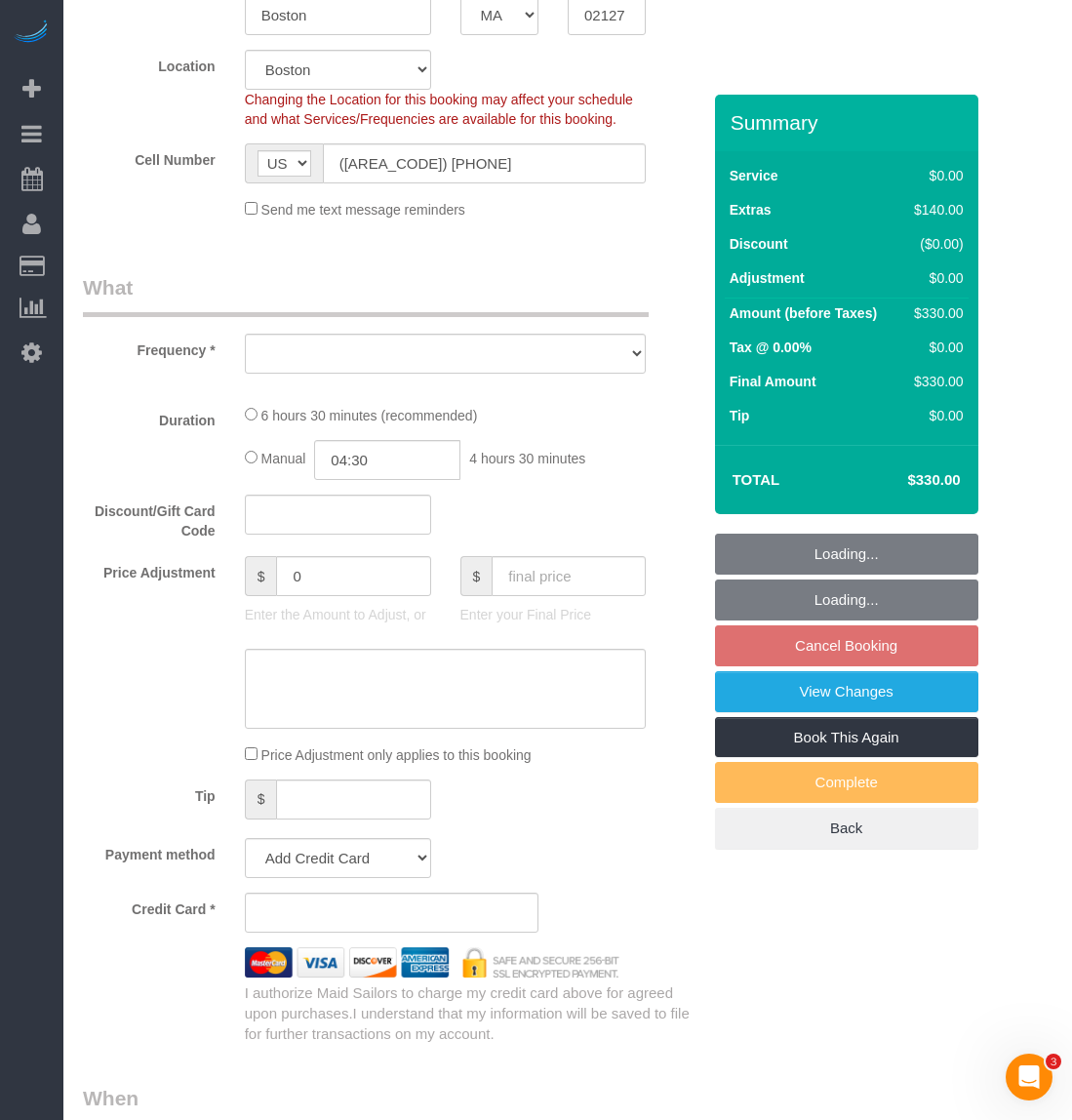 select on "string:US" 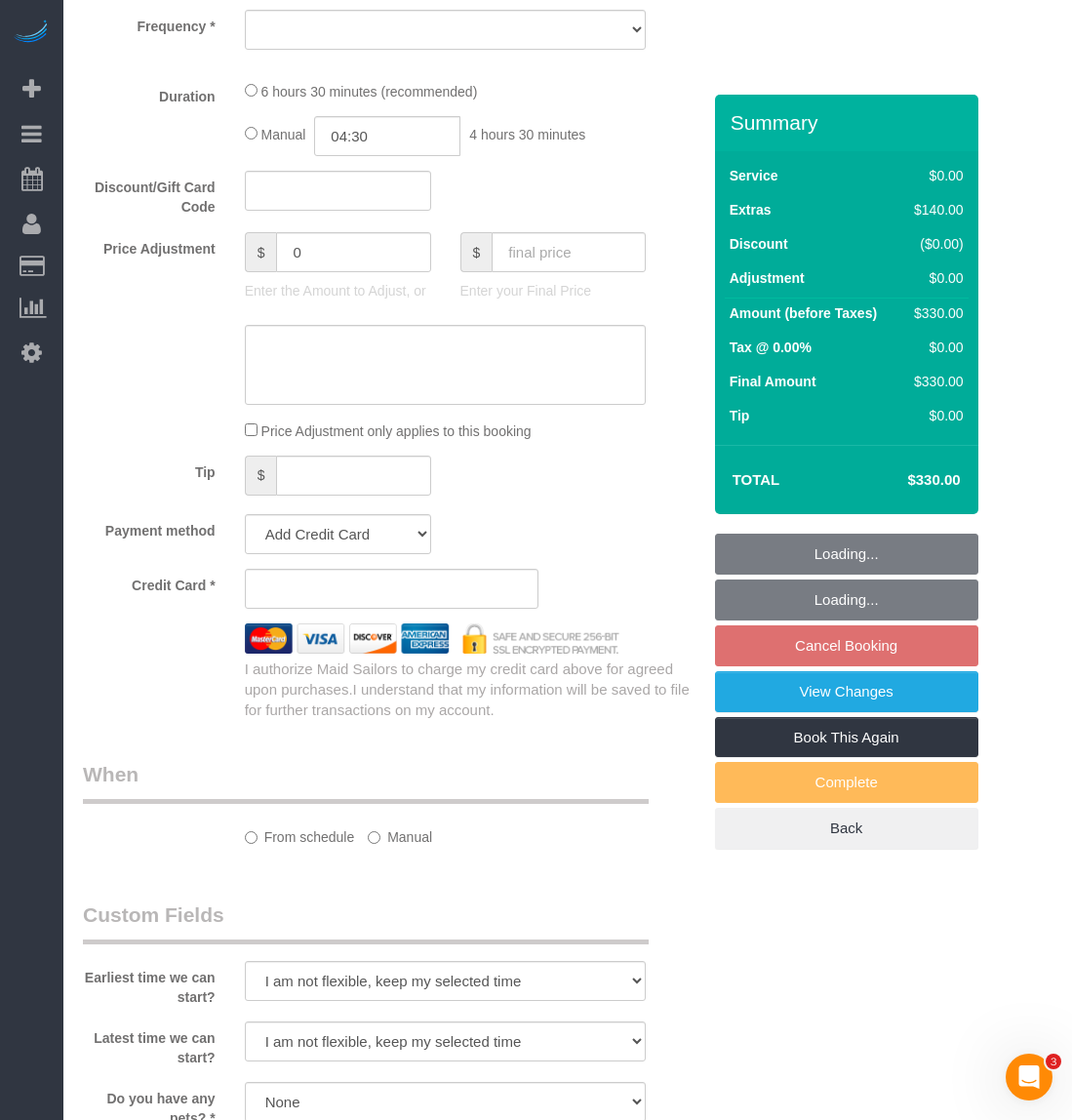 select on "string:stripe-pm_1HK2gi4VGloSiKo73eHCgN0s" 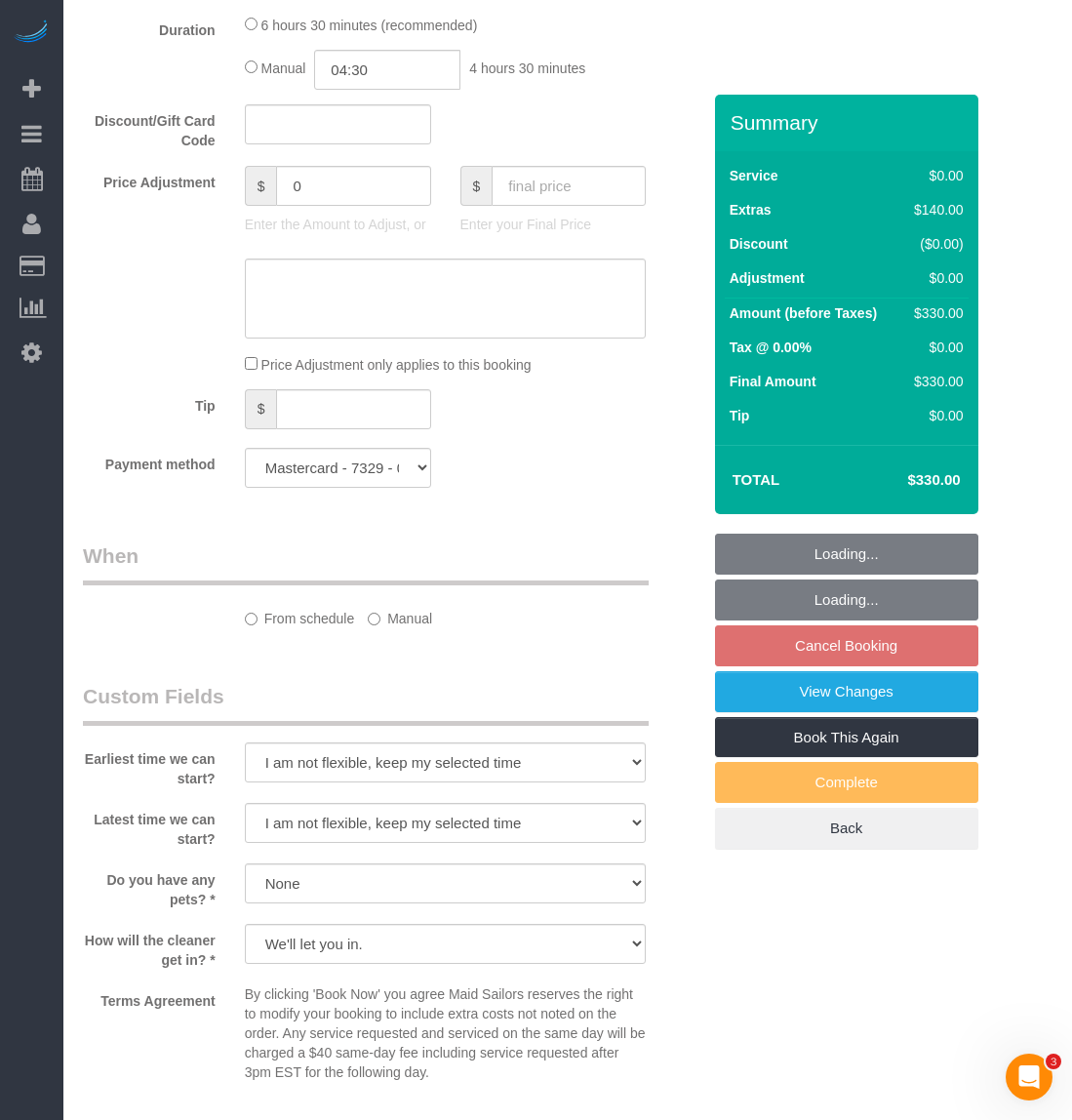 select on "object:960" 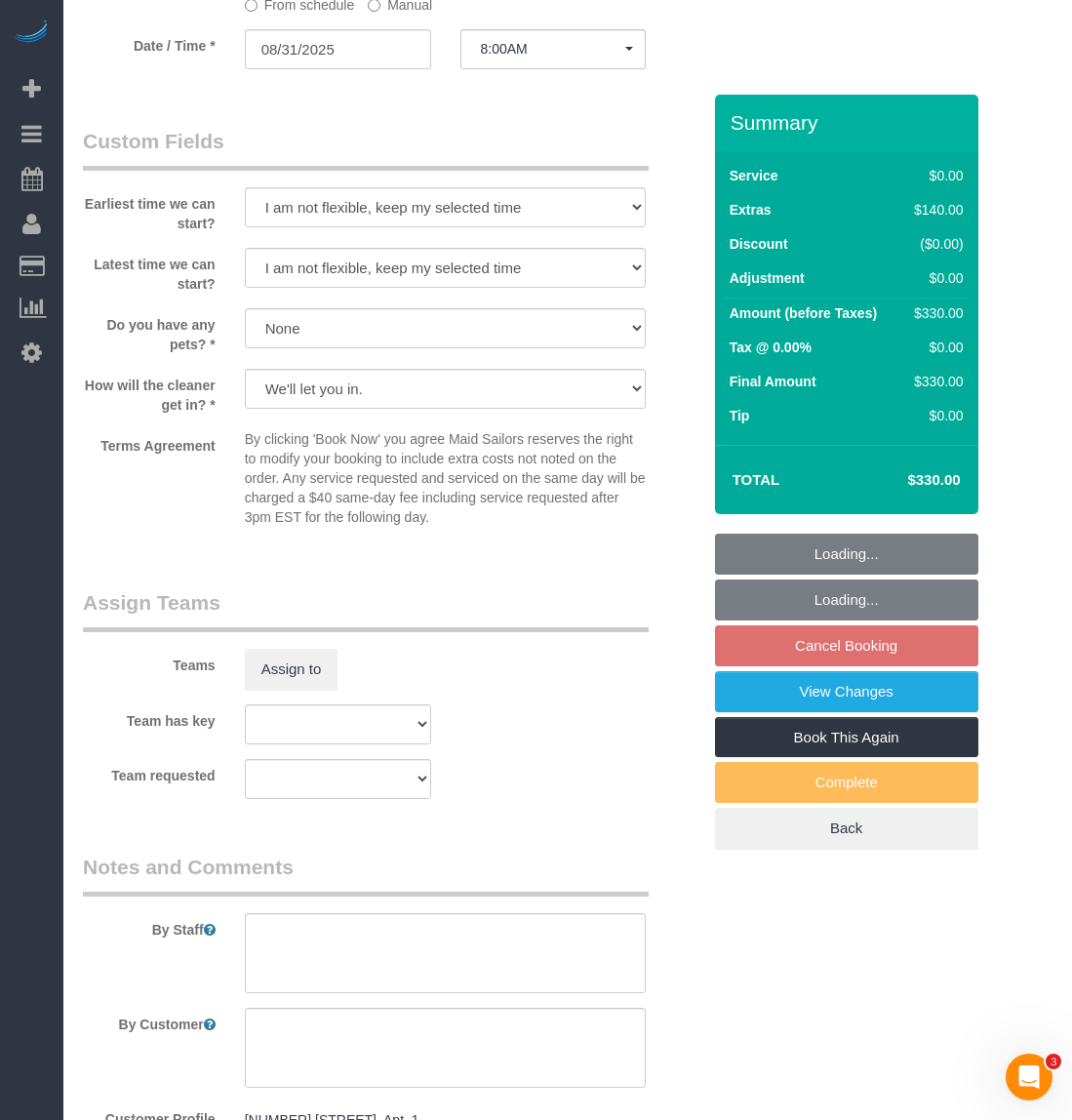 select on "object:1123" 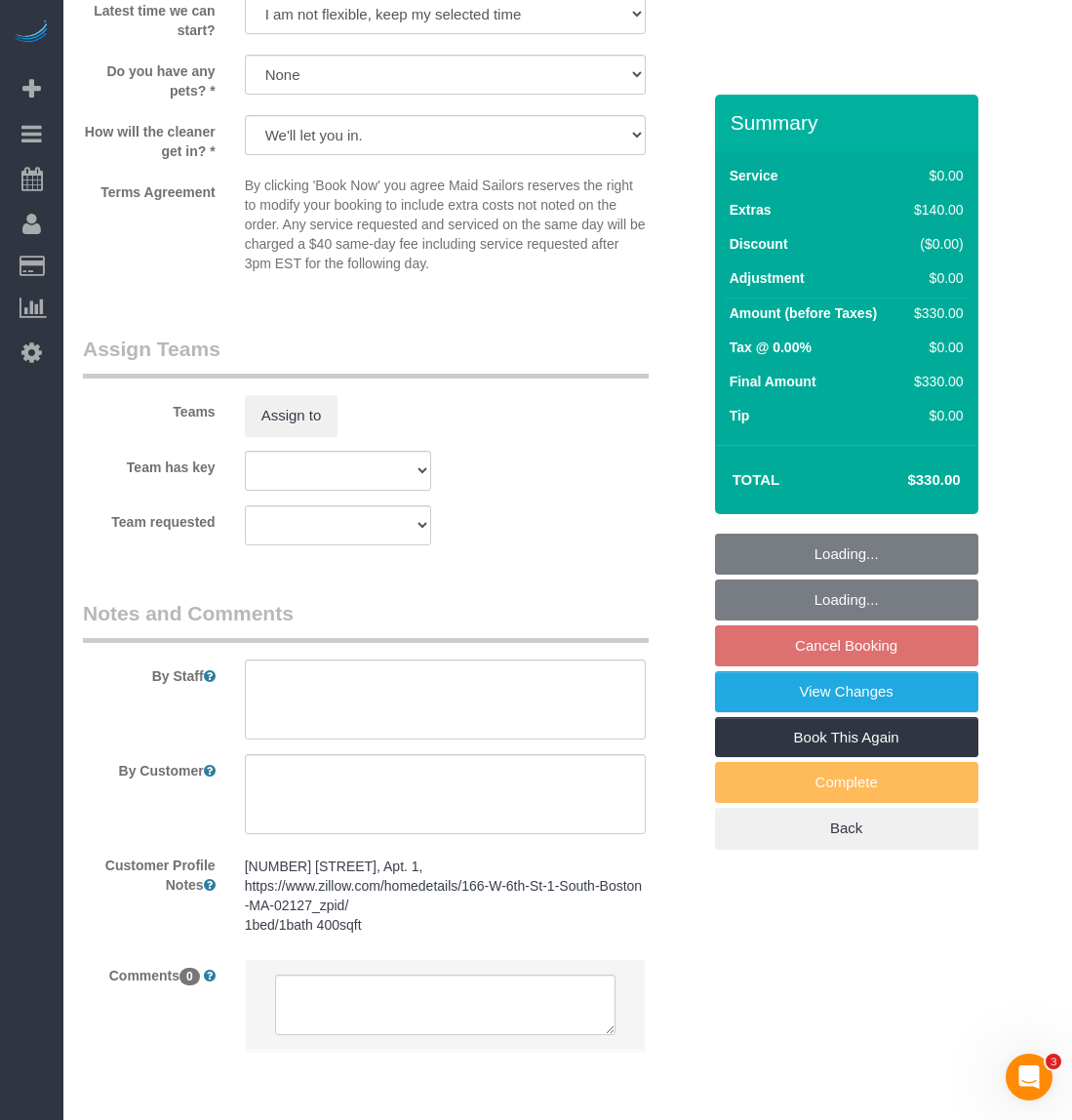scroll, scrollTop: 1850, scrollLeft: 0, axis: vertical 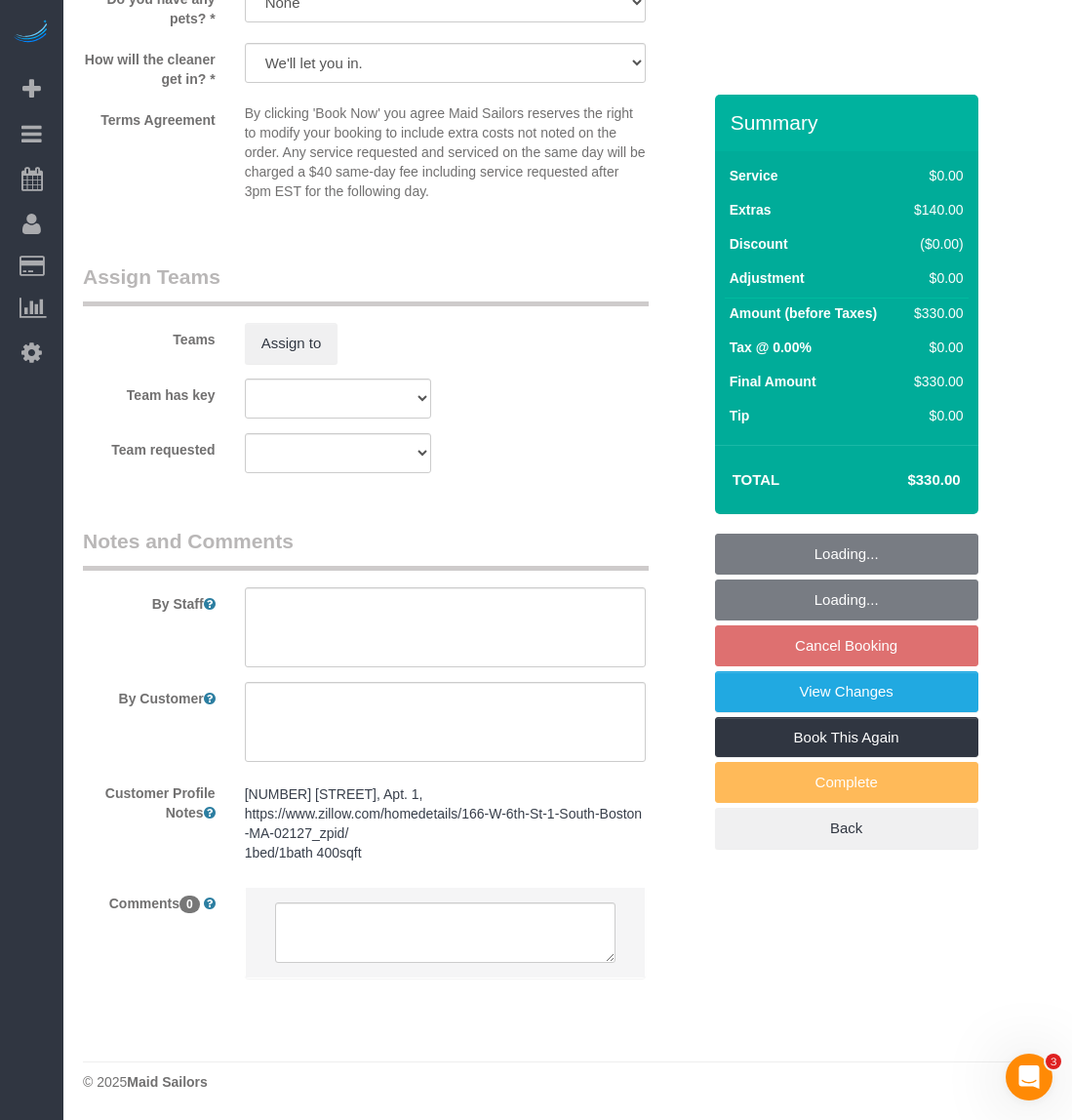 select on "2" 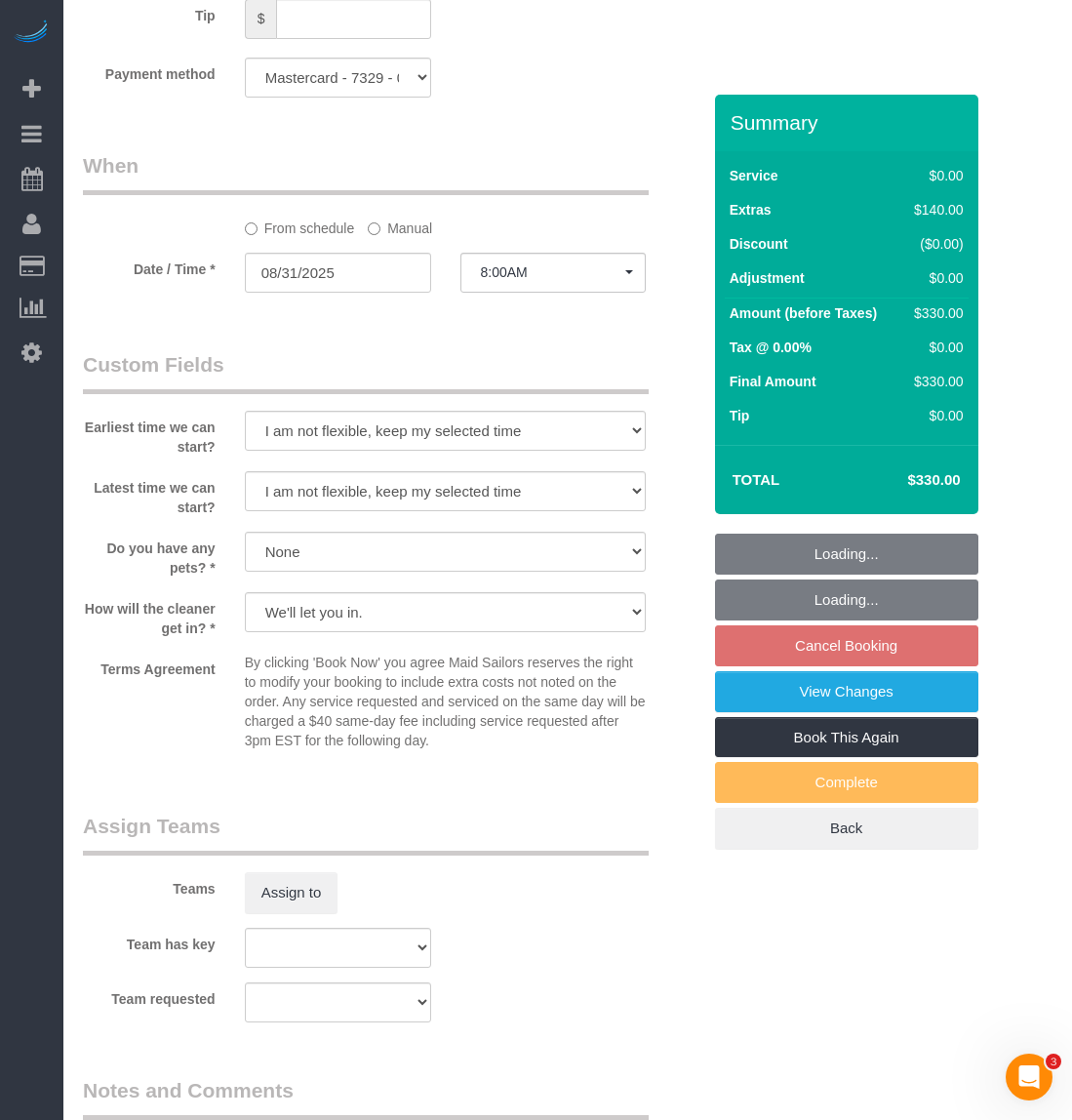 select on "2" 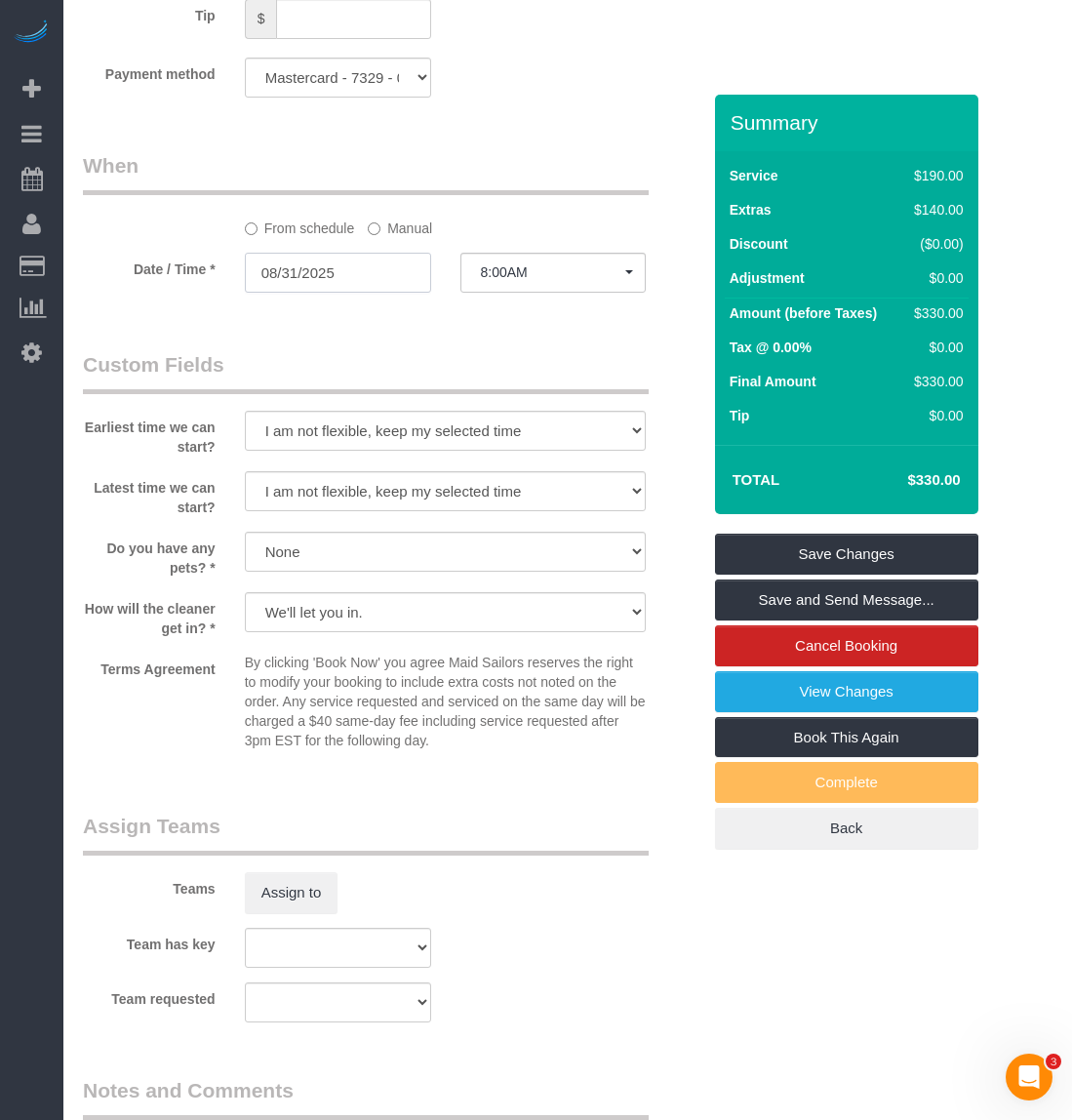 click on "08/31/2025" at bounding box center [337, 272] 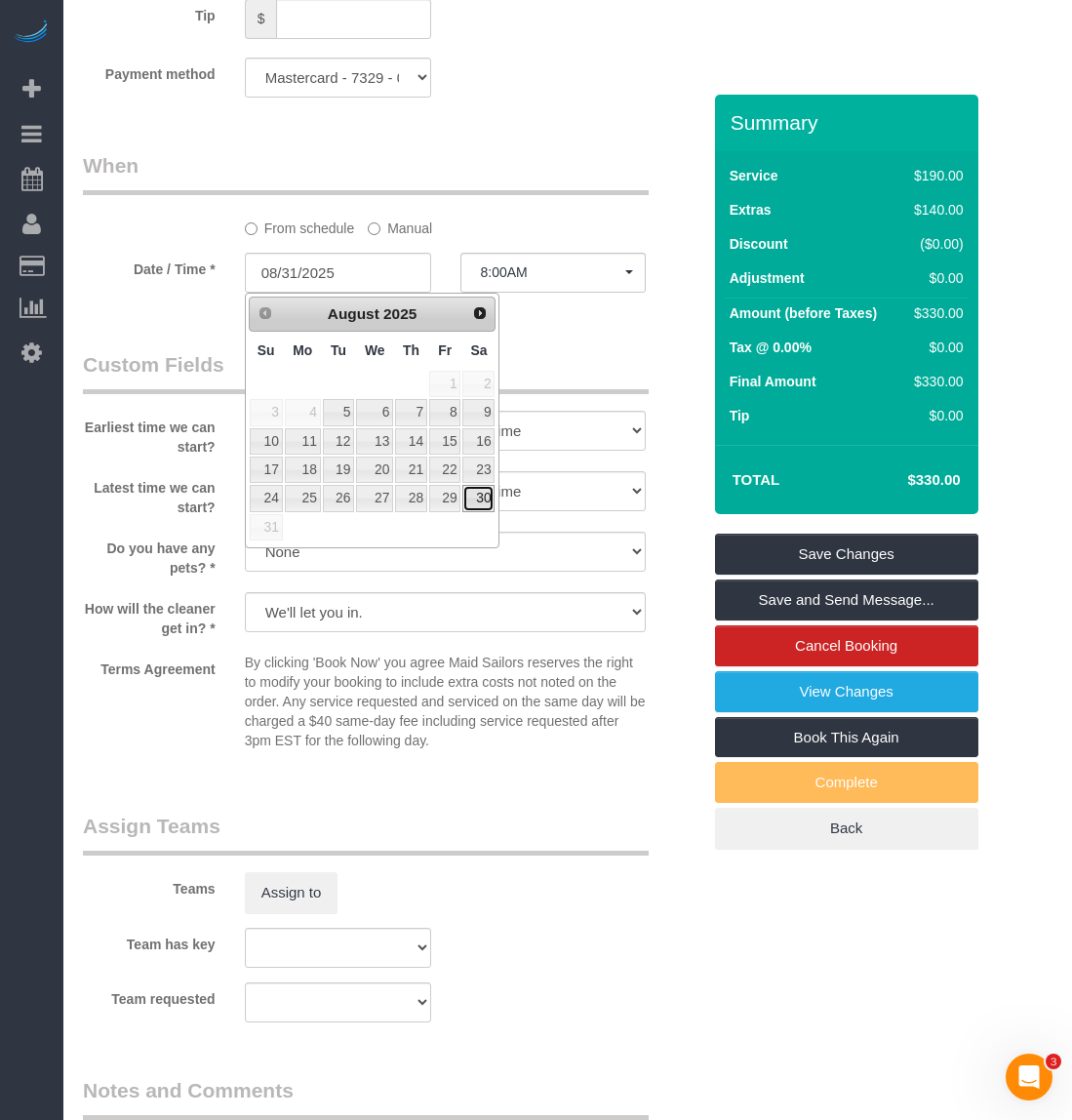 click on "30" at bounding box center (478, 498) 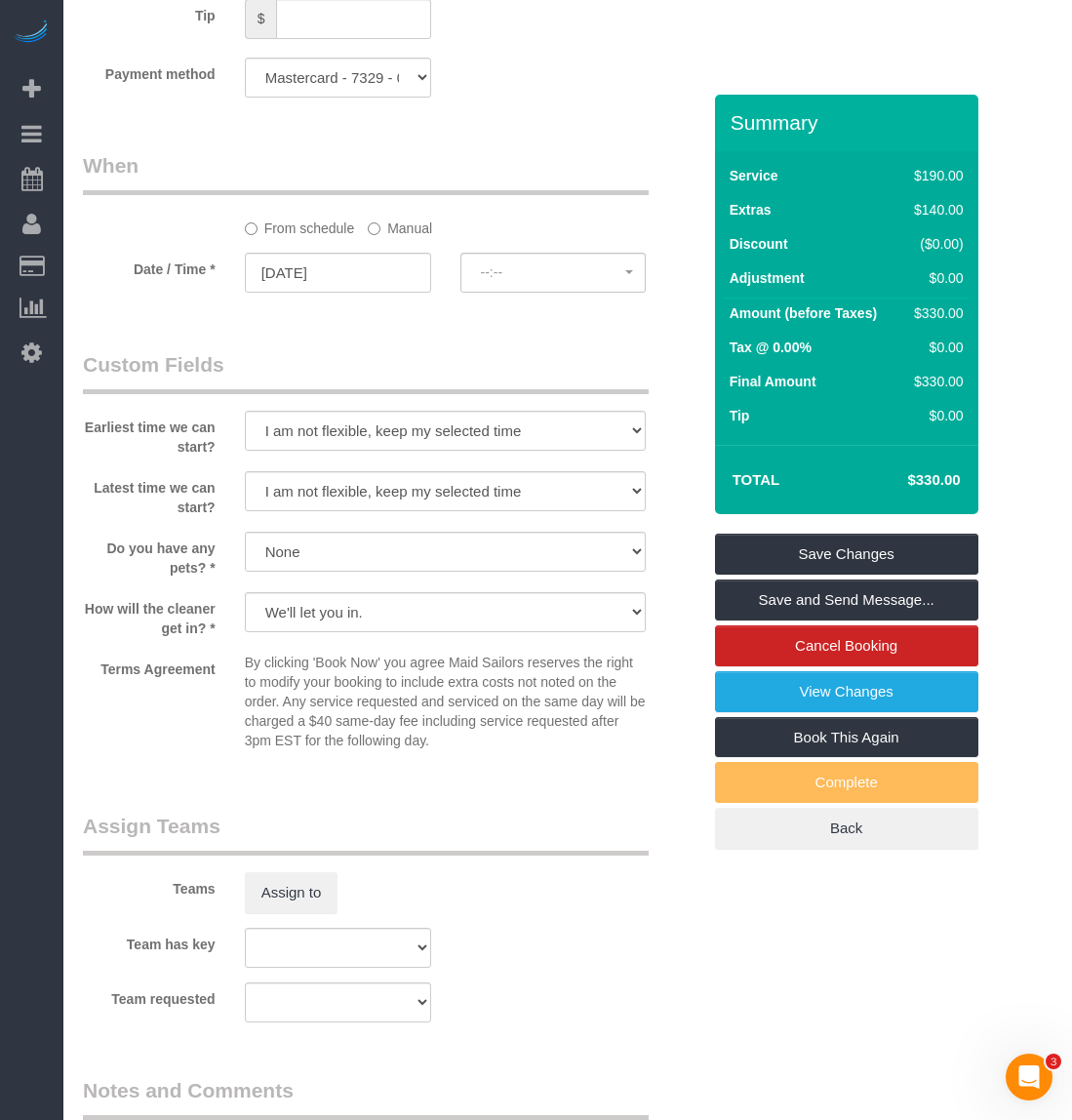 select on "spot45" 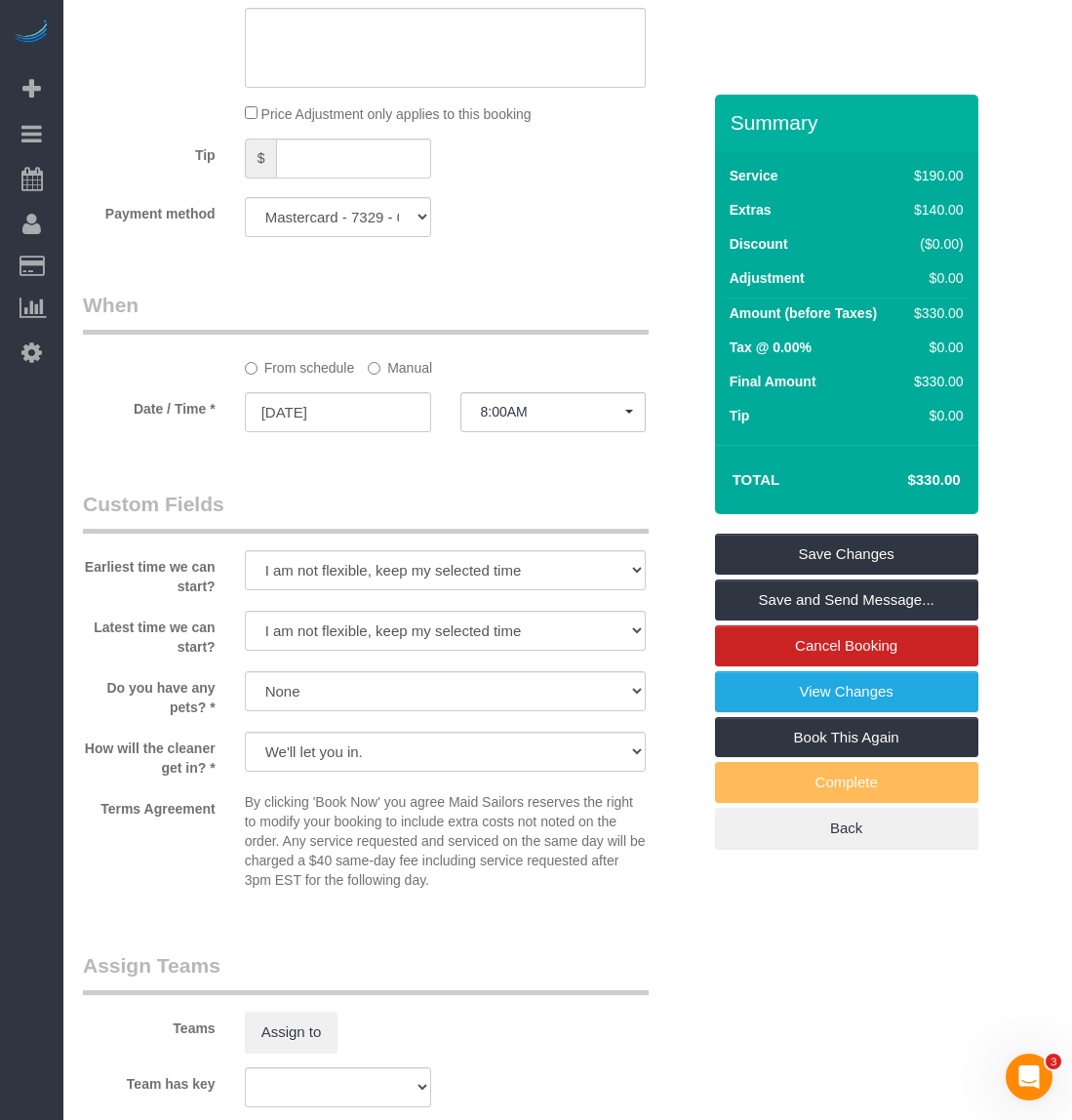 scroll, scrollTop: 1947, scrollLeft: 0, axis: vertical 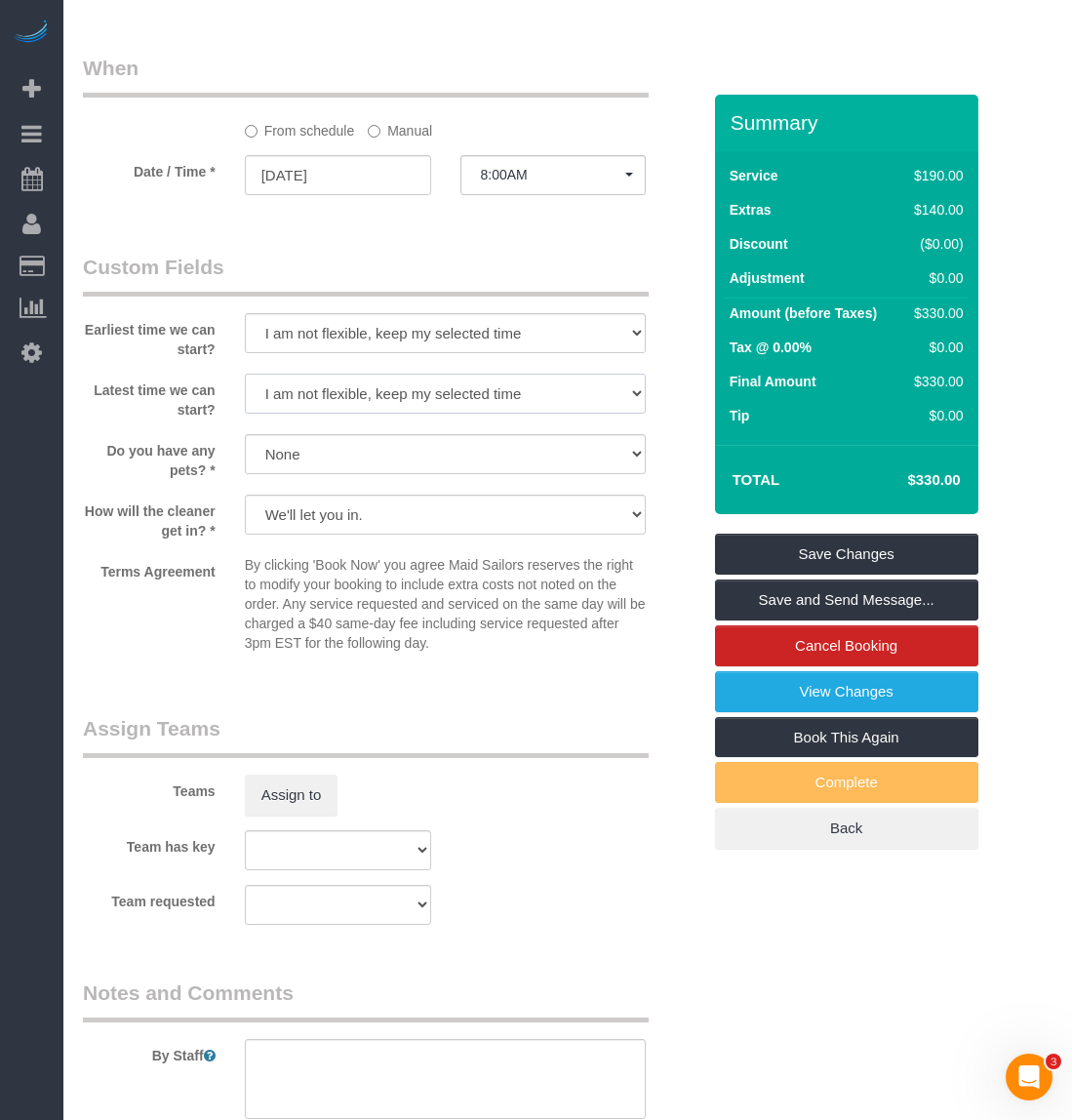 click on "I am not flexible, keep my selected time 8:00 AM 9:00 AM 10:00 AM 11:00 AM 12:00 PM 1:00 PM 2:00 PM 3:00 PM 4:00 PM 5:00 PM 6:00 PM 7:00 PM" at bounding box center [446, 393] 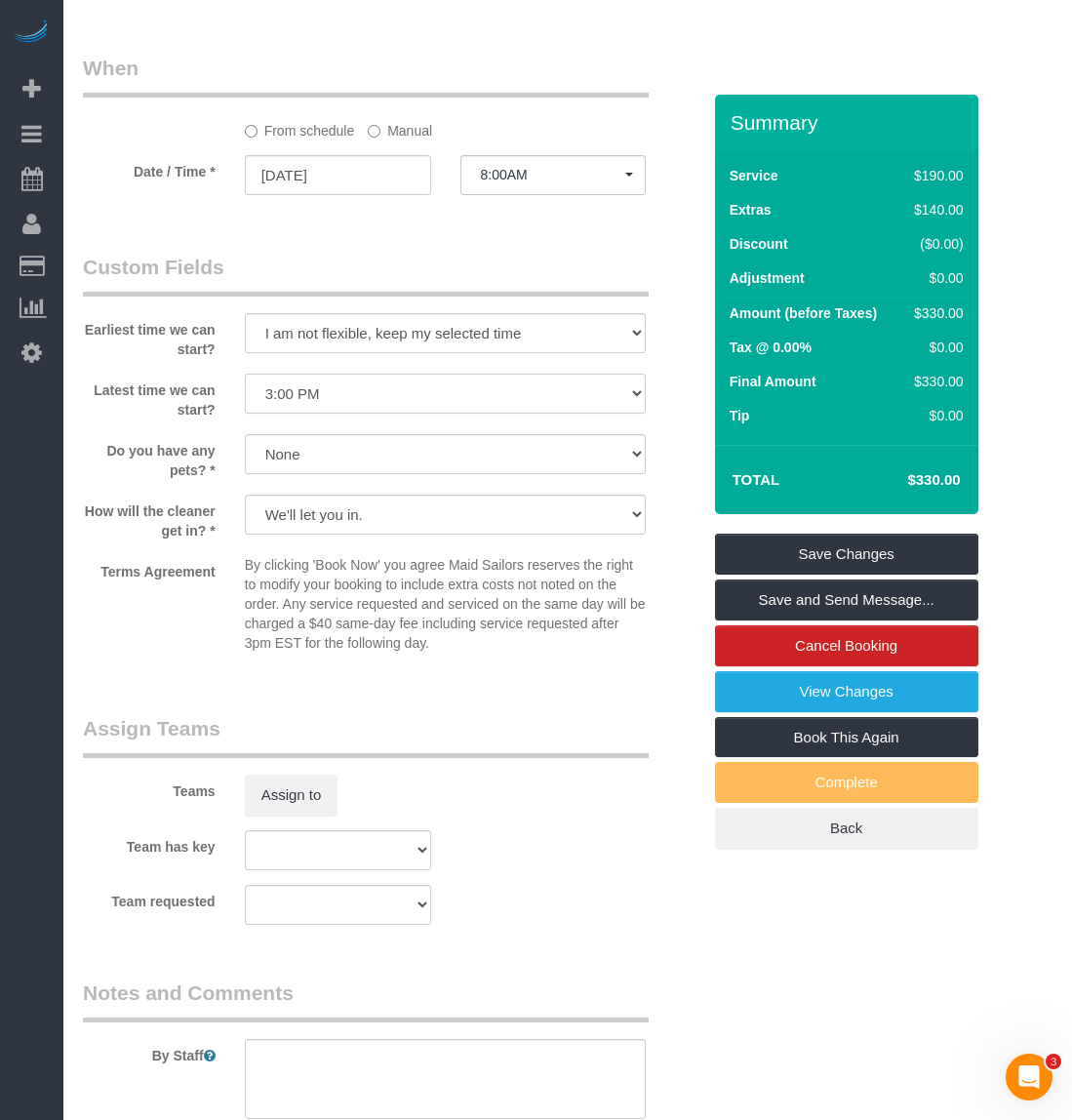 click on "I am not flexible, keep my selected time 8:00 AM 9:00 AM 10:00 AM 11:00 AM 12:00 PM 1:00 PM 2:00 PM 3:00 PM 4:00 PM 5:00 PM 6:00 PM 7:00 PM" at bounding box center [446, 393] 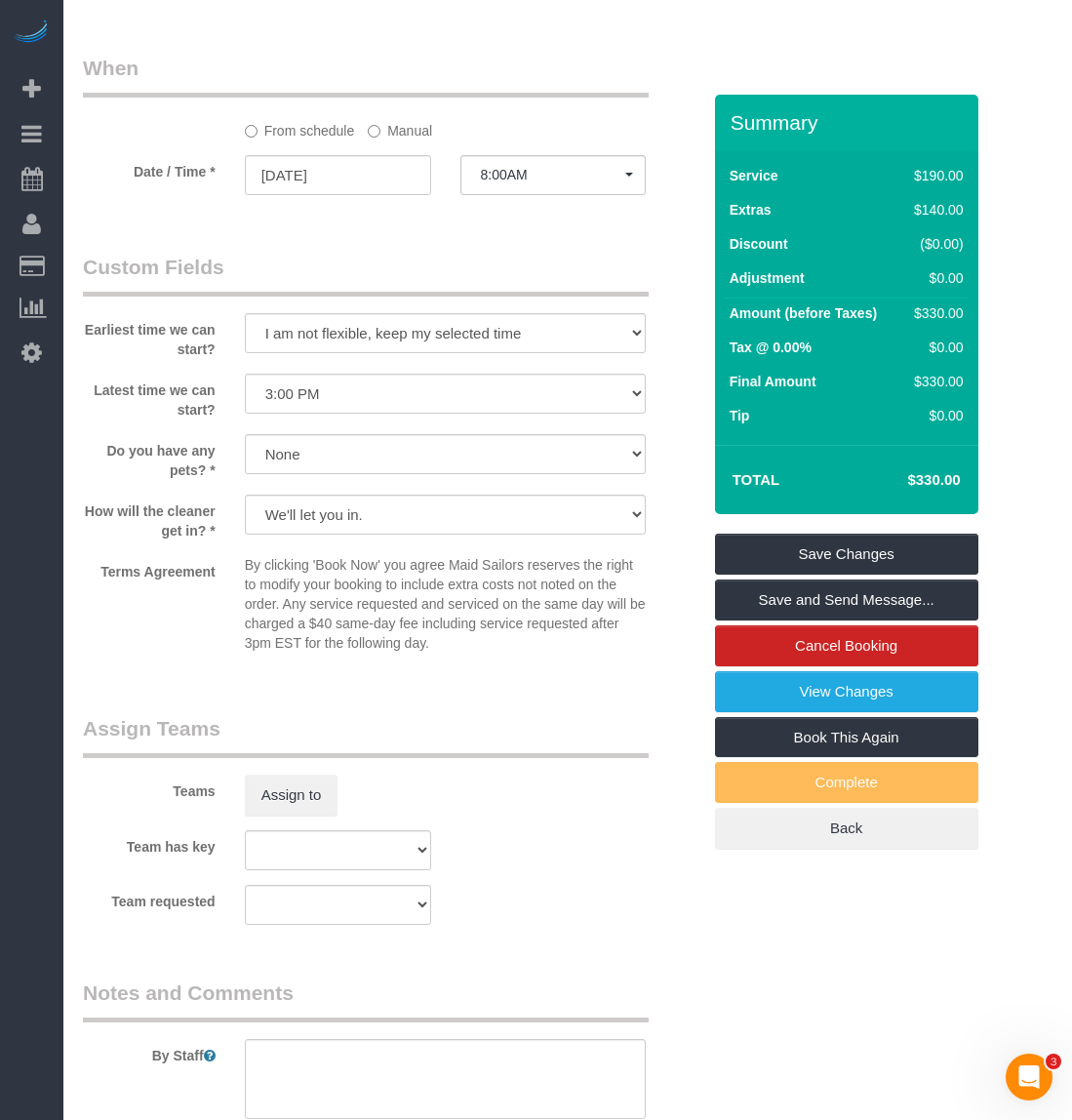 click on "Custom Fields
Earliest time we can start?
I am not flexible, keep my selected time 8:00 AM 9:00 AM 10:00 AM 11:00 AM 12:00 PM 1:00 PM 2:00 PM 3:00 PM 4:00 PM 5:00 PM 6:00 PM 7:00 PM
Latest time we can start?" at bounding box center [391, 464] 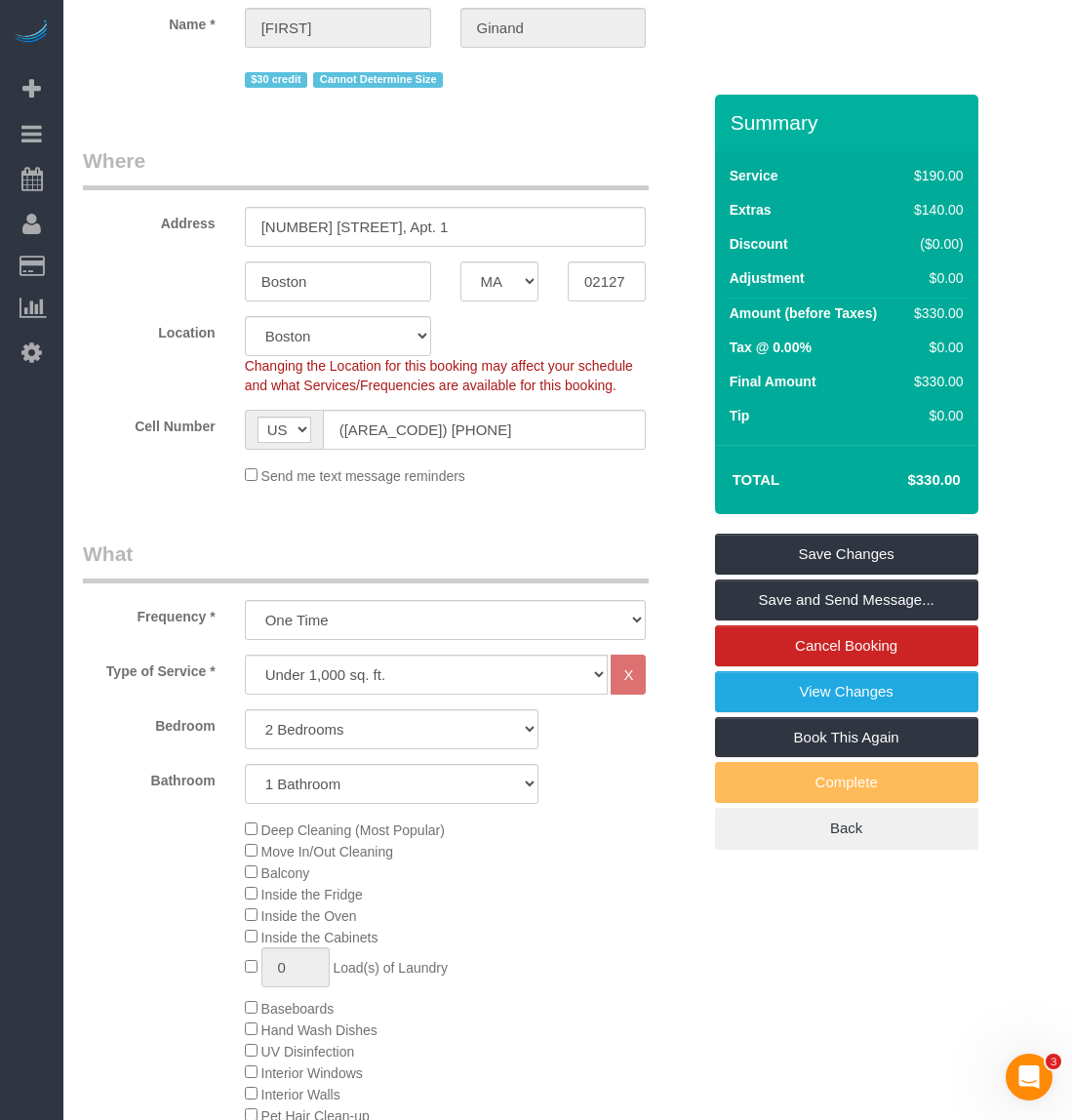 scroll, scrollTop: 0, scrollLeft: 0, axis: both 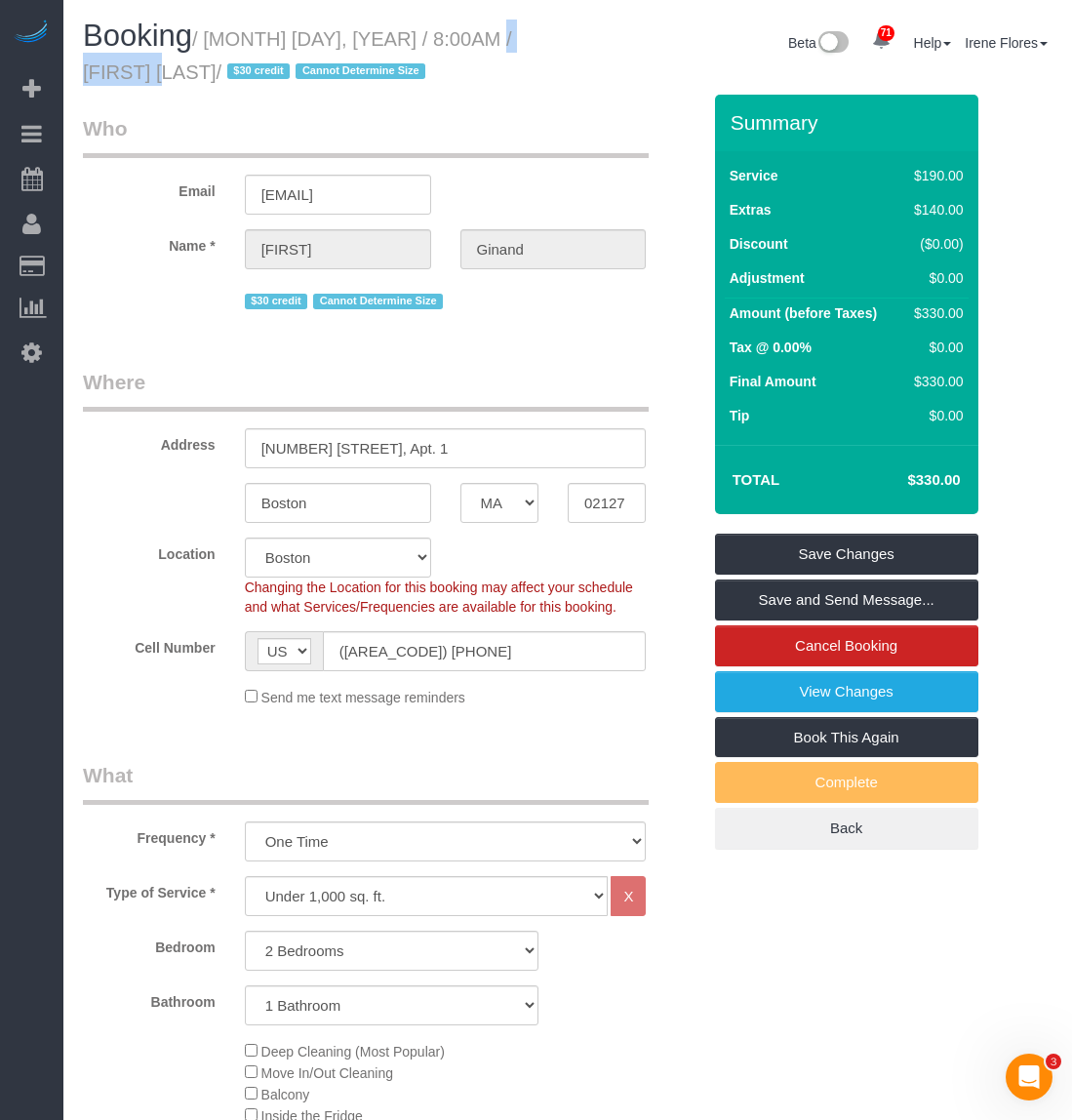 drag, startPoint x: 452, startPoint y: 45, endPoint x: 145, endPoint y: 64, distance: 307.5874 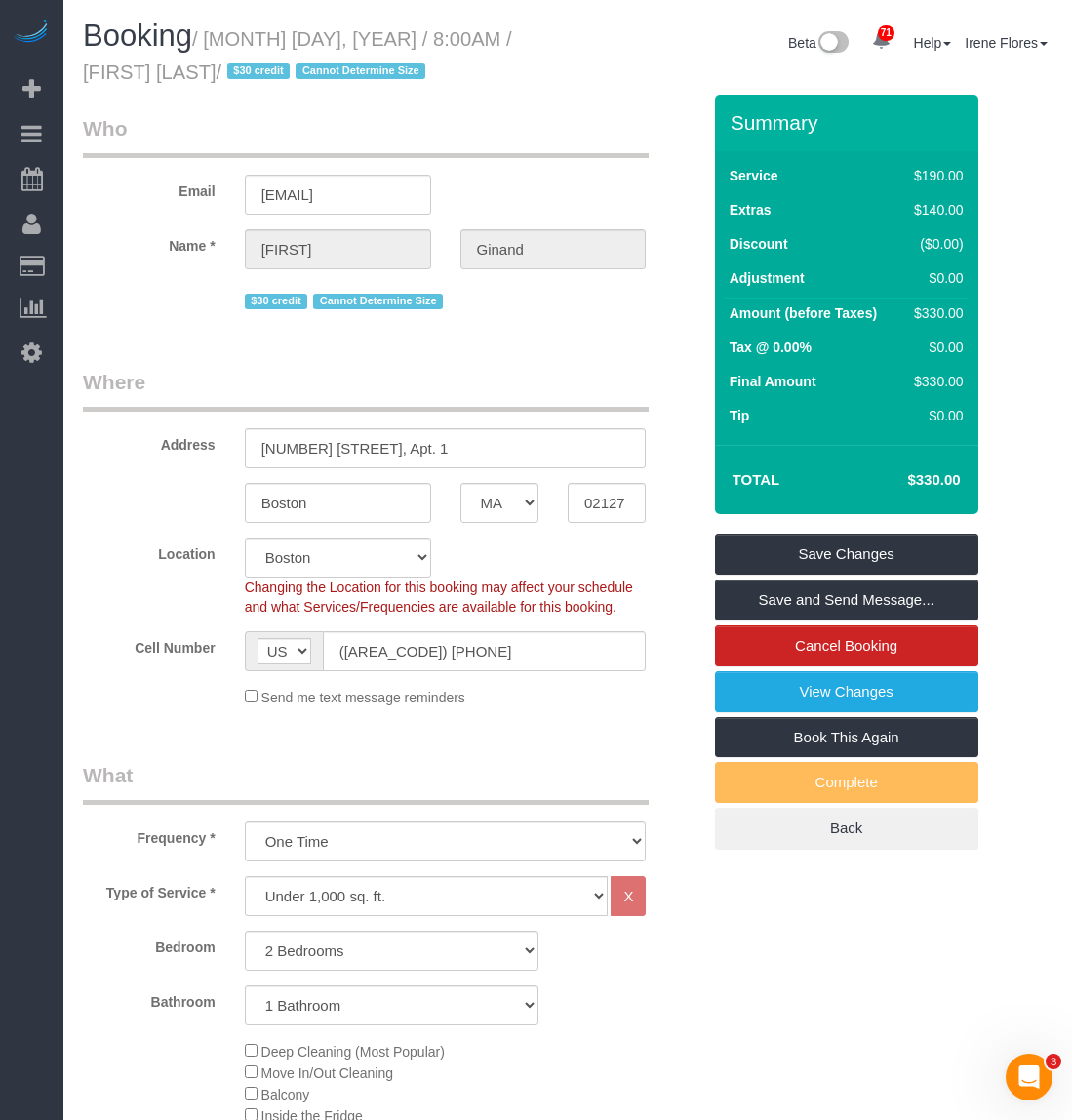 click on "Who
Email
ryan.ginand@gmail.com
Name *
Ryan
Ginand
$30 credit
Cannot Determine Size
Where
Address
451 West 4th Street, Apt. 1
Boston
AK
AL
AR
AZ
CA
CO
CT
DC
DE
FL
GA
HI
IA
ID
IL
IN
KS
KY
LA
MA
MD
ME
MI
MN
MO
MS
MT" at bounding box center [391, 1773] 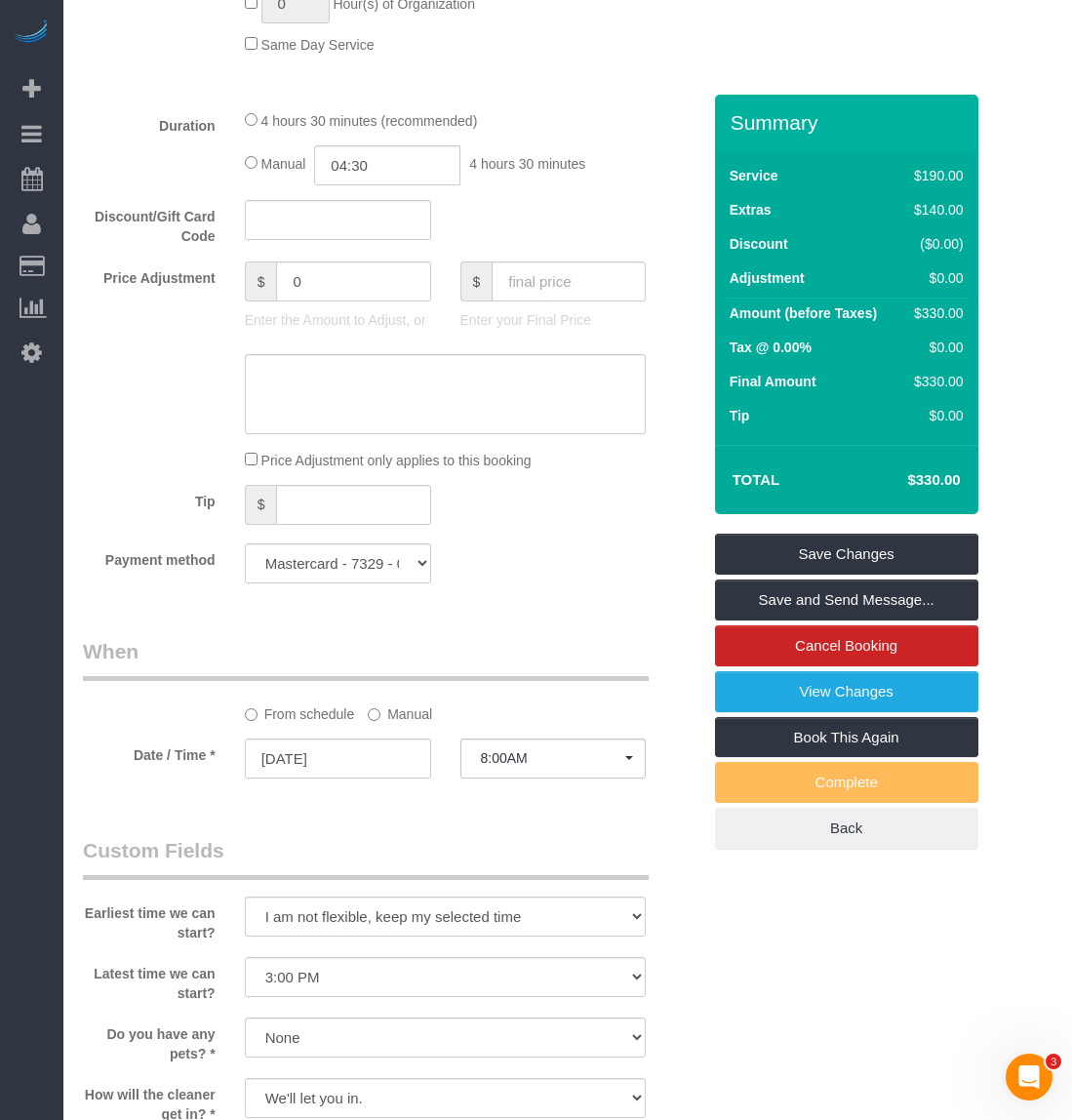 scroll, scrollTop: 1659, scrollLeft: 0, axis: vertical 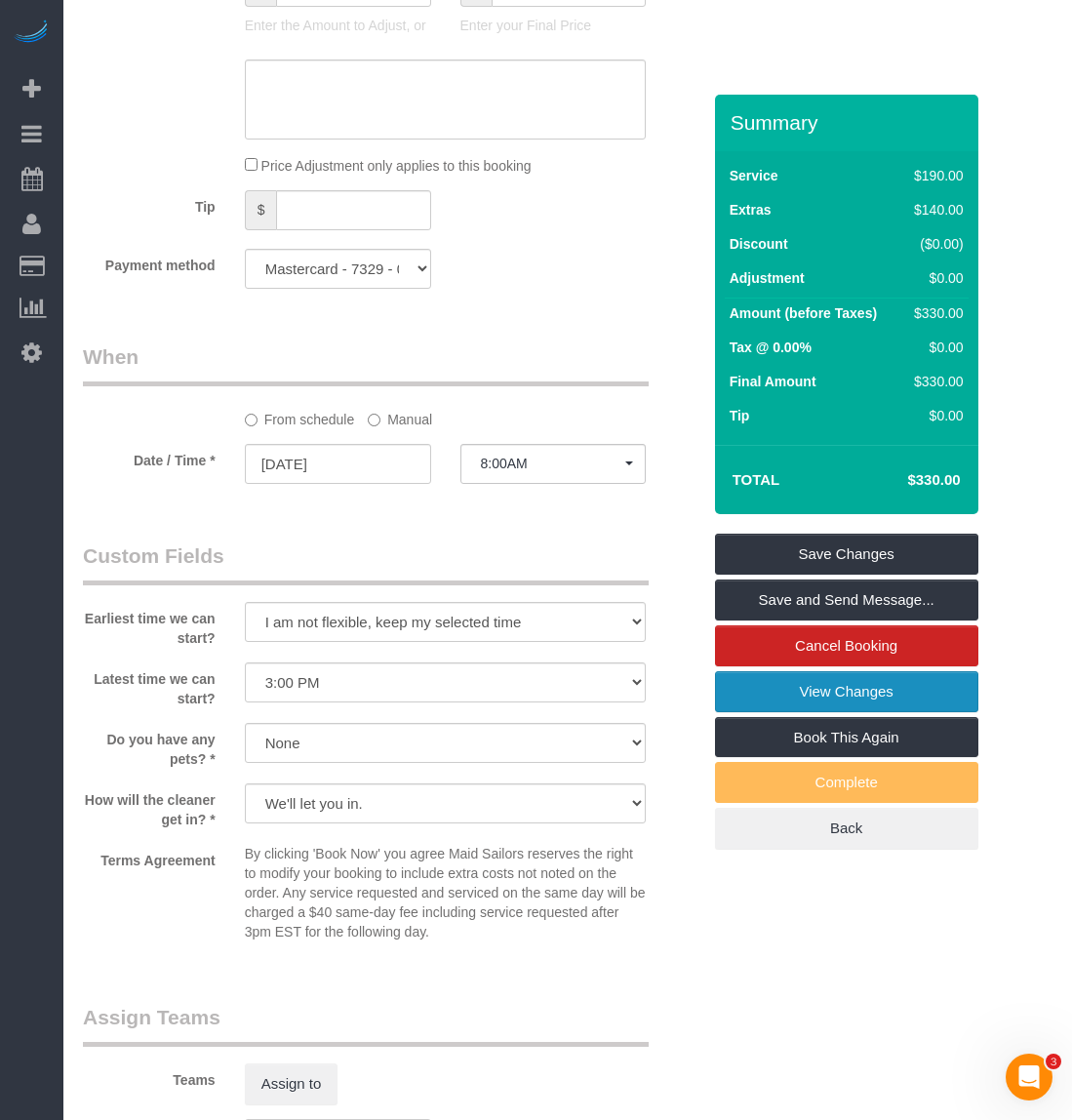 click on "View Changes" at bounding box center (847, 692) 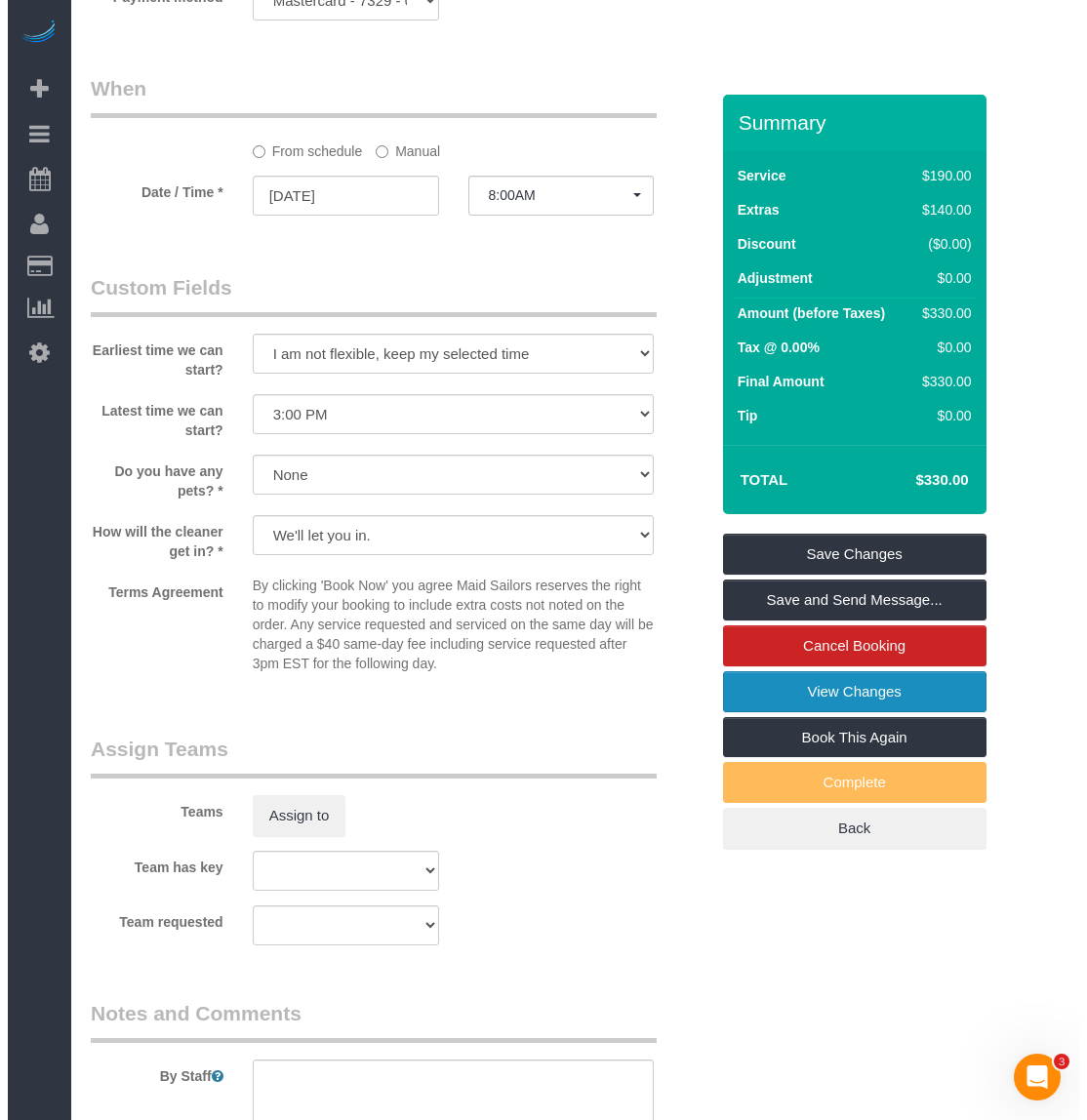 scroll, scrollTop: 2049, scrollLeft: 0, axis: vertical 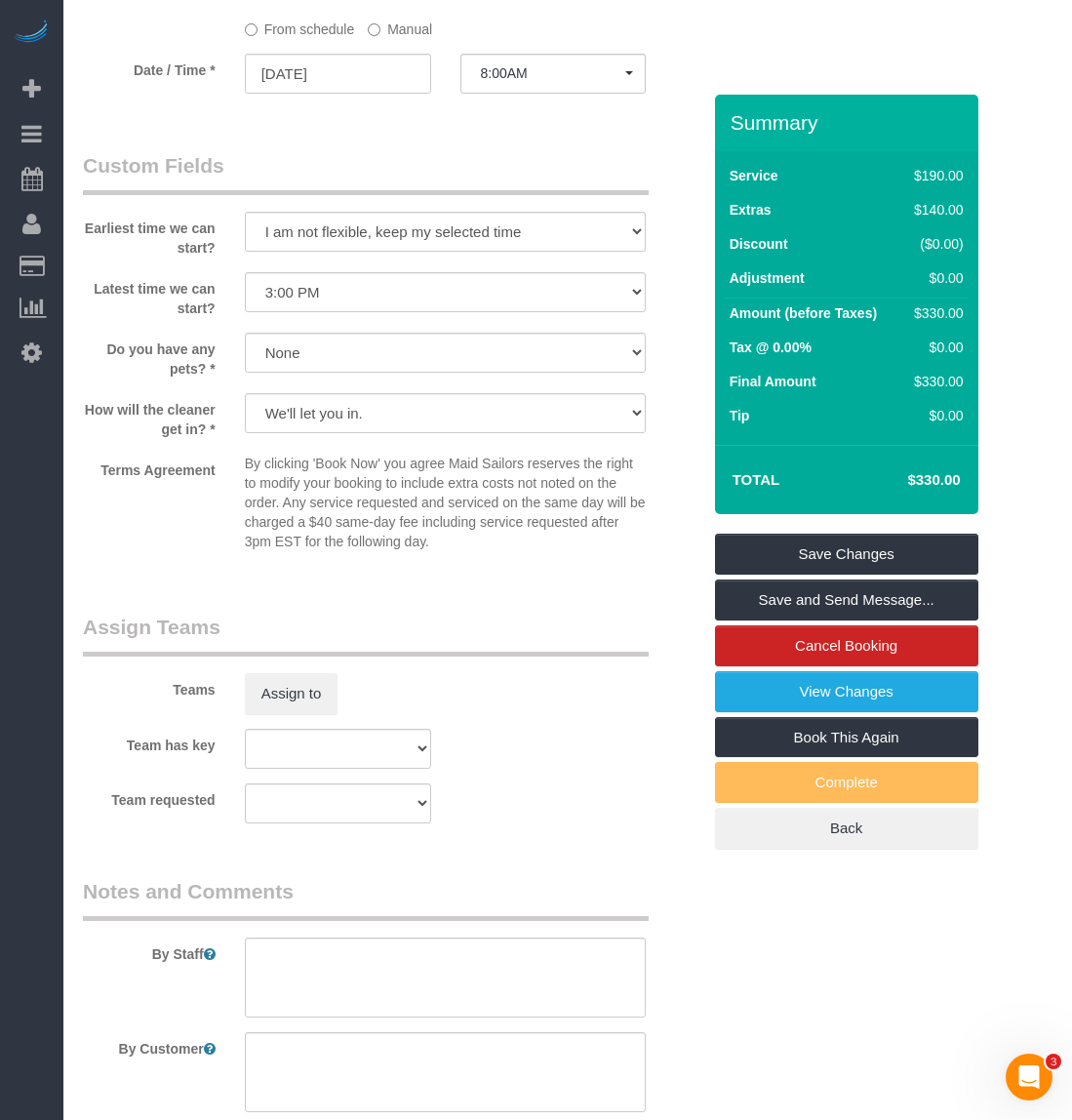 click on "Who
Email
ryan.ginand@gmail.com
Name *
Ryan
Ginand
$30 credit
Cannot Determine Size
Where
Address
451 West 4th Street, Apt. 1
Boston
AK
AL
AR
AZ
CA
CO
CT
DC
DE
FL
GA
HI
IA
ID
IL
IN
KS
KY
LA
MA
MD
ME
MI
MN
MO
MS
MT" at bounding box center (391, -276) 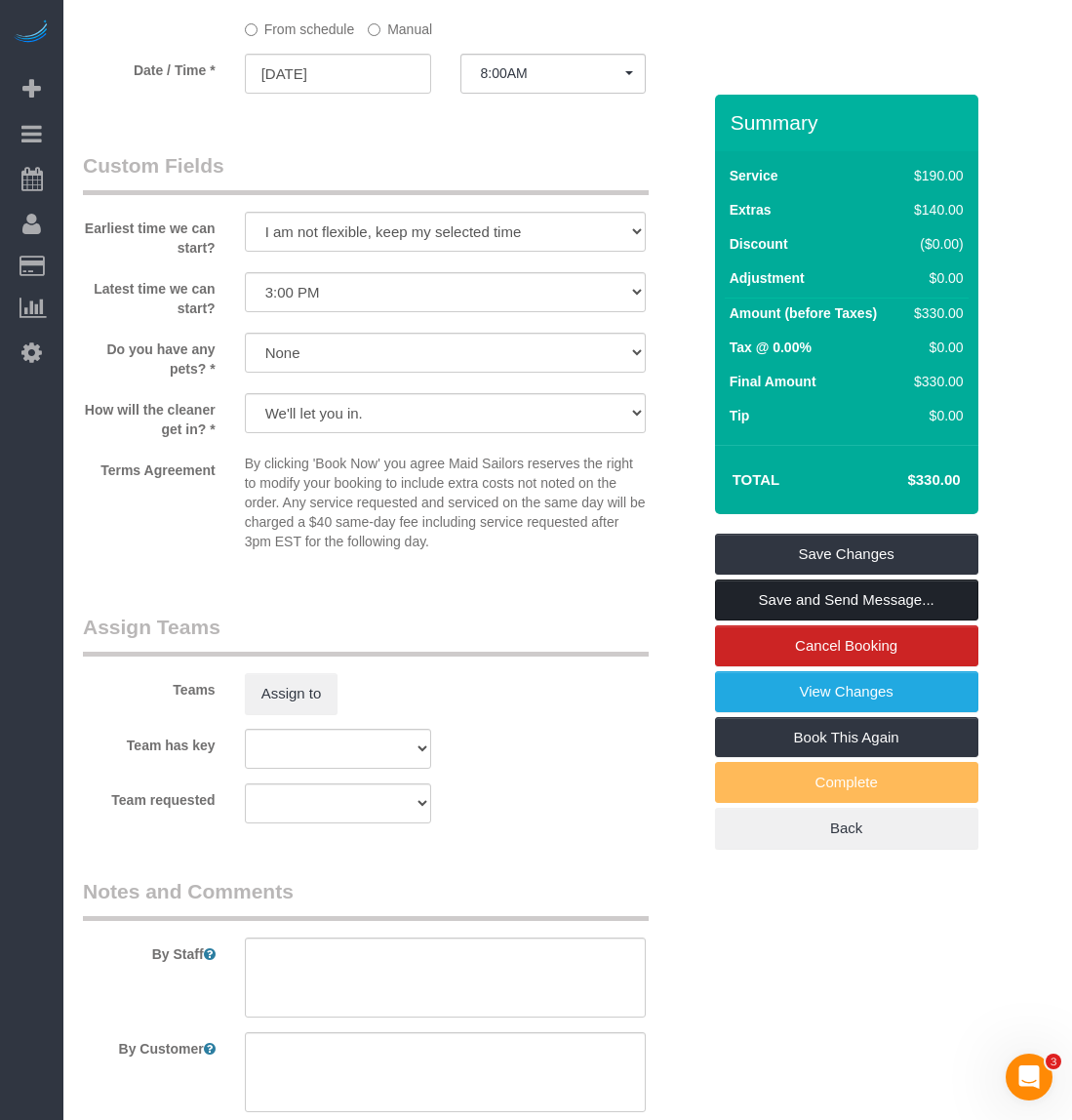 click on "Save and Send Message..." at bounding box center (847, 600) 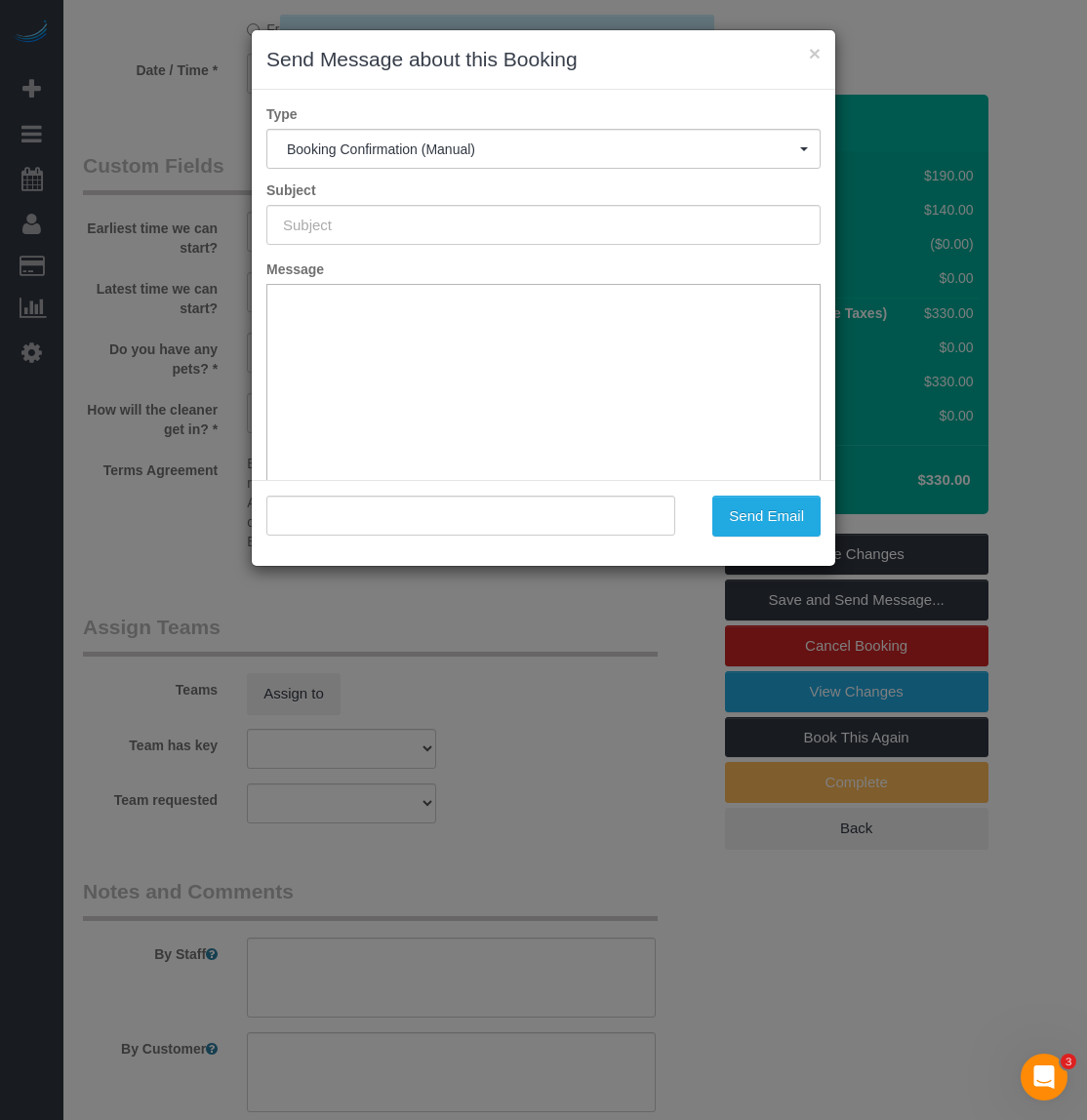 type on "Cleaning Confirmed for 08/30/2025 at 8:00am" 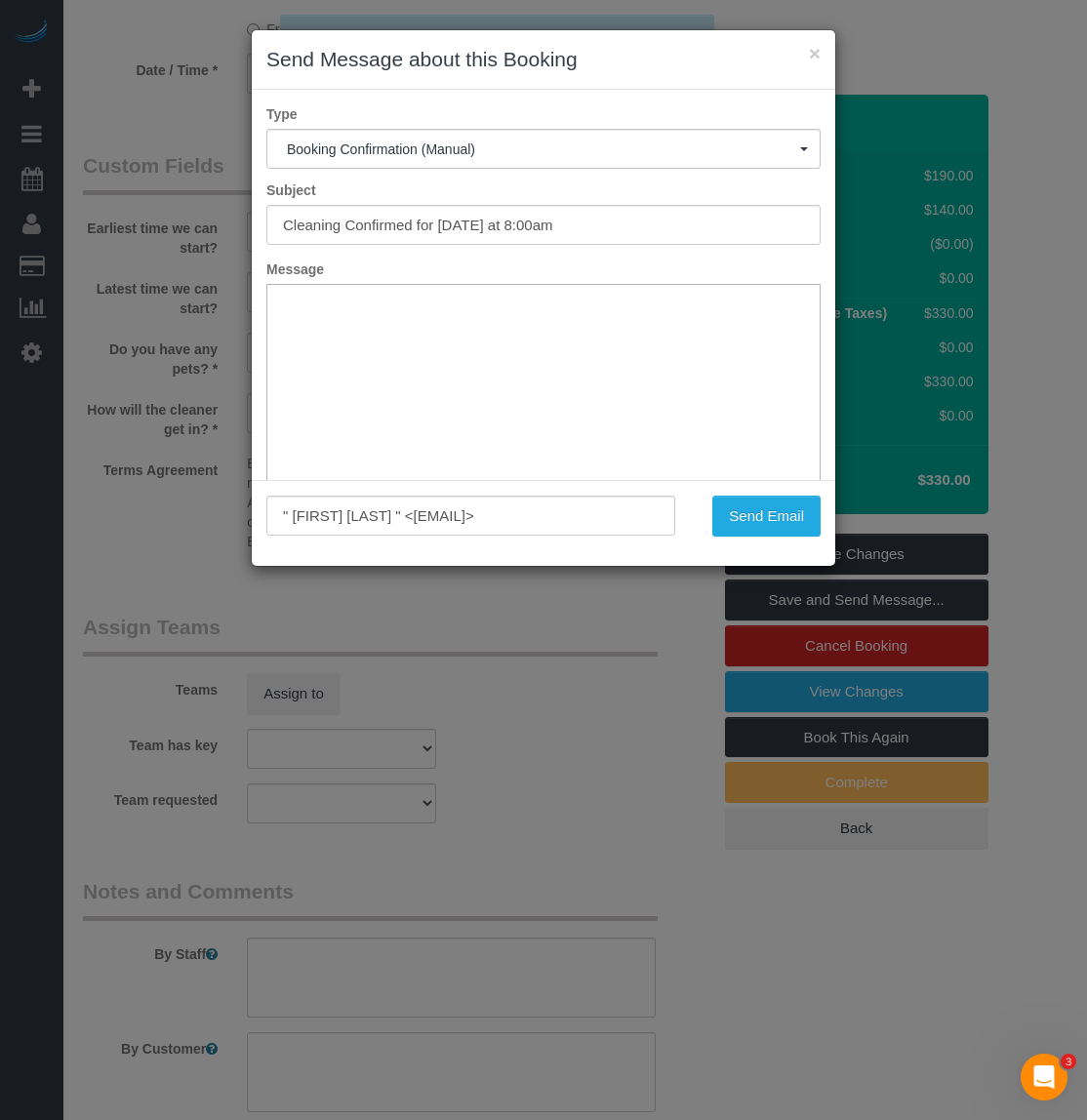 scroll, scrollTop: 0, scrollLeft: 0, axis: both 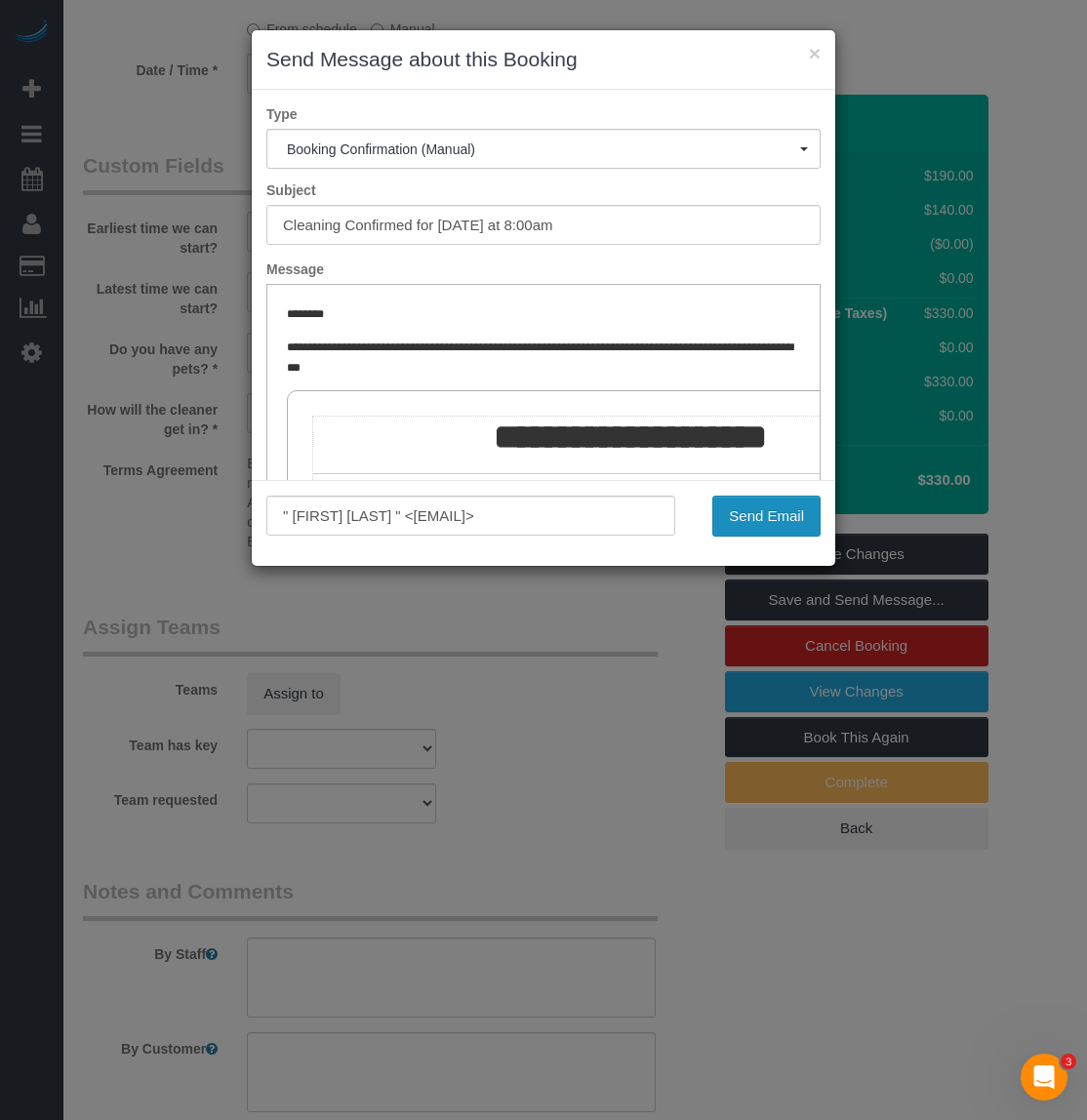 click on "Send Email" at bounding box center (766, 516) 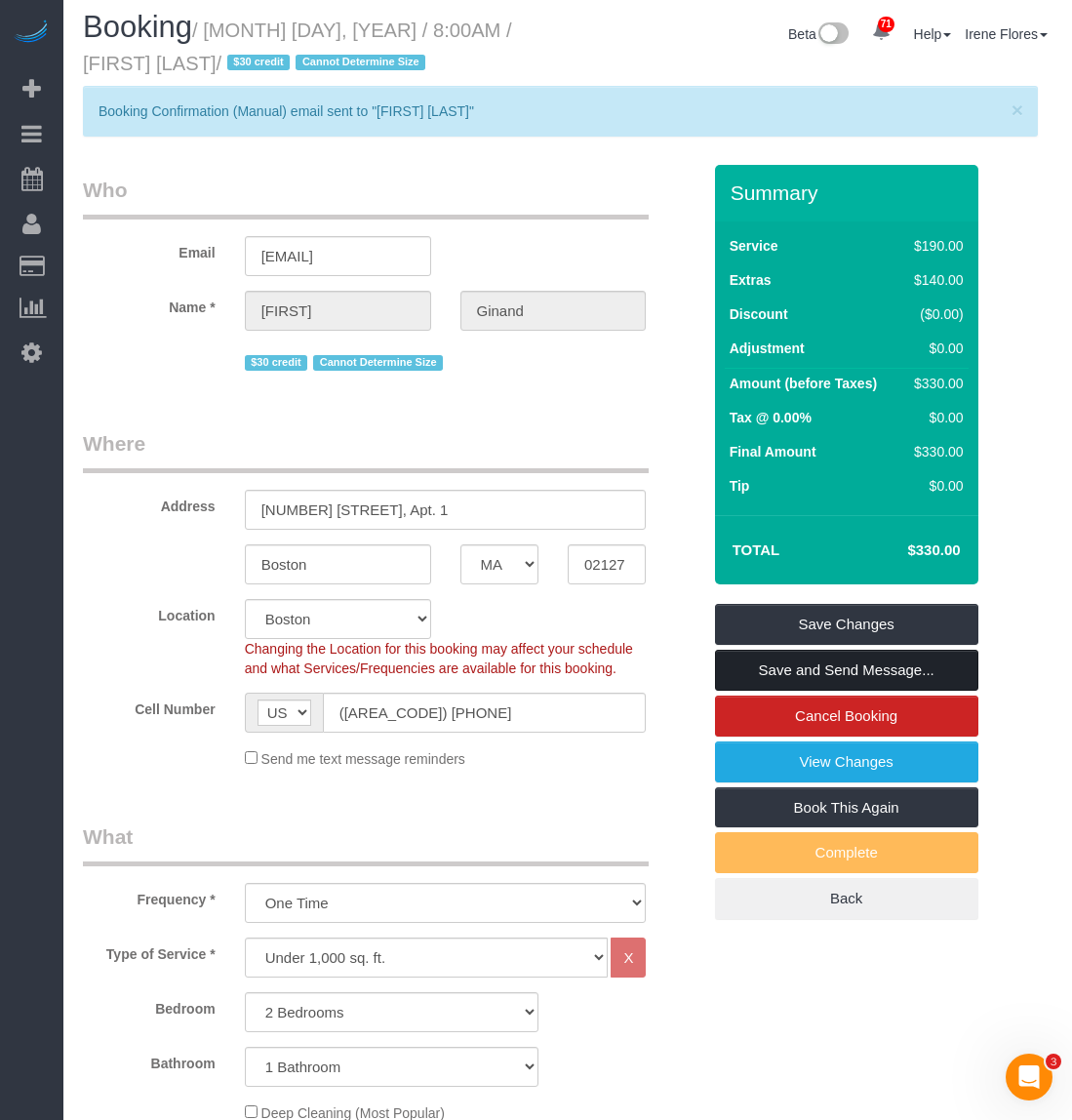 scroll, scrollTop: 0, scrollLeft: 0, axis: both 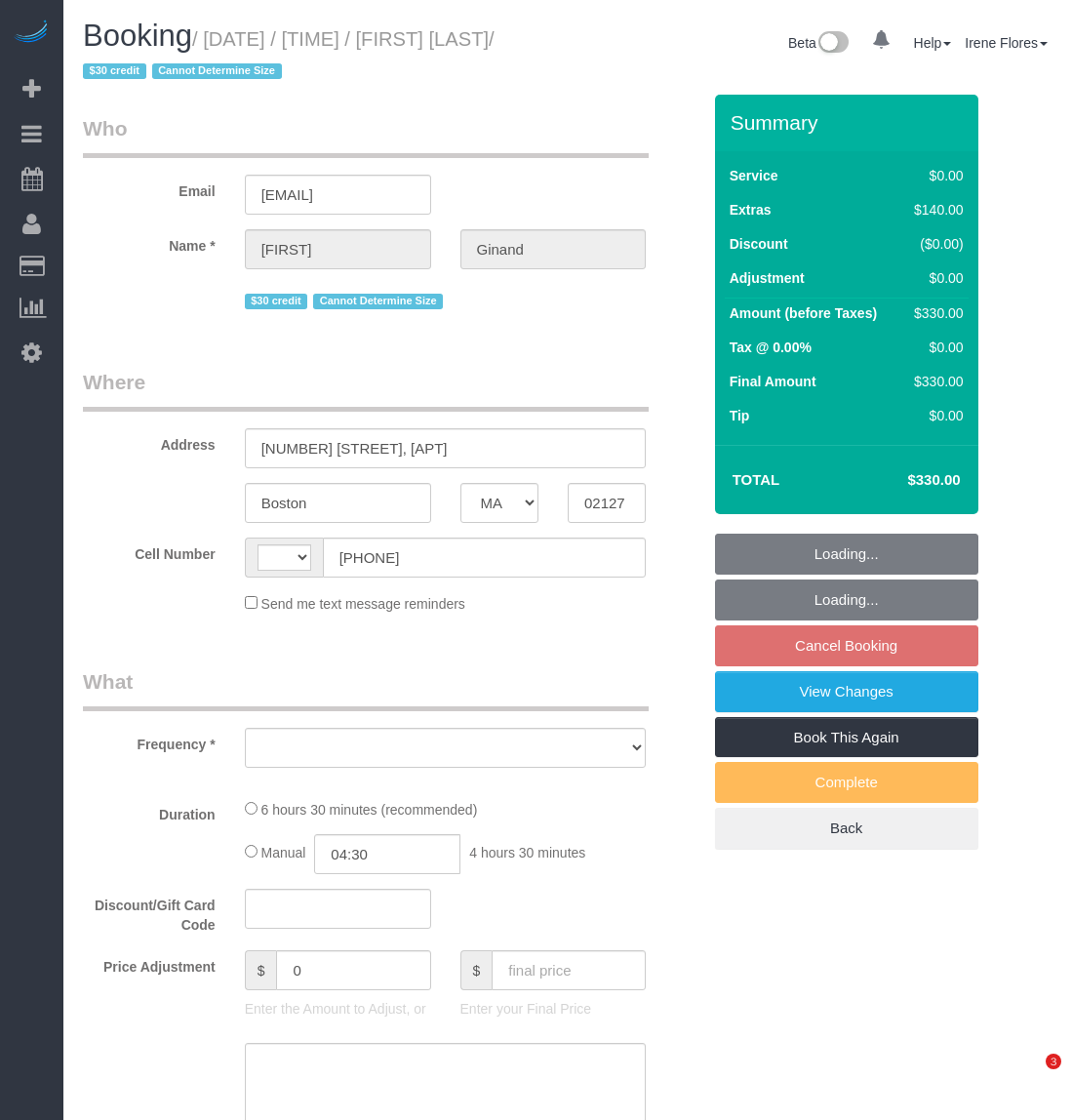 select on "MA" 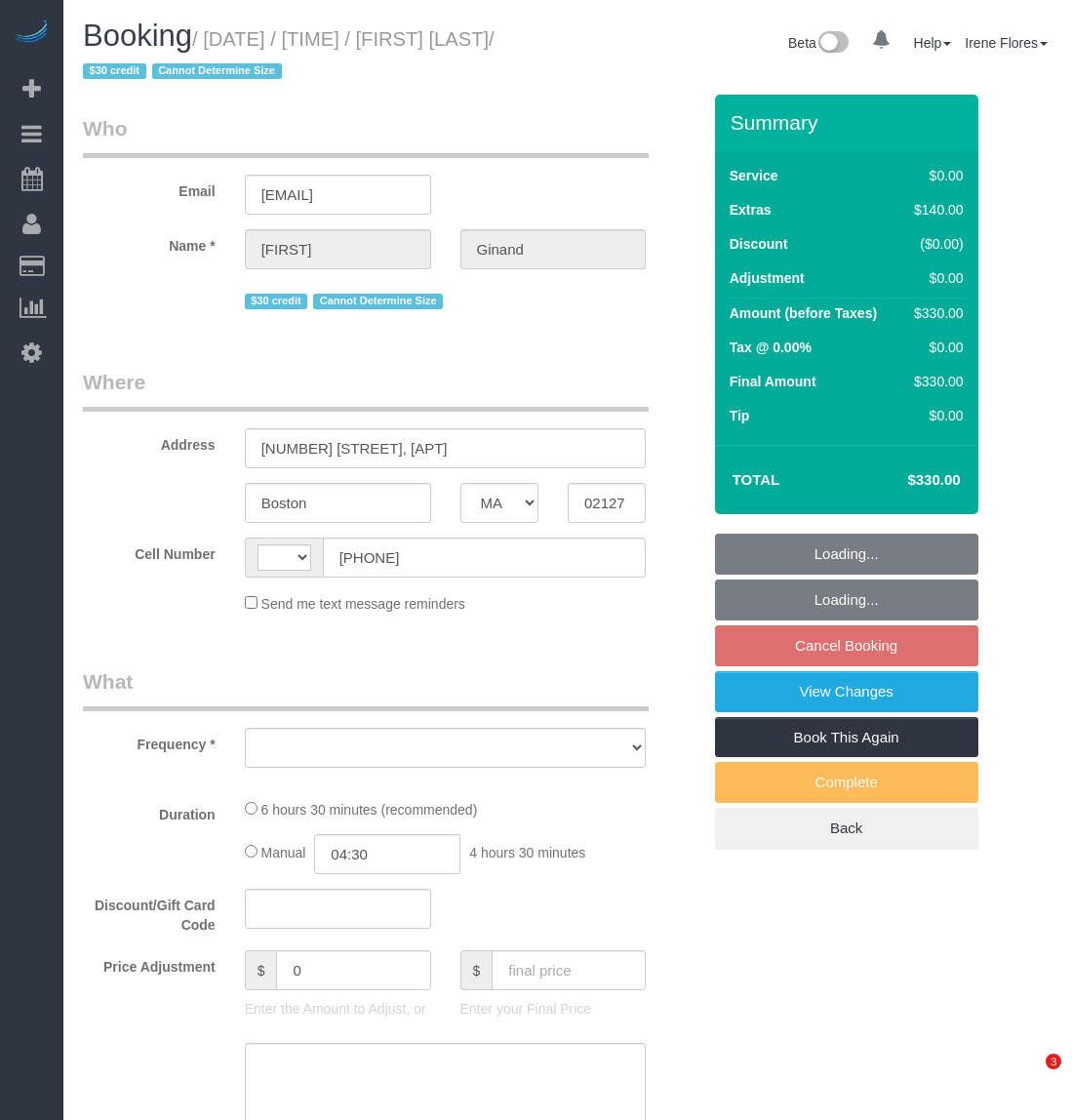 scroll, scrollTop: 0, scrollLeft: 0, axis: both 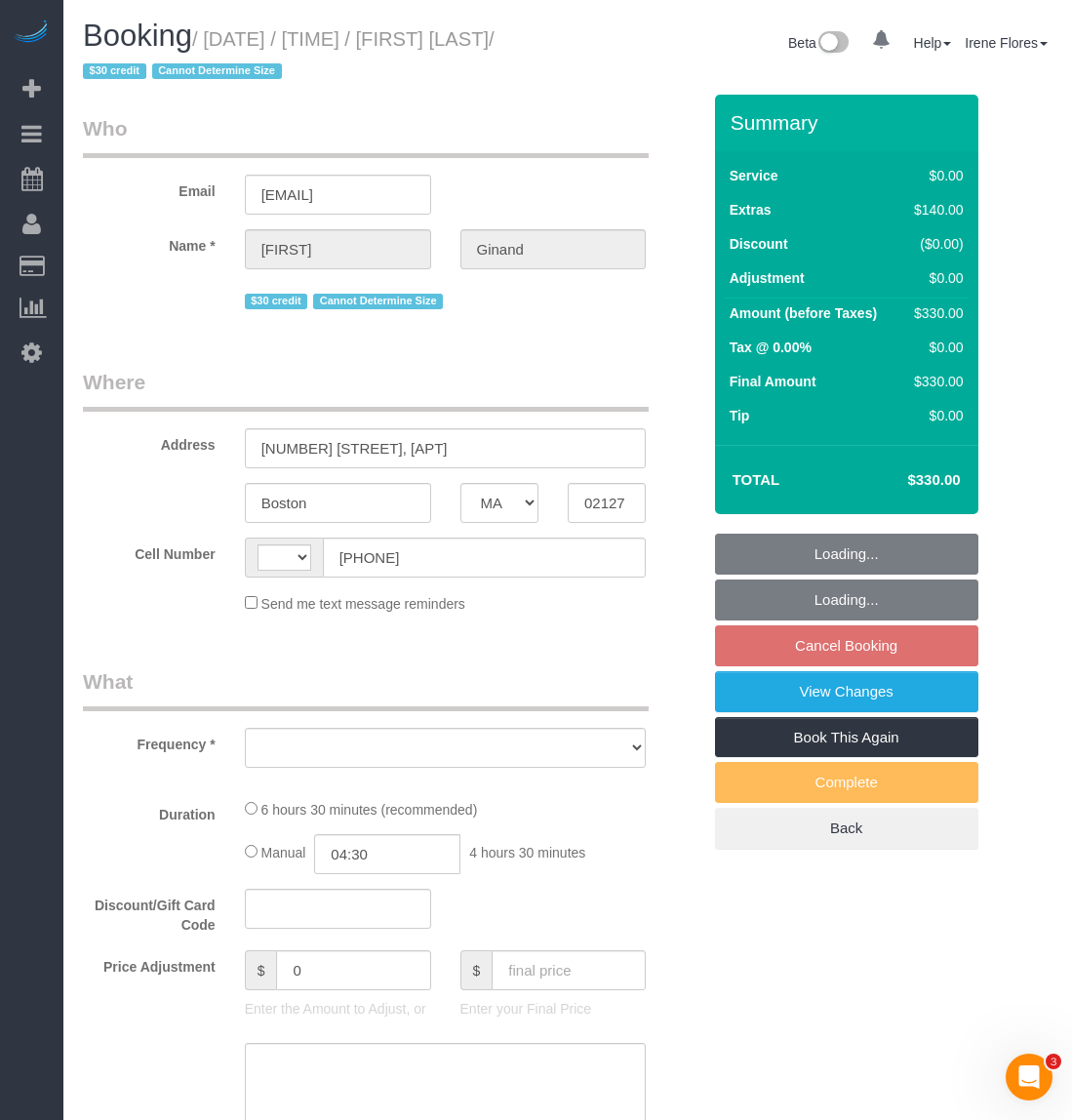 select on "string:US" 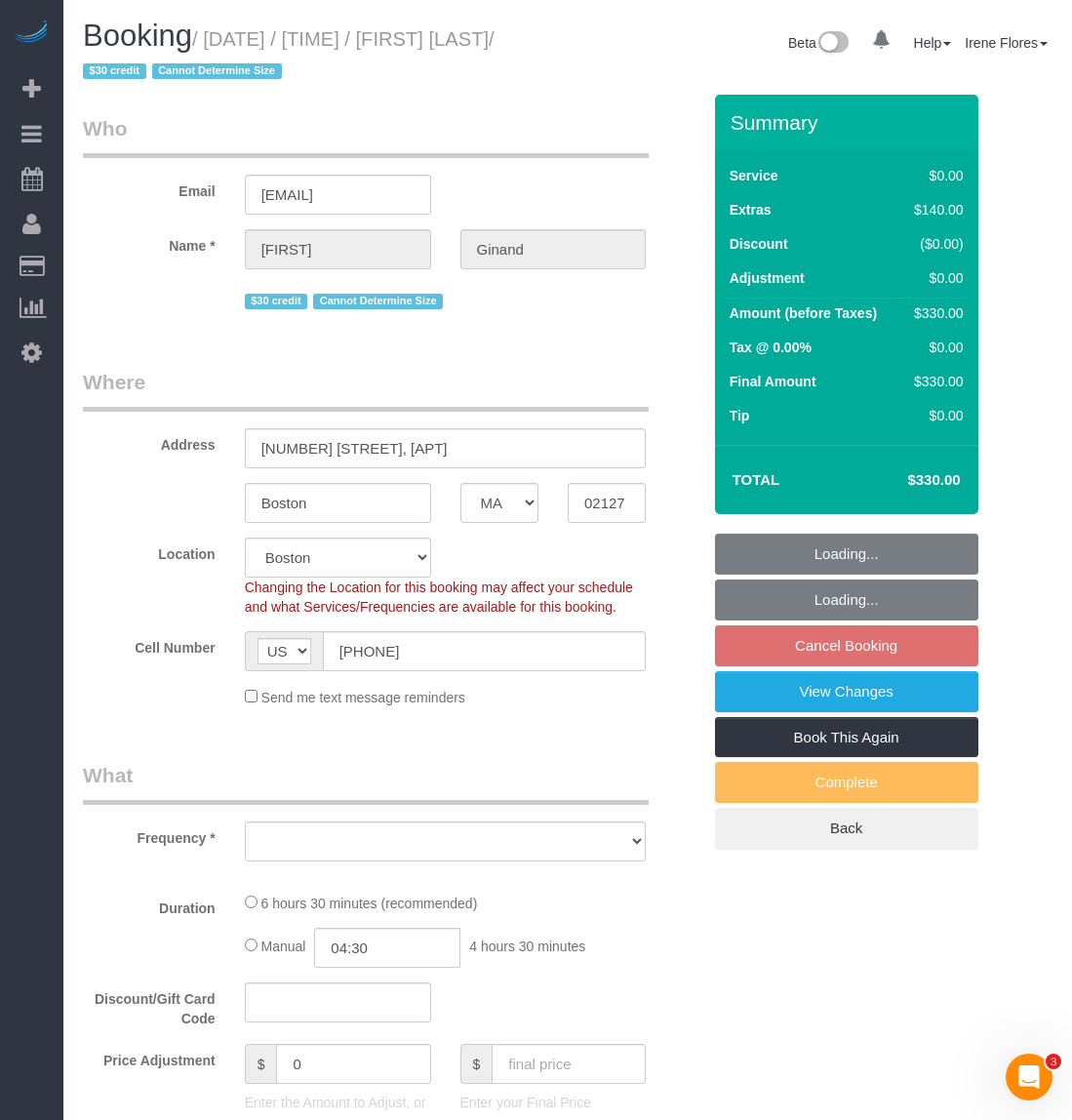 select on "string:stripe-pm_1HK2gi4VGloSiKo73eHCgN0s" 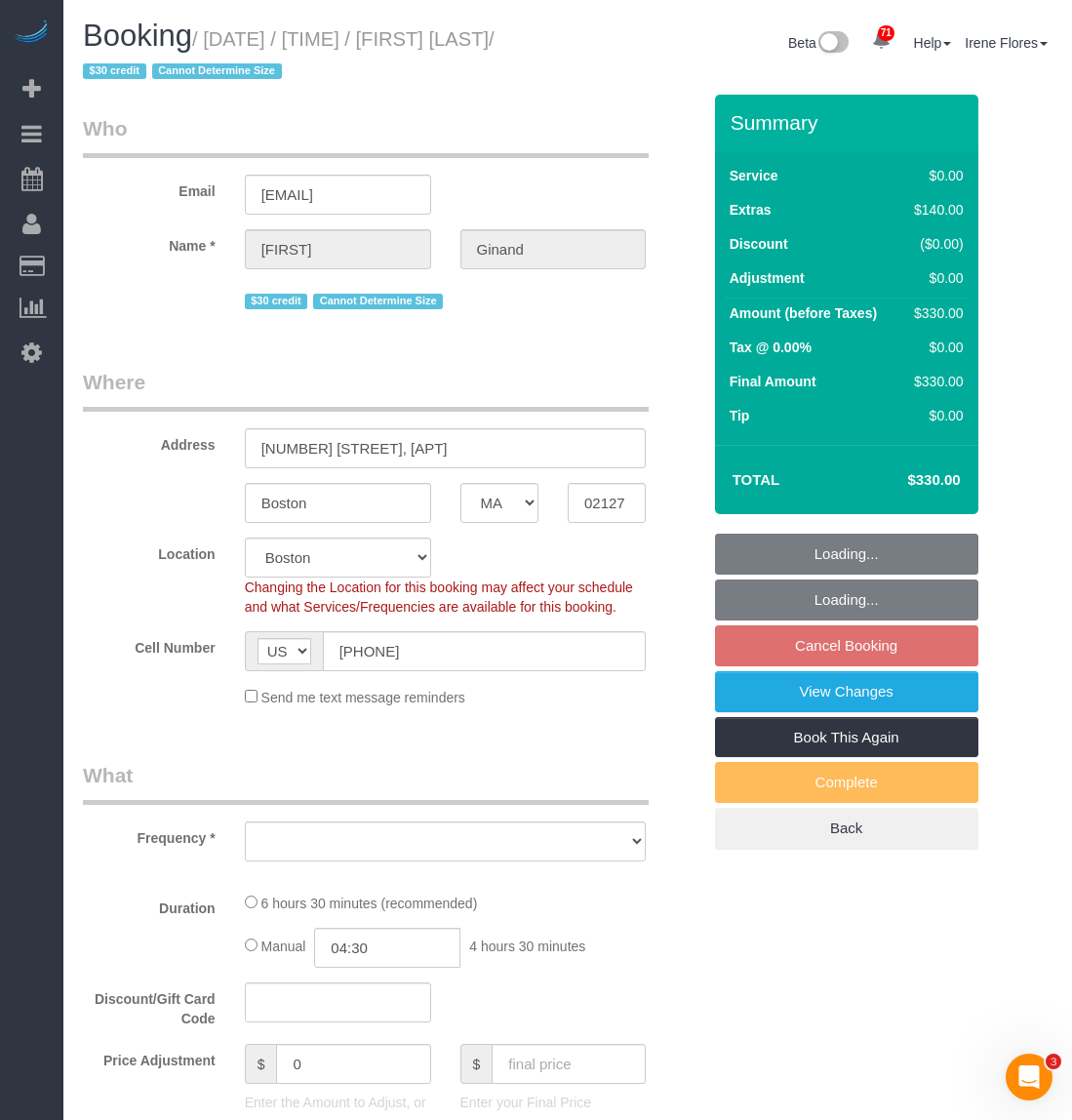 select on "object:960" 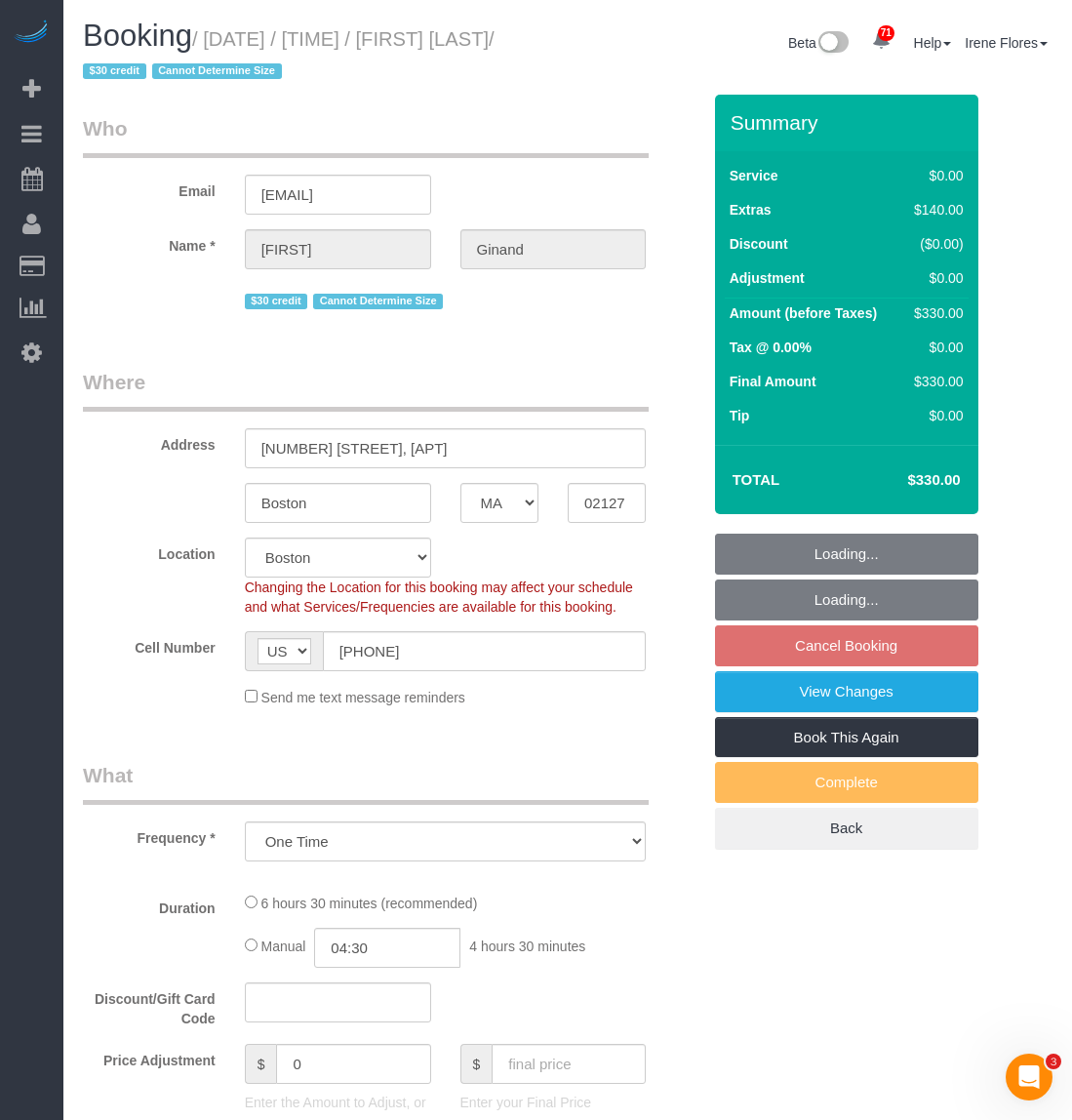 select on "object:1123" 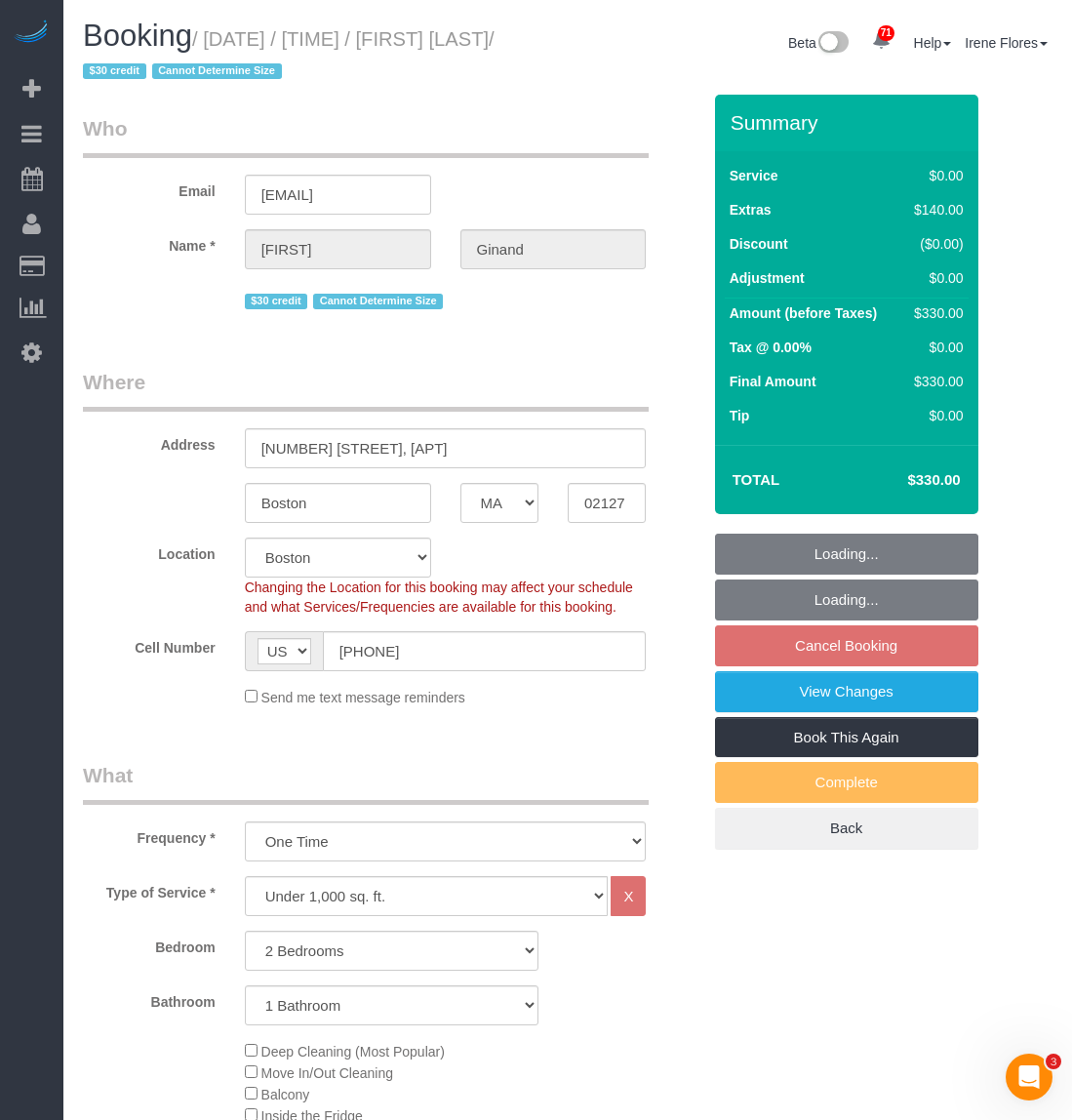 select on "2" 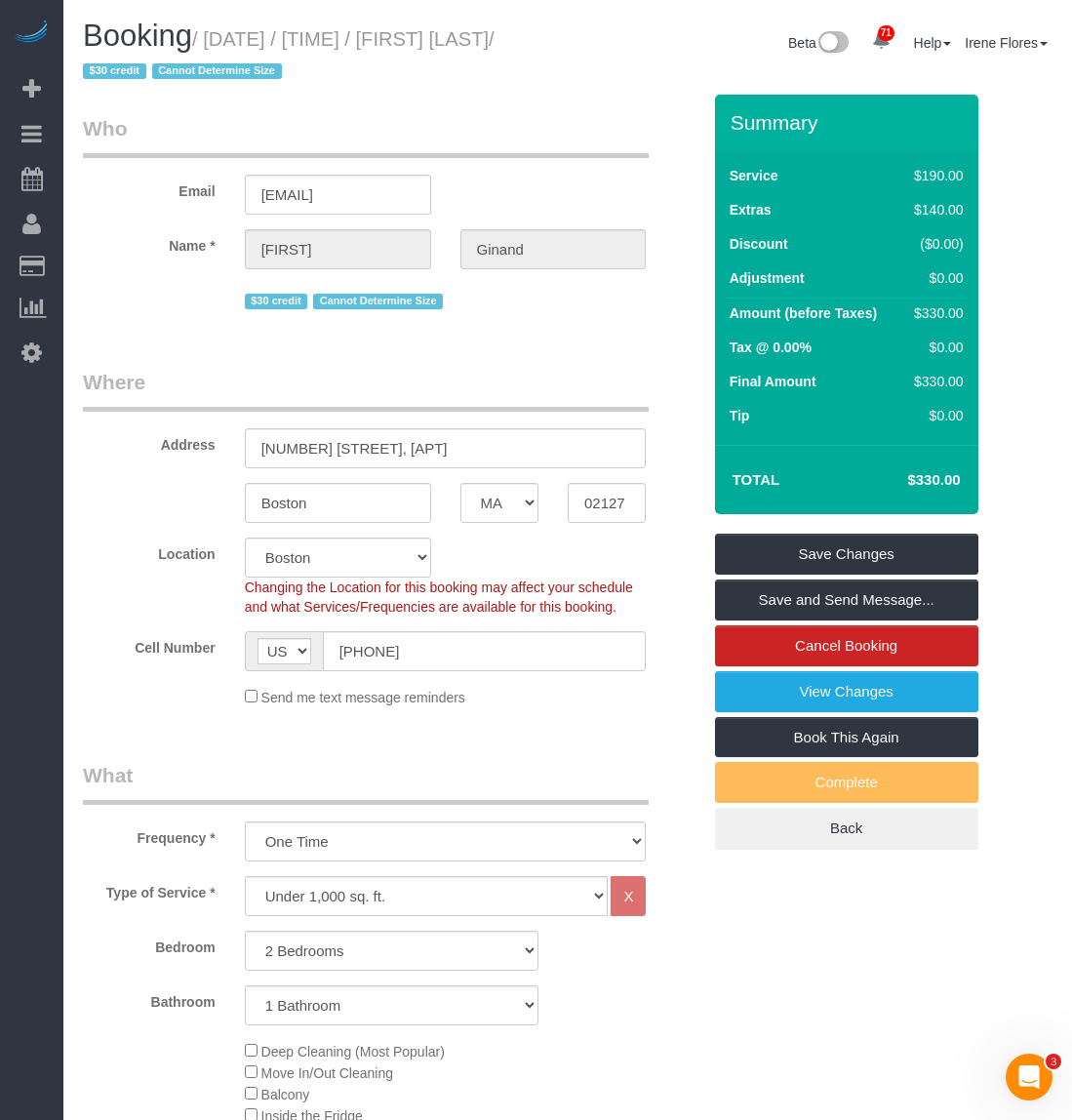 drag, startPoint x: 142, startPoint y: 76, endPoint x: 209, endPoint y: 46, distance: 73.40981 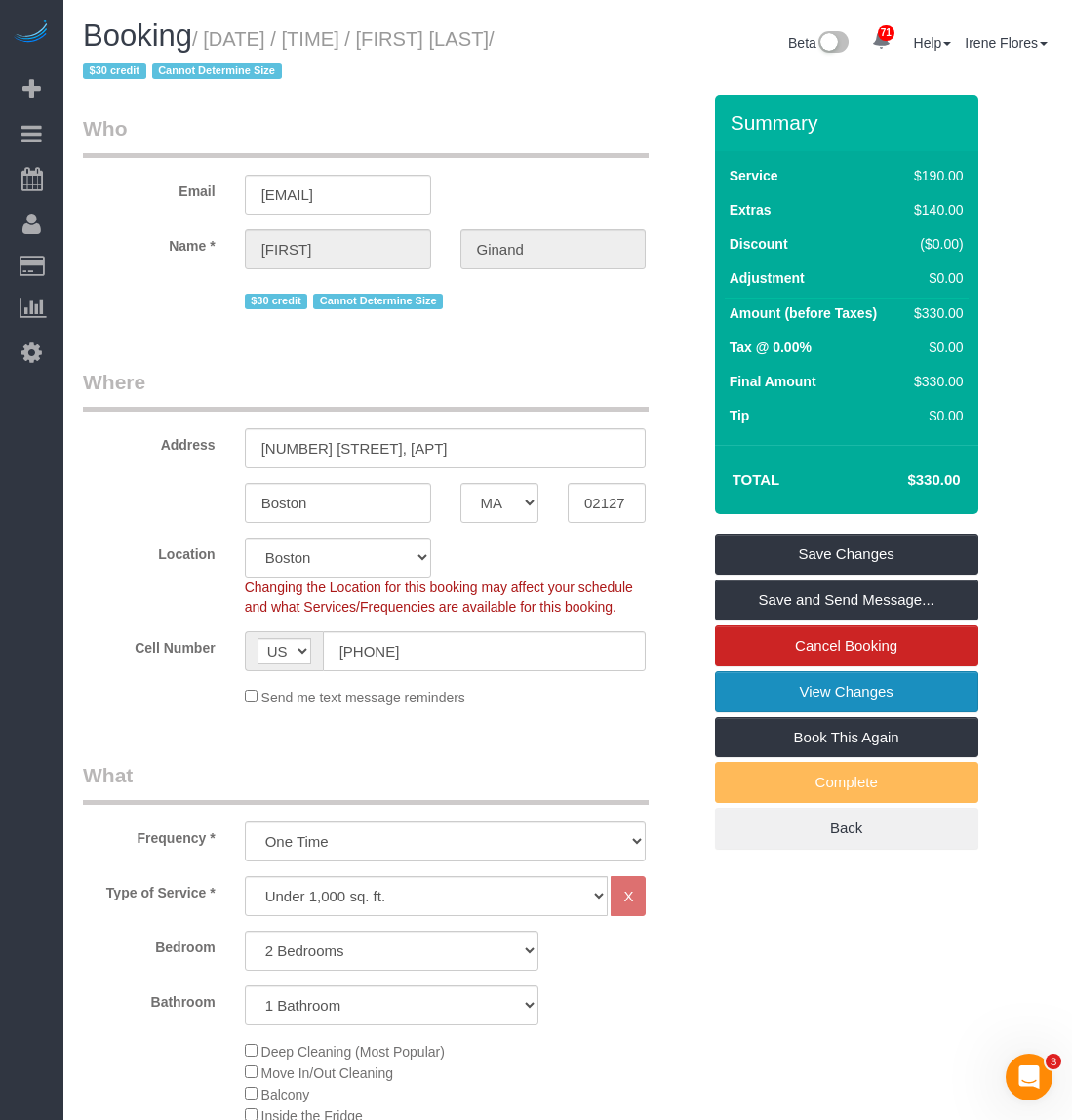 click on "View Changes" at bounding box center (847, 692) 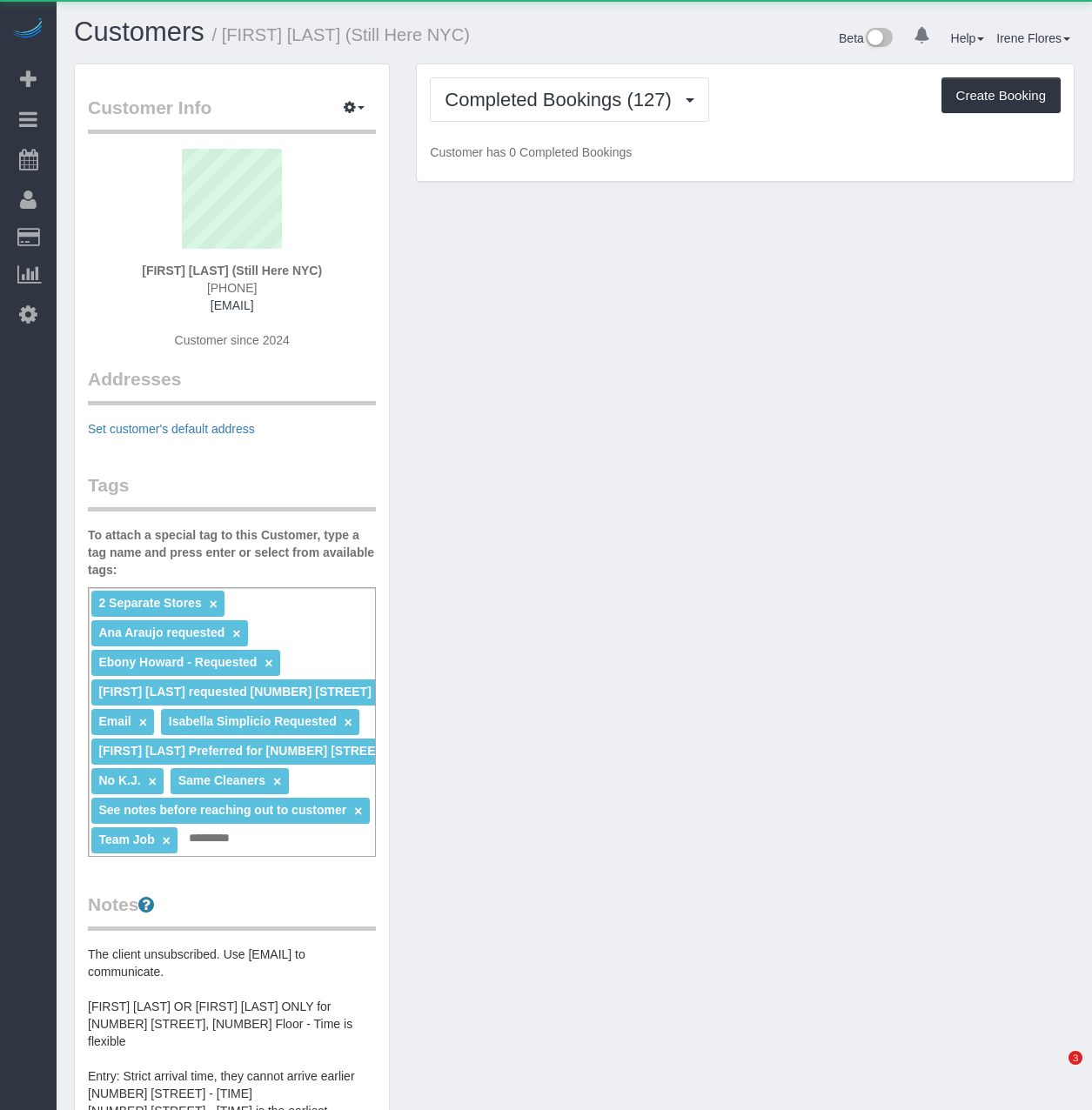 scroll, scrollTop: 0, scrollLeft: 0, axis: both 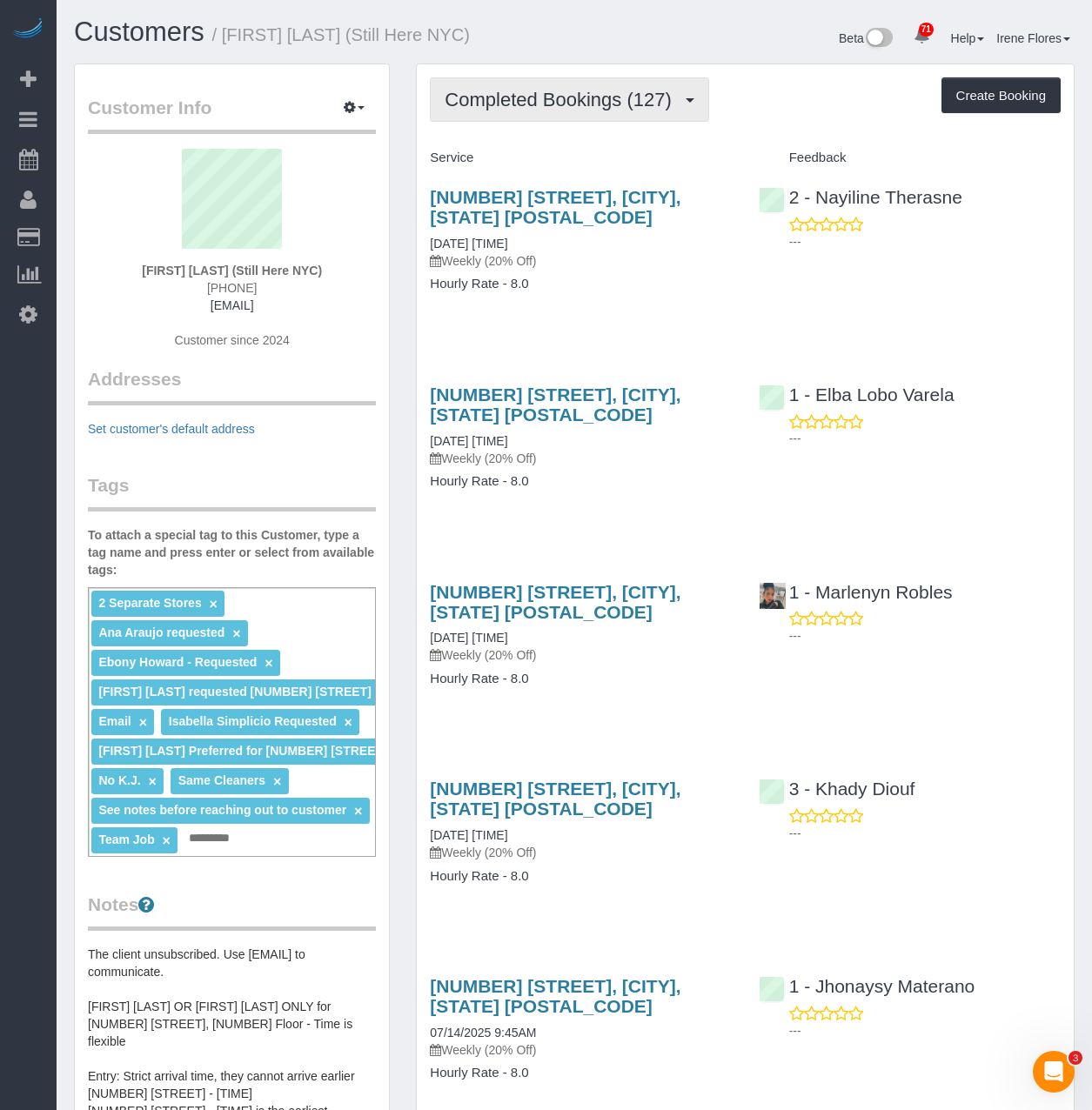click on "Completed Bookings (127)" at bounding box center (569, 99) 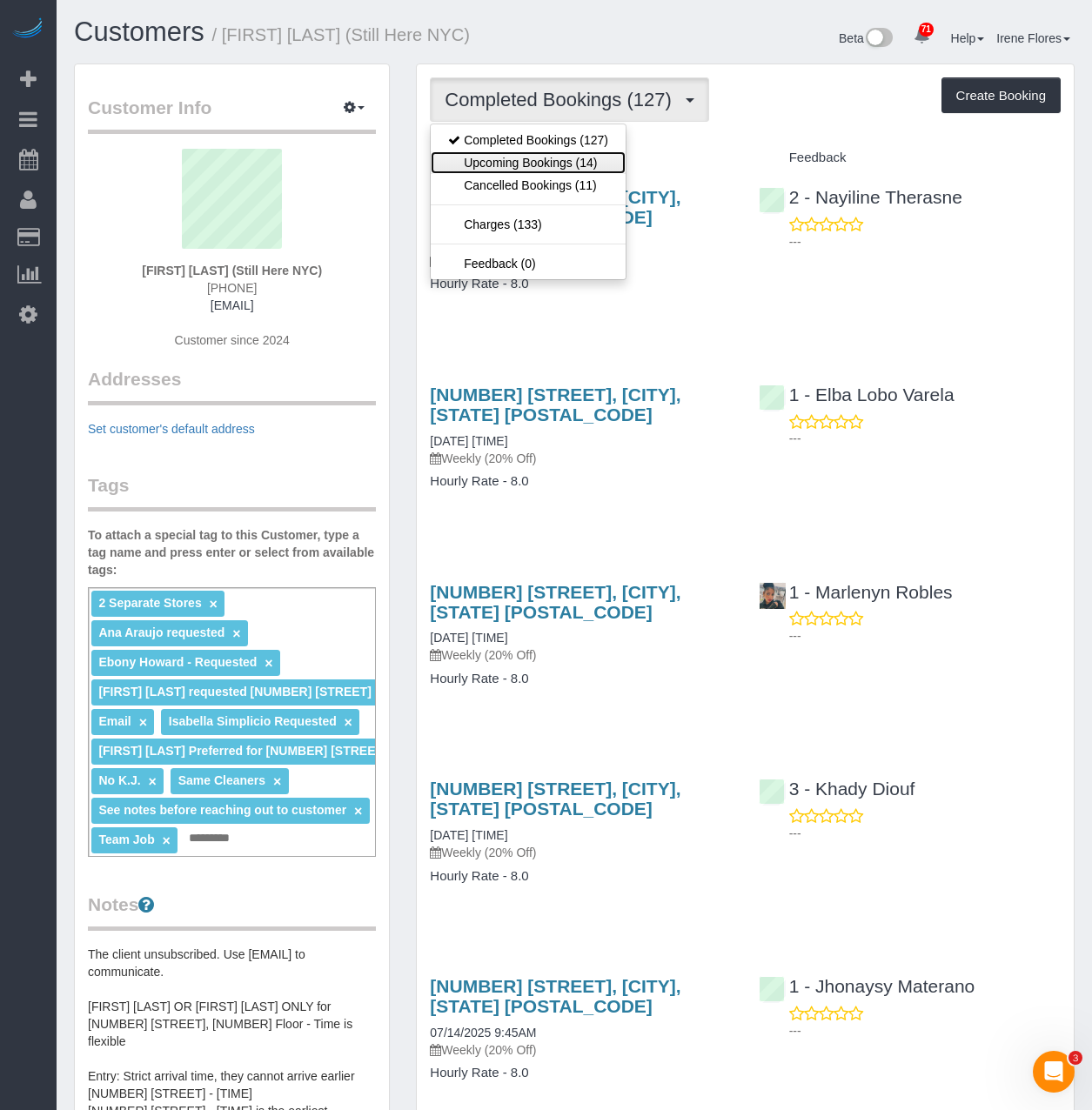 click on "Upcoming Bookings (14)" at bounding box center (528, 163) 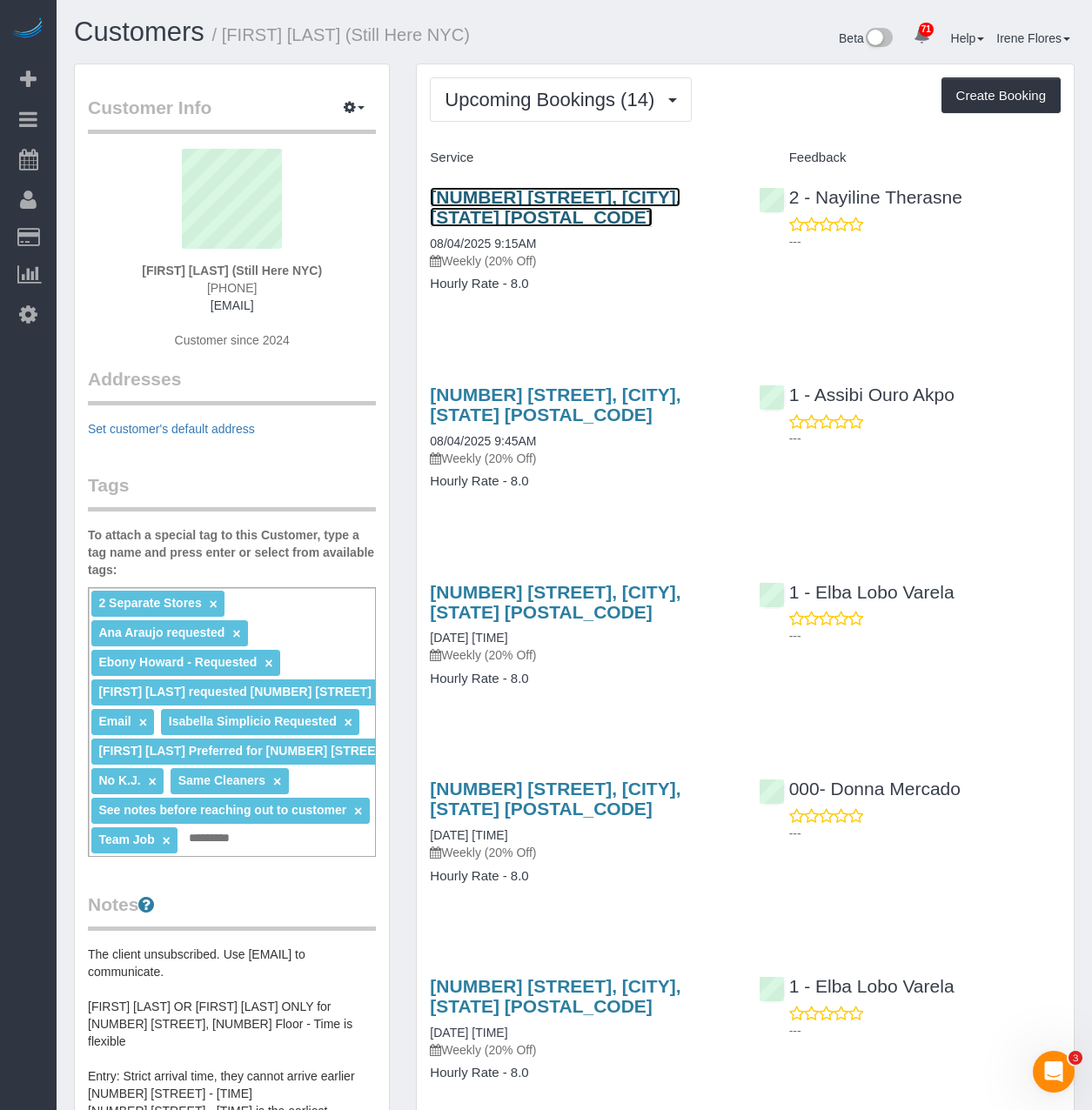 click on "905 Madison Avenue, New York, NY 10021" at bounding box center (555, 207) 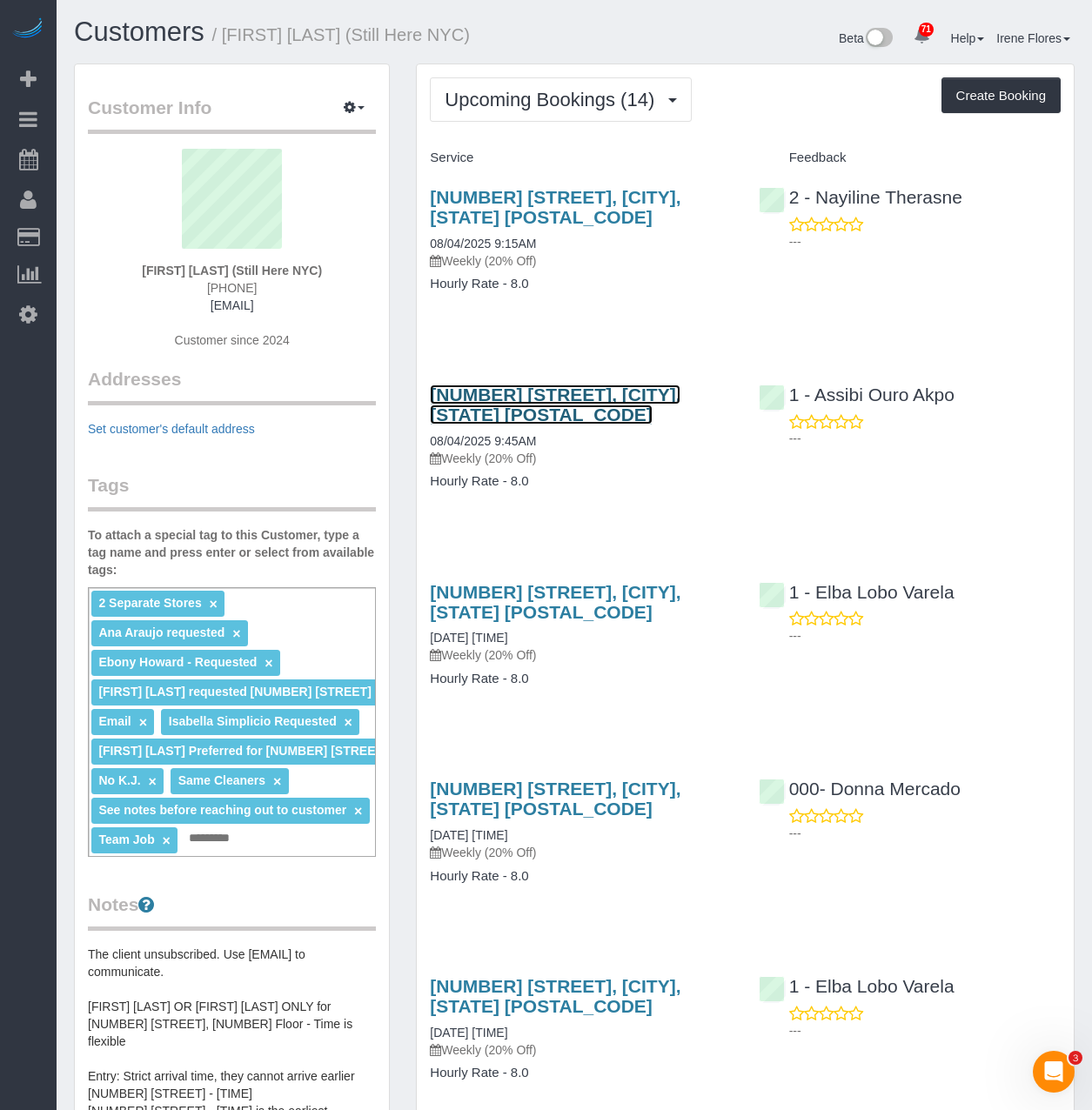 click on "268 Elizabeth Street, New York, NY 10012" at bounding box center (555, 405) 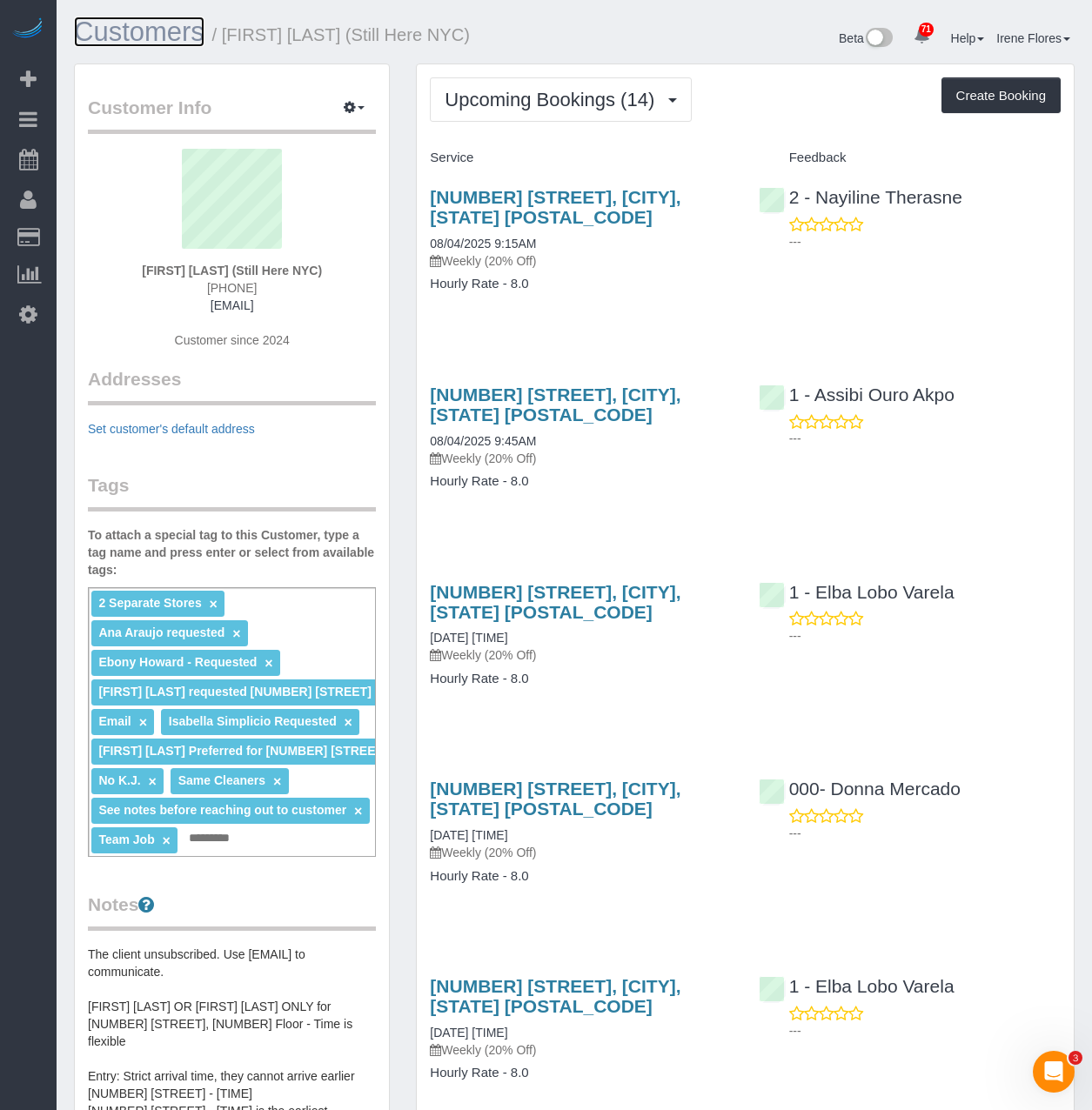 click on "Customers" at bounding box center [139, 31] 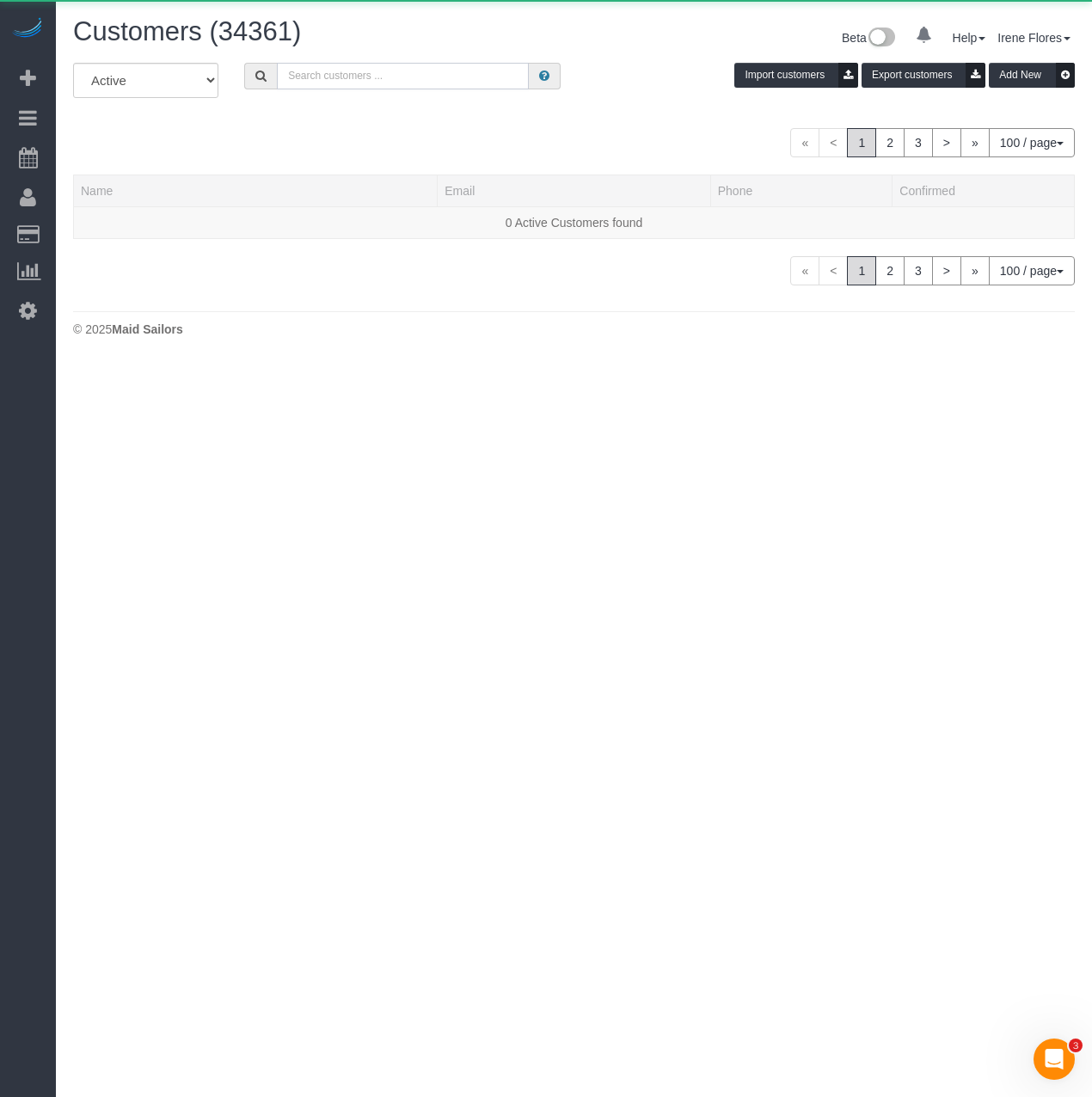 click at bounding box center (402, 76) 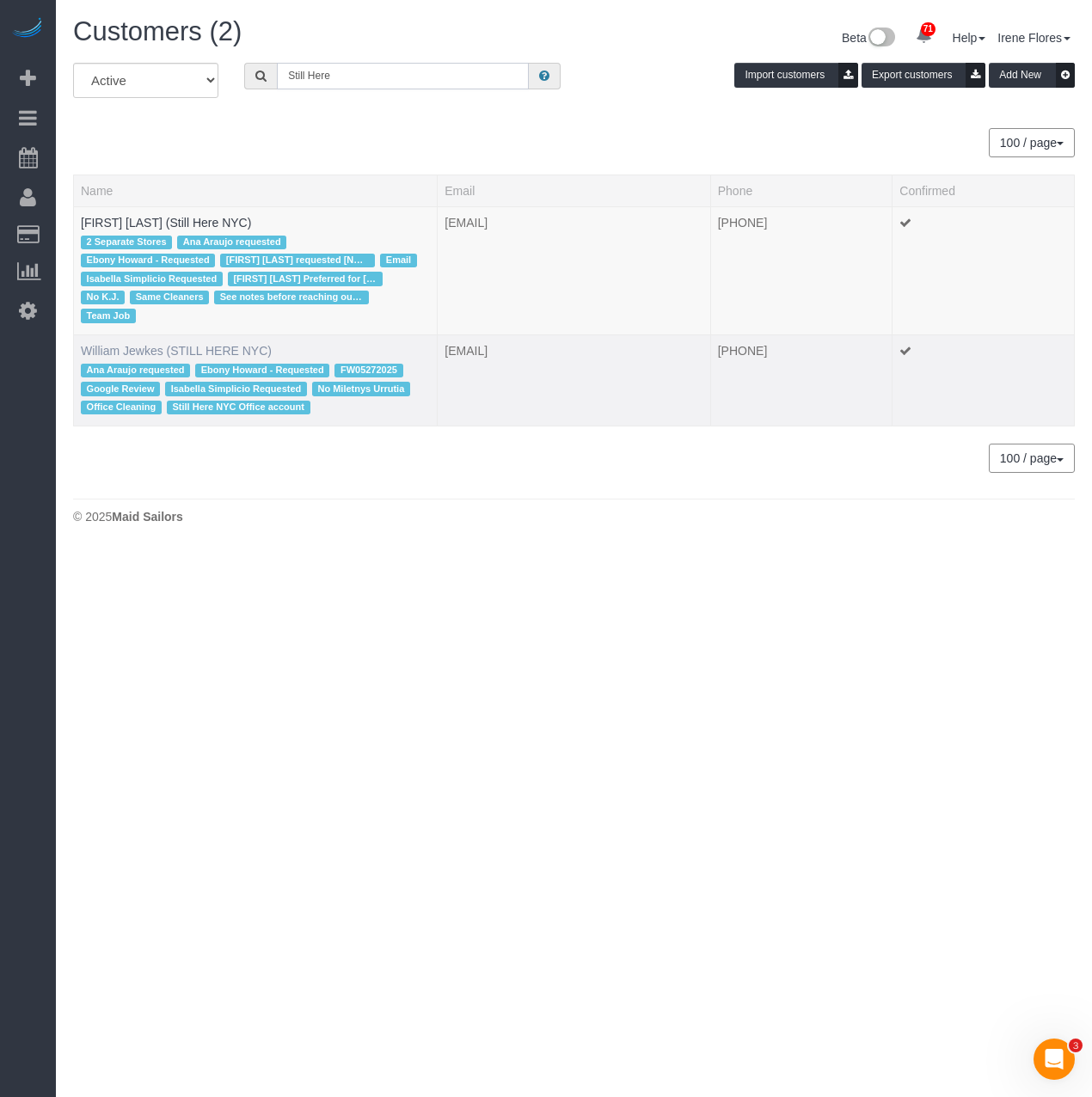 type on "Still Here" 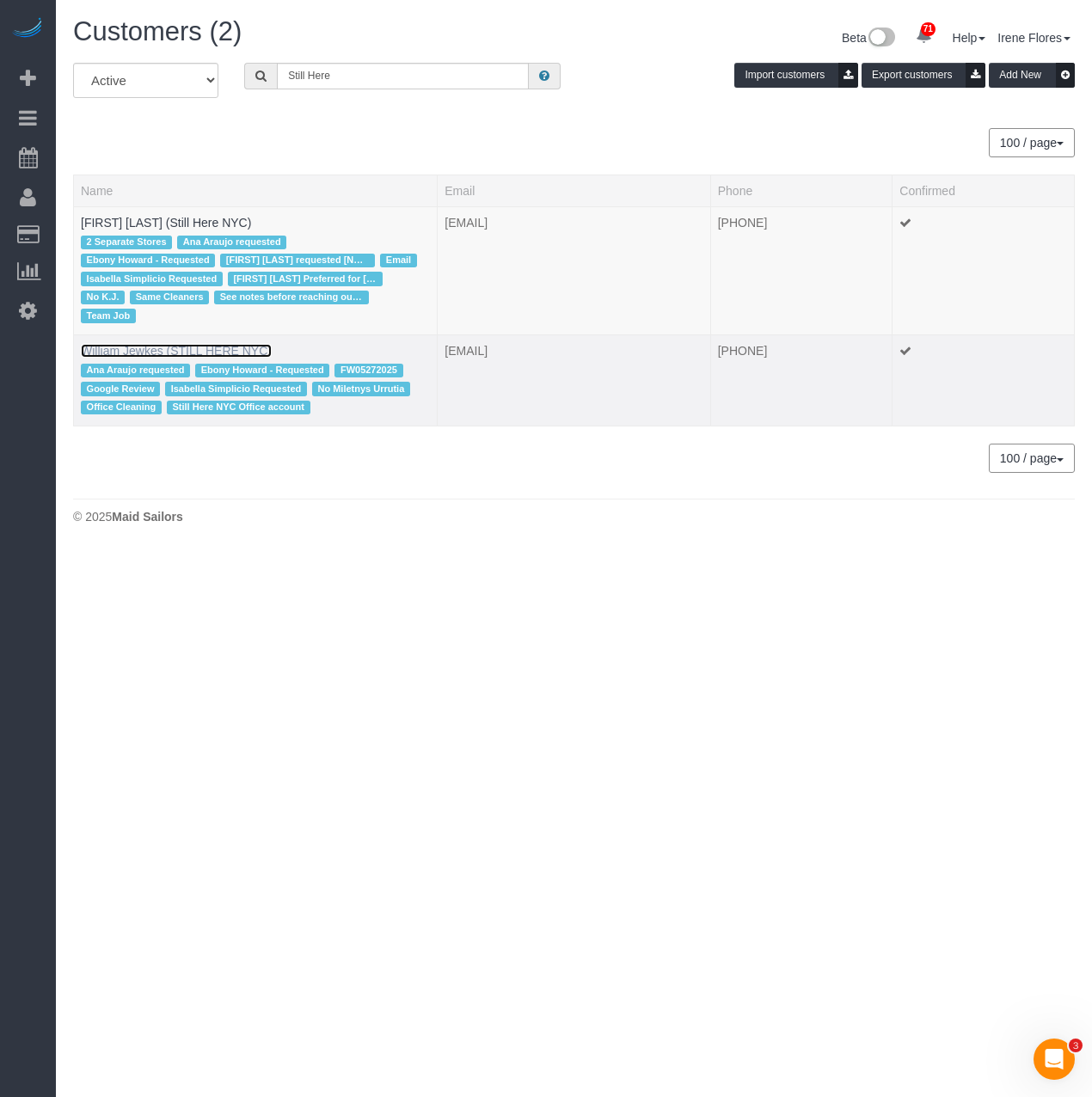 click on "William Jewkes (STILL HERE NYC)" at bounding box center [176, 351] 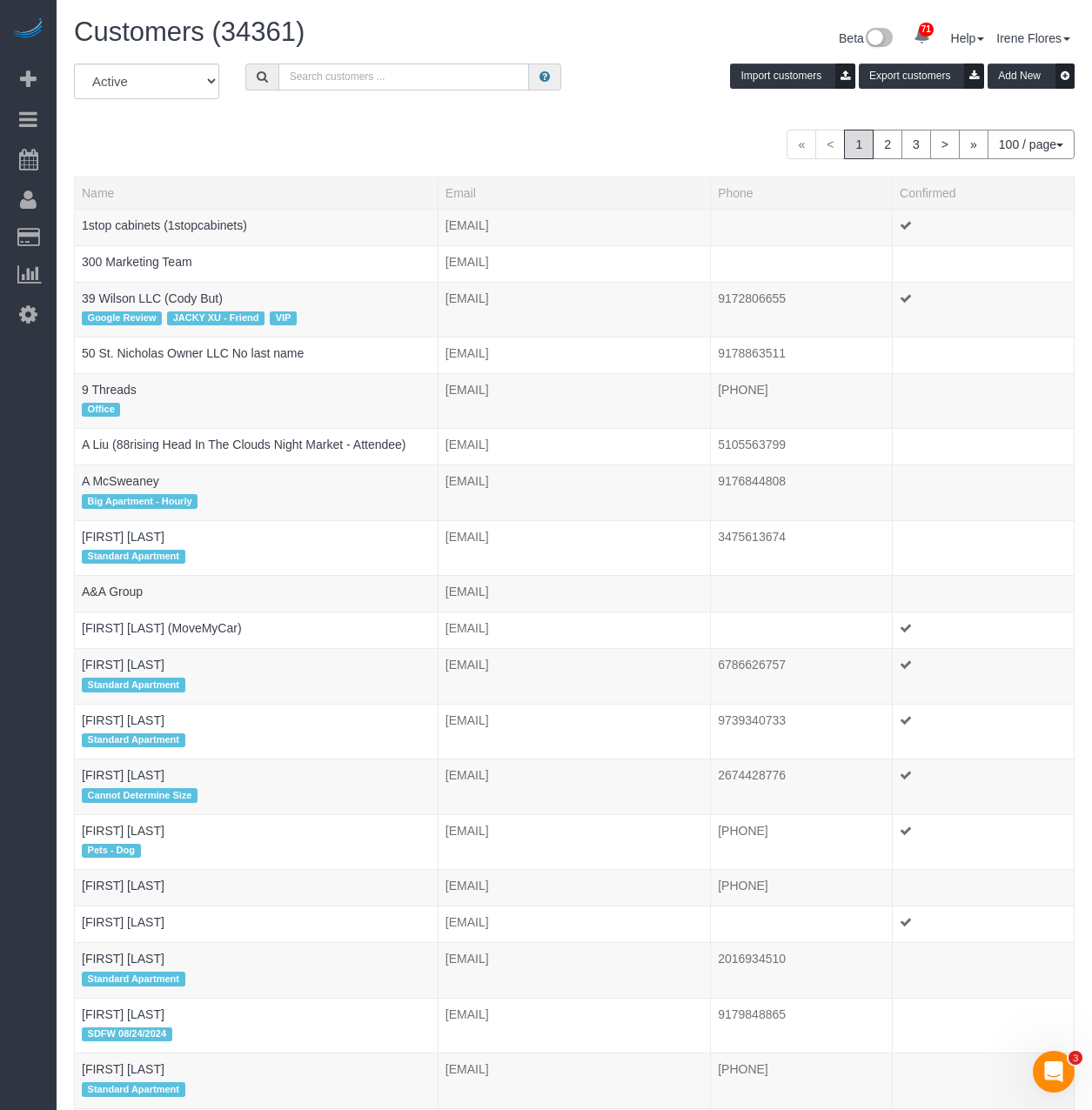 click at bounding box center (404, 77) 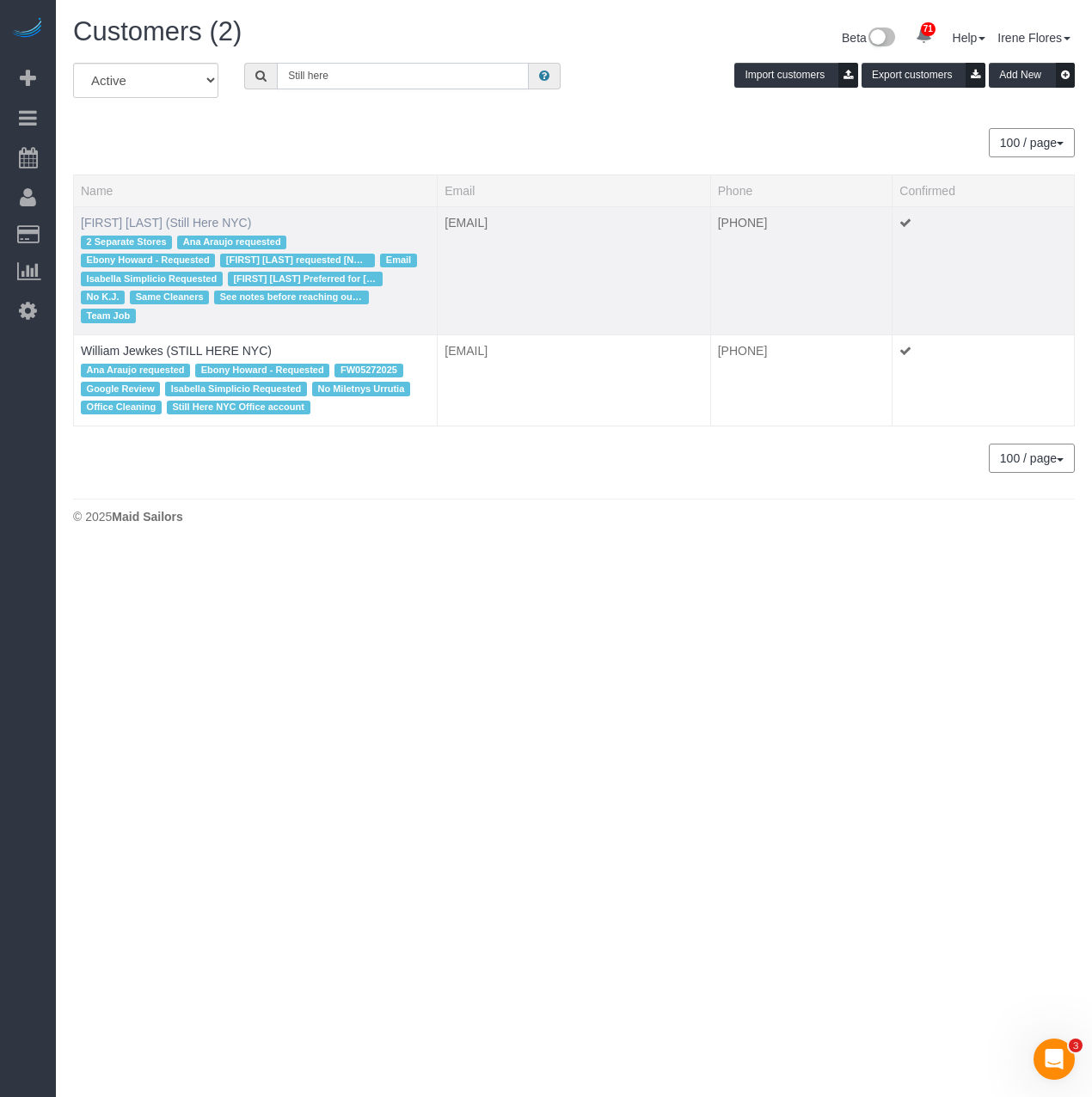type on "Still here" 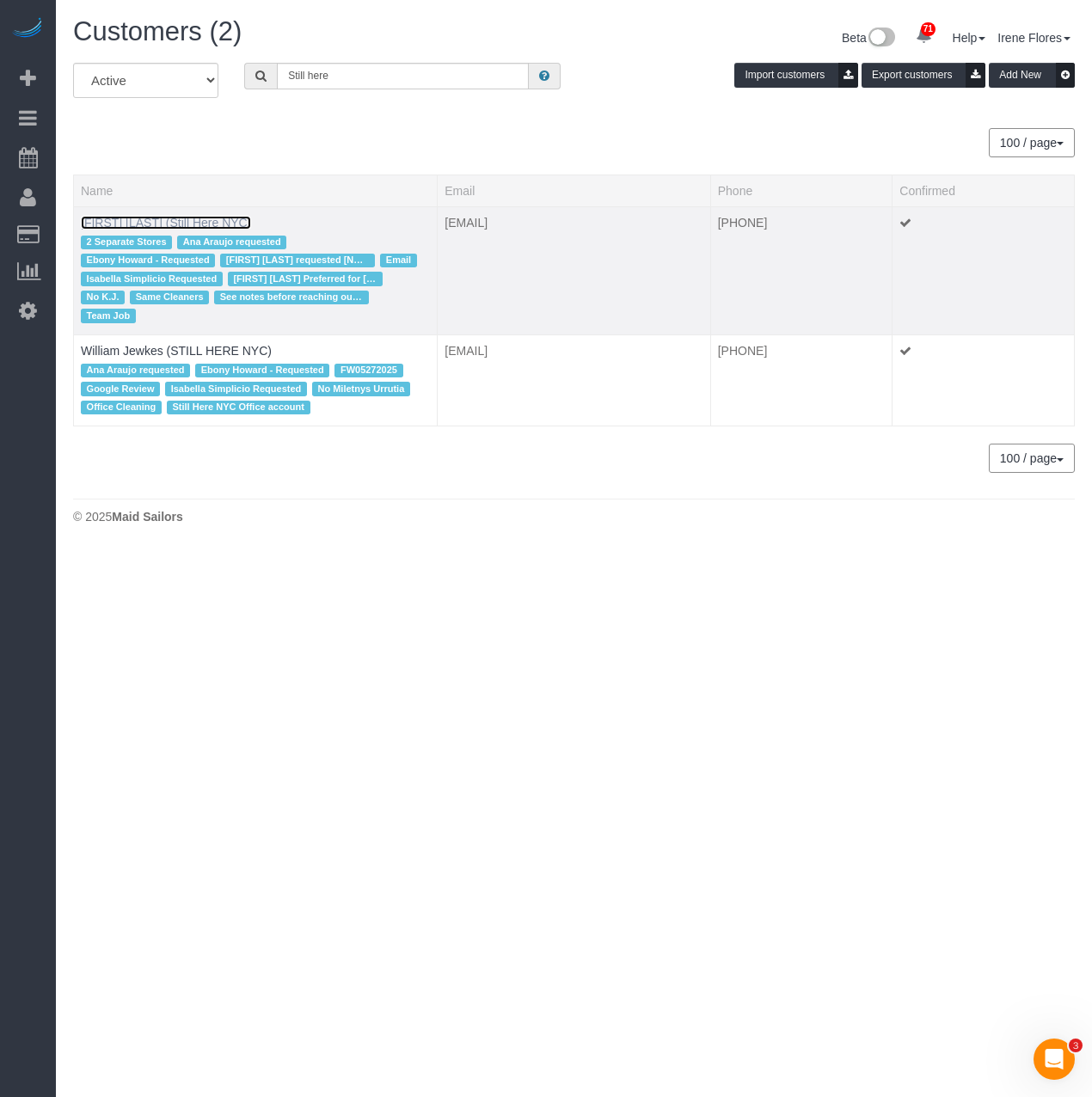 click on "Francesca Racanelli (Still Here NYC)" at bounding box center [166, 223] 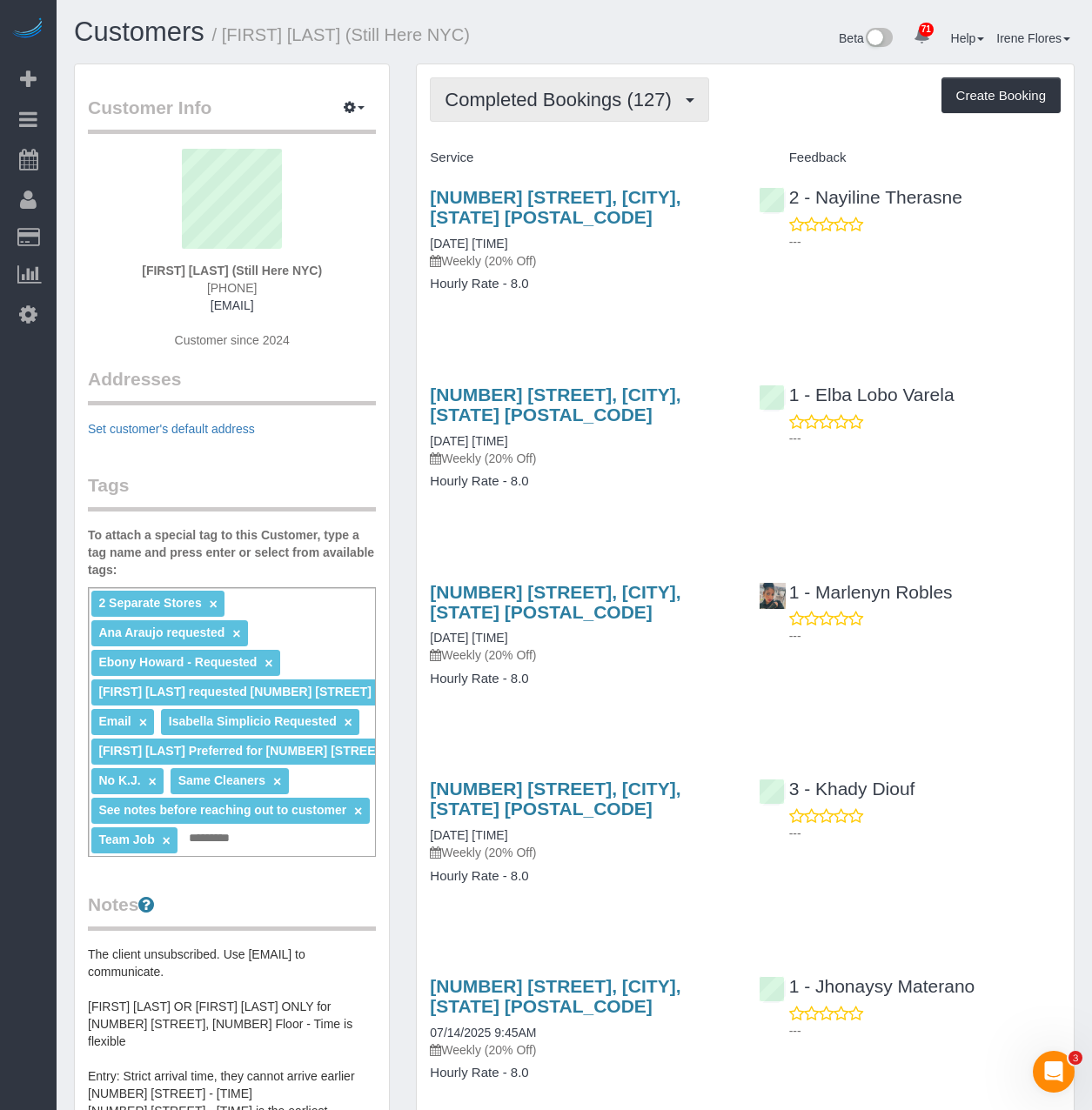 click on "Completed Bookings (127)" at bounding box center [562, 99] 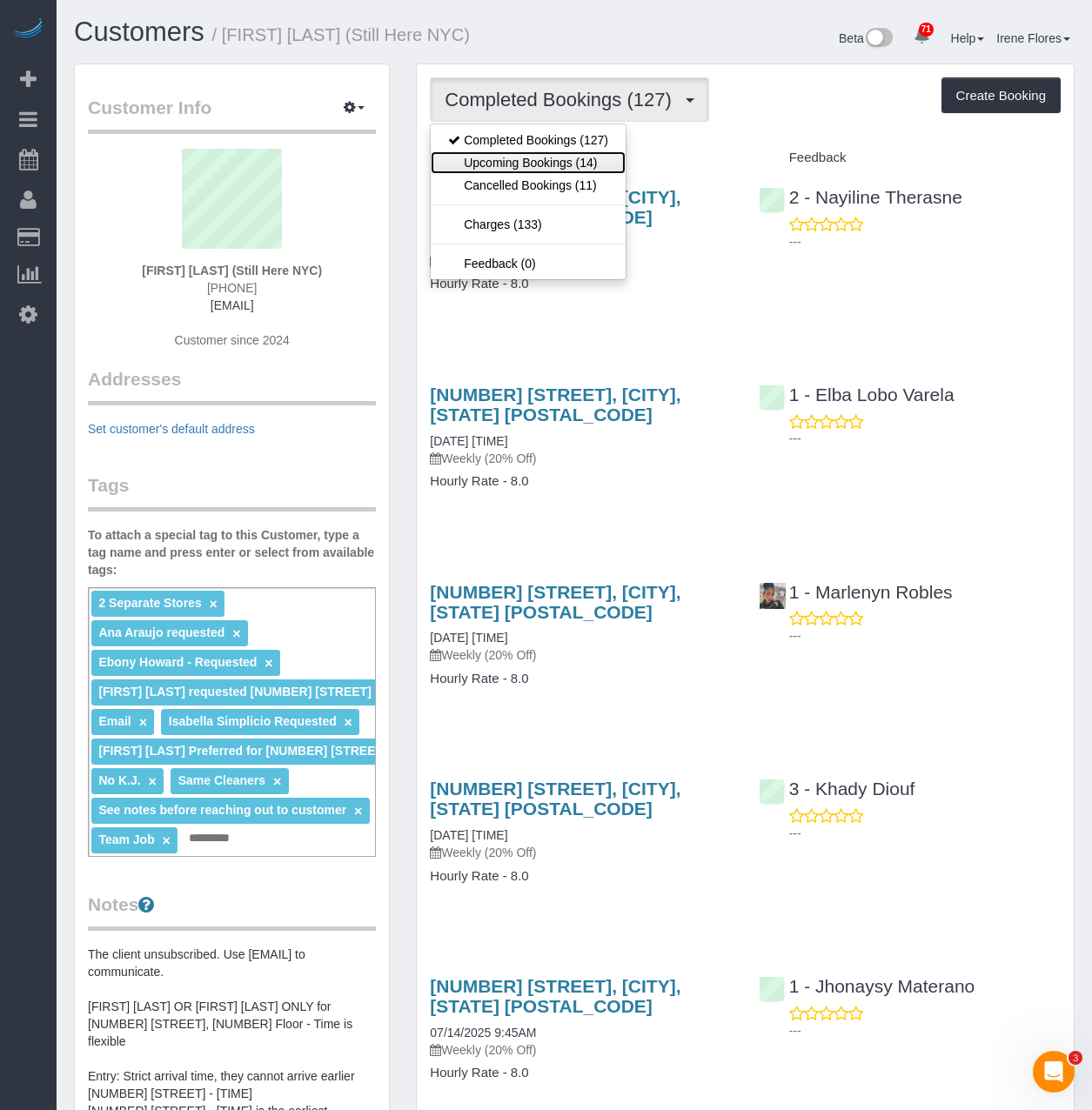 click on "Upcoming Bookings (14)" at bounding box center (528, 163) 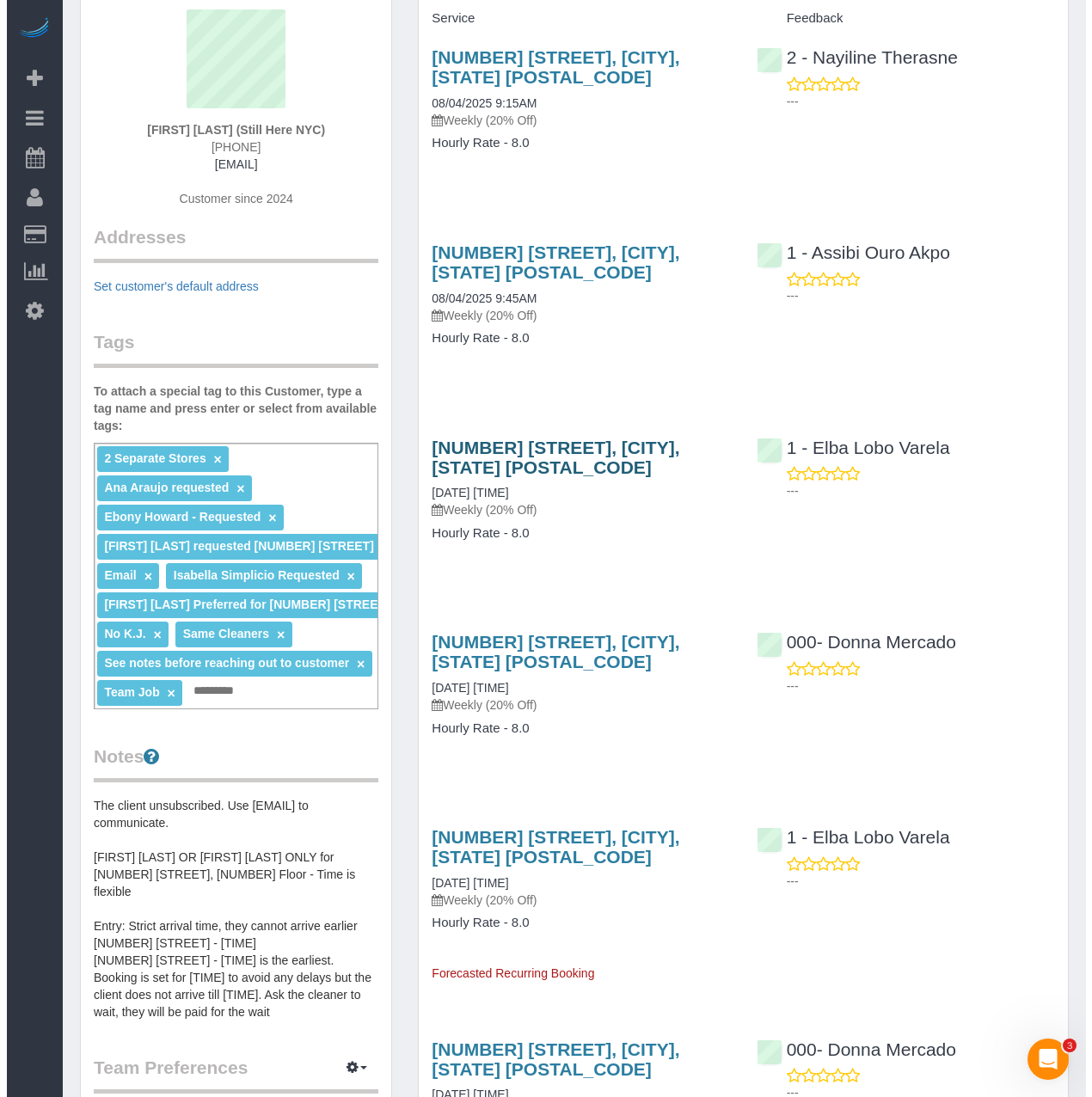 scroll, scrollTop: 258, scrollLeft: 0, axis: vertical 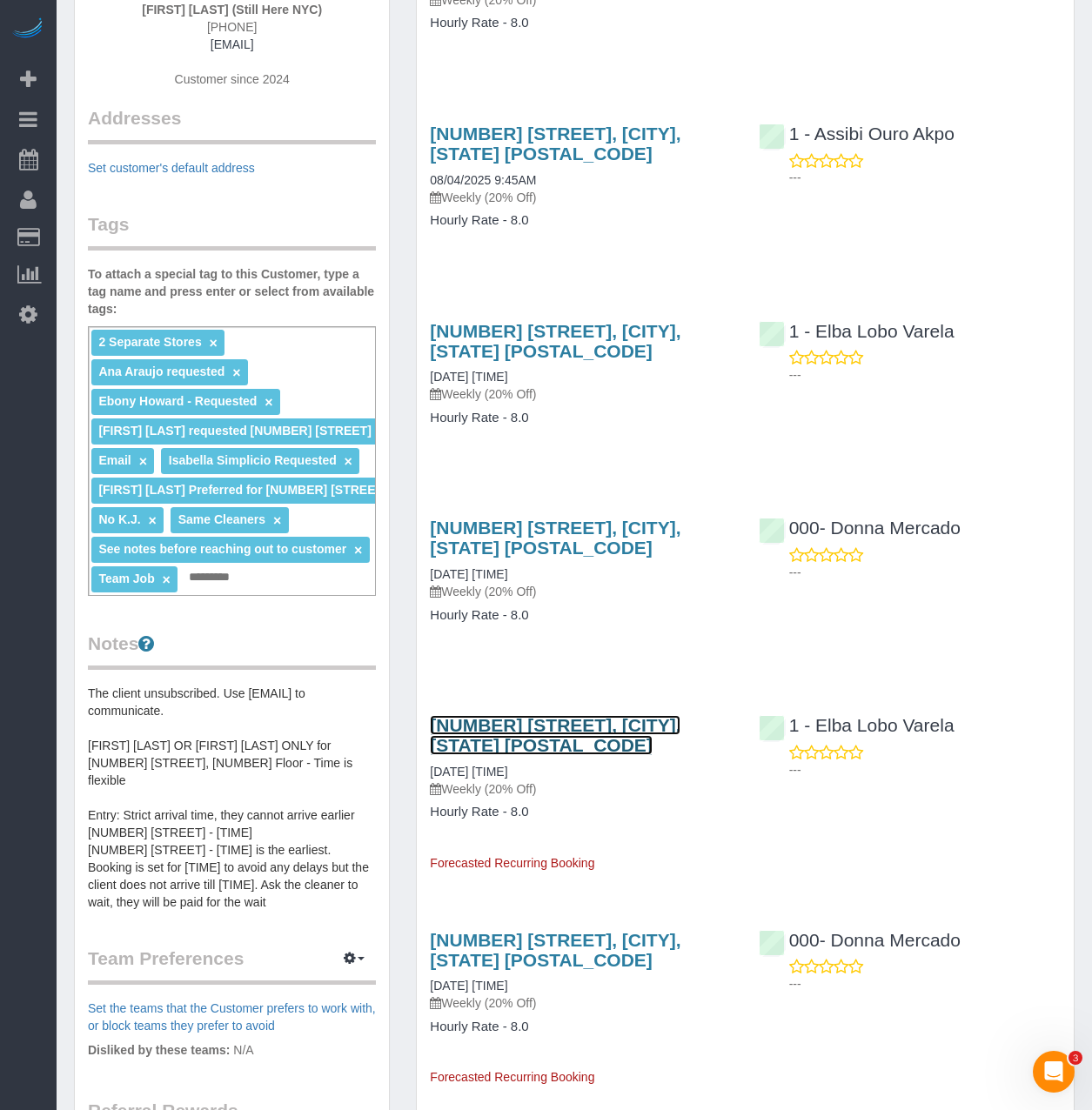 click on "905 Madison Avenue, New York, NY 10021" at bounding box center [555, 735] 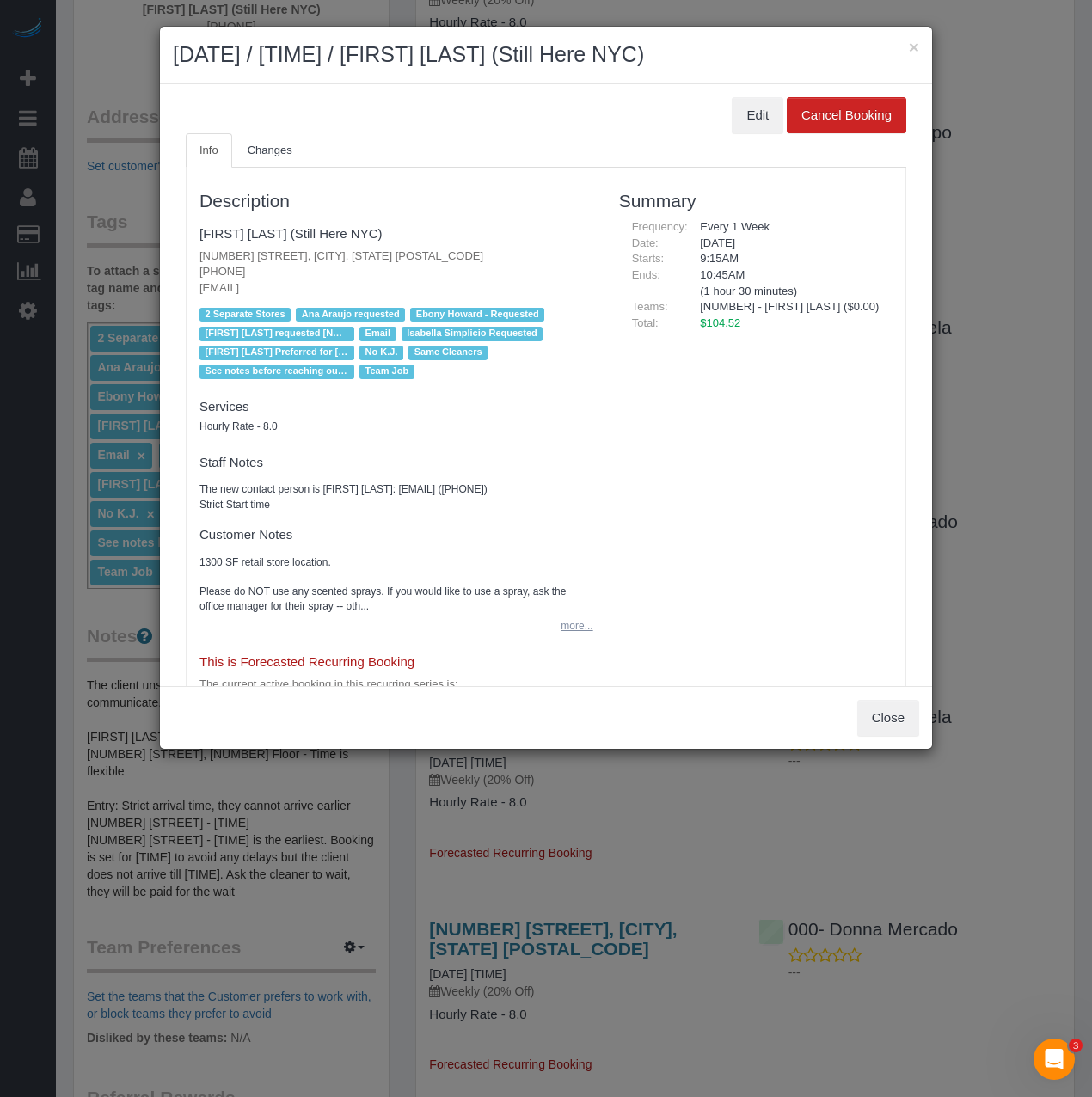 click on "more..." at bounding box center (571, 626) 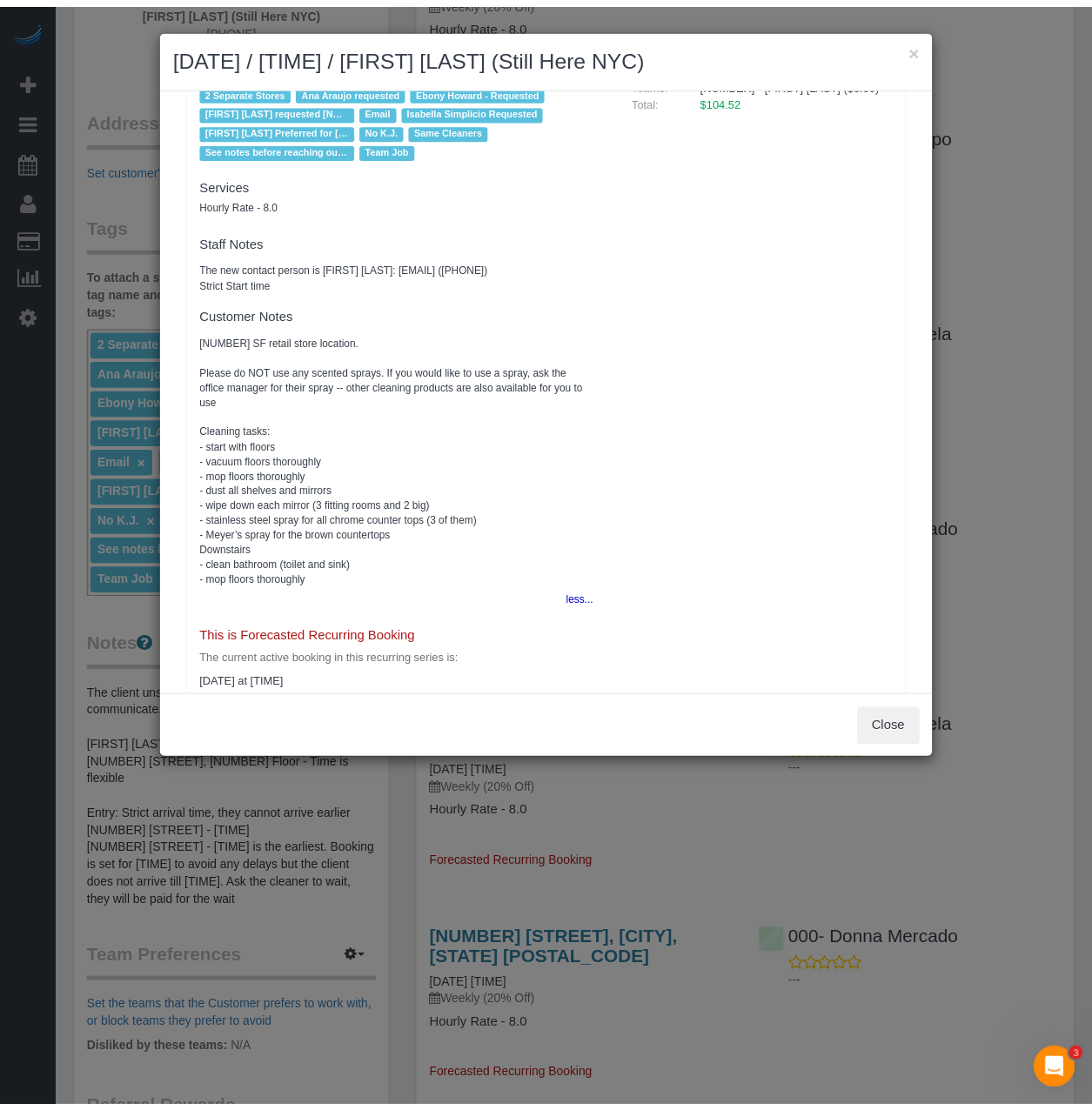 scroll, scrollTop: 261, scrollLeft: 0, axis: vertical 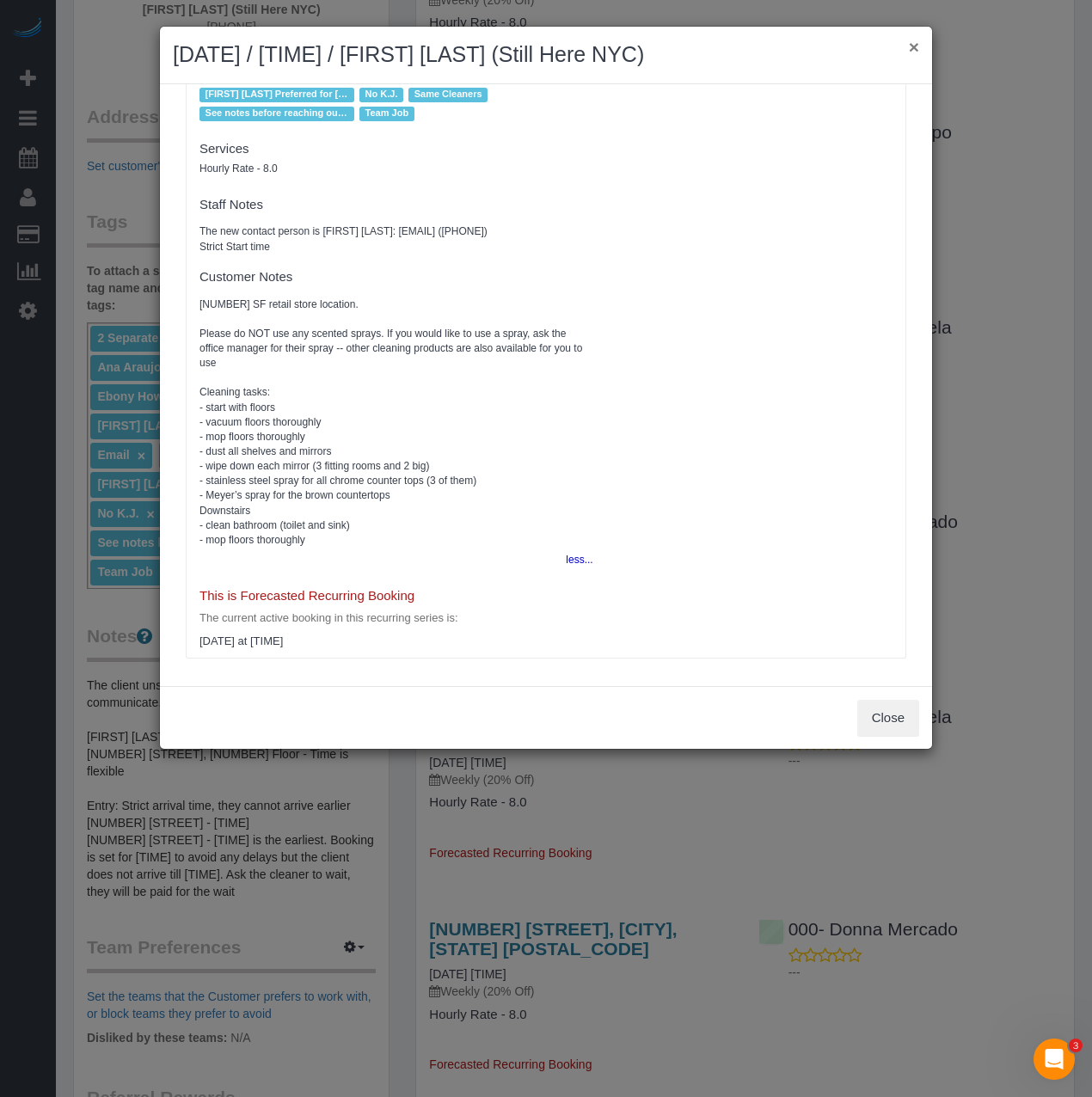 click on "×" at bounding box center [914, 46] 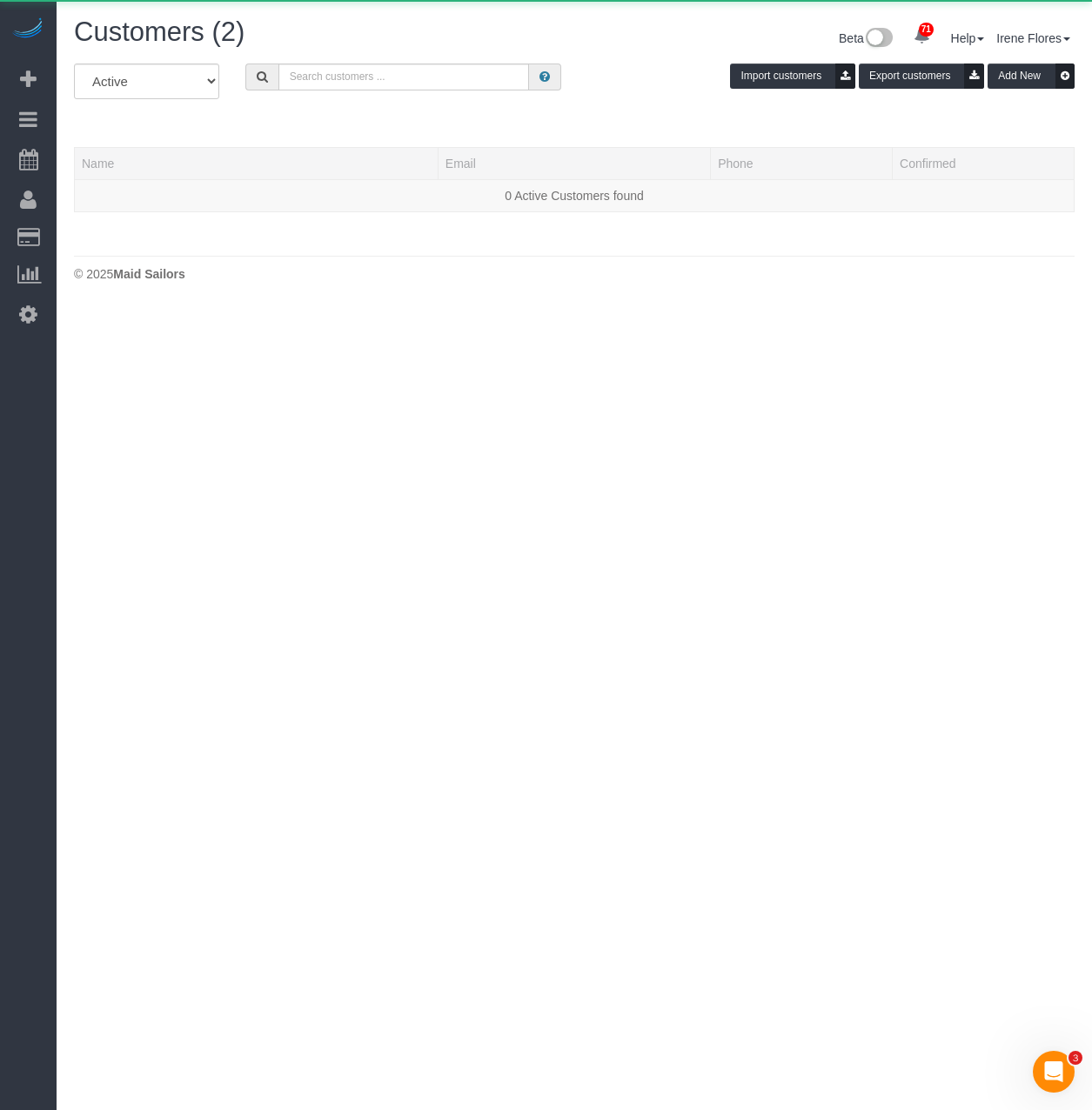 scroll, scrollTop: 0, scrollLeft: 0, axis: both 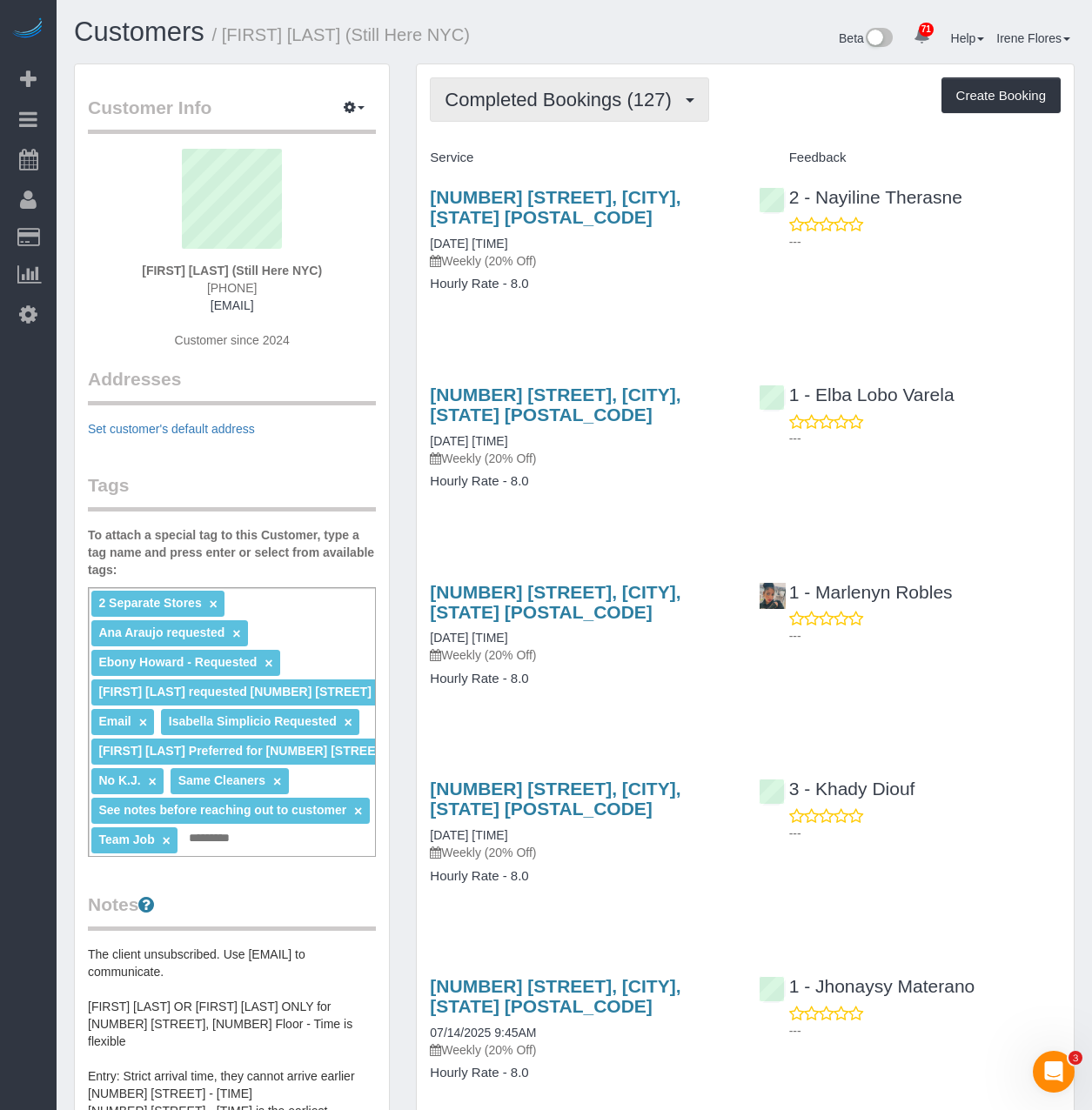 click on "Completed Bookings (127)" at bounding box center (569, 99) 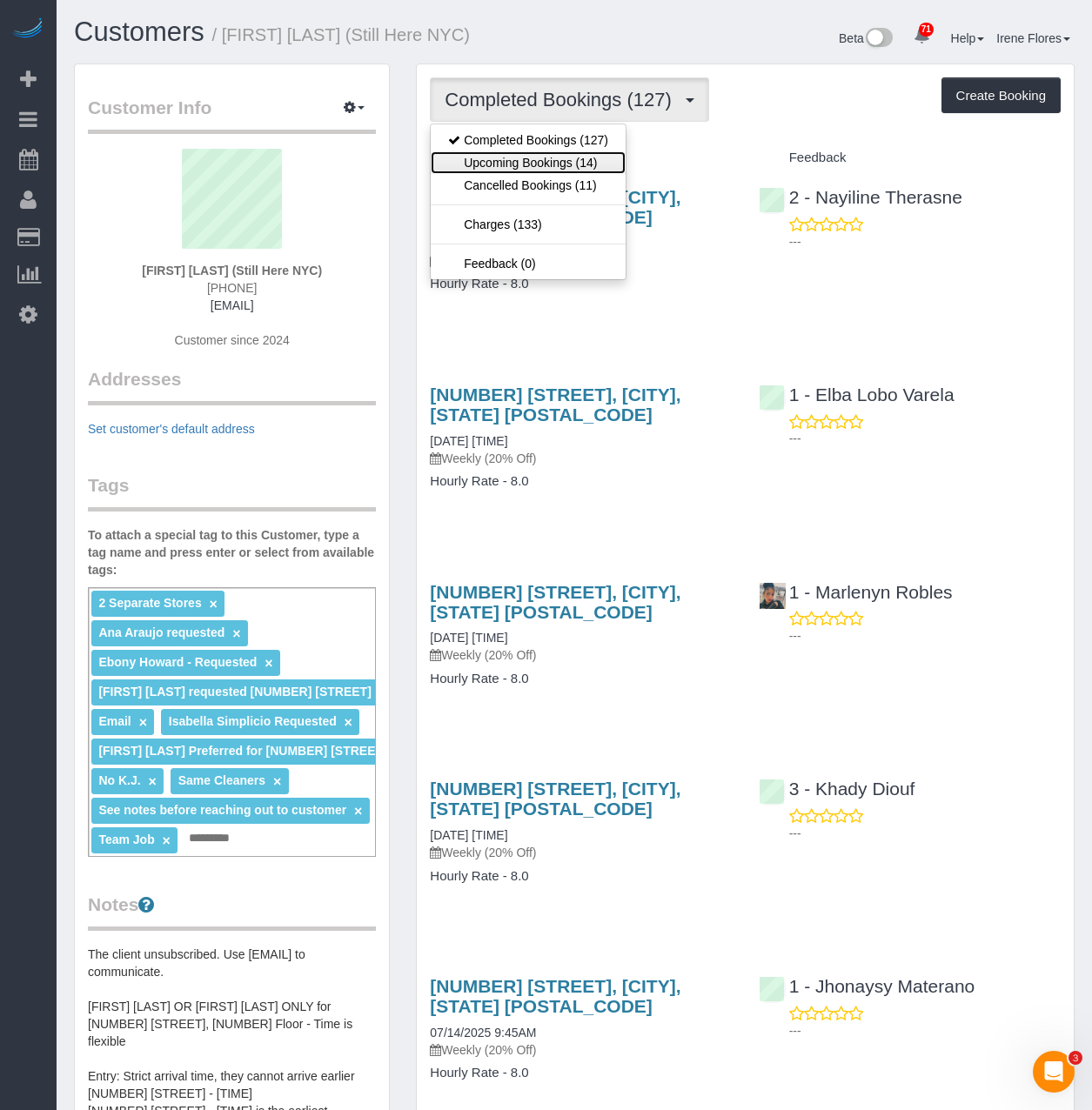 click on "Upcoming Bookings (14)" at bounding box center [528, 163] 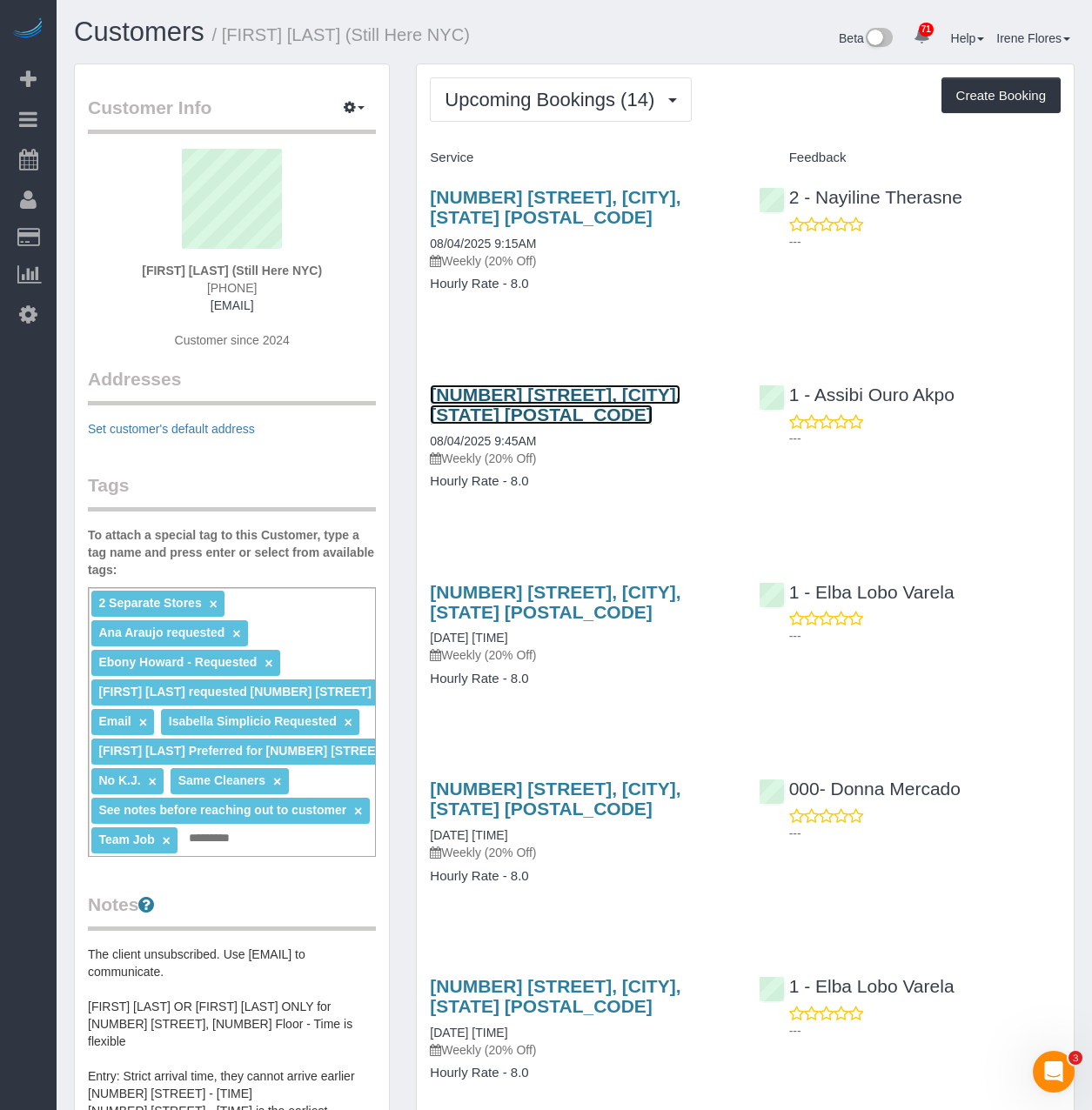 click on "268 Elizabeth Street, New York, NY 10012" at bounding box center [555, 405] 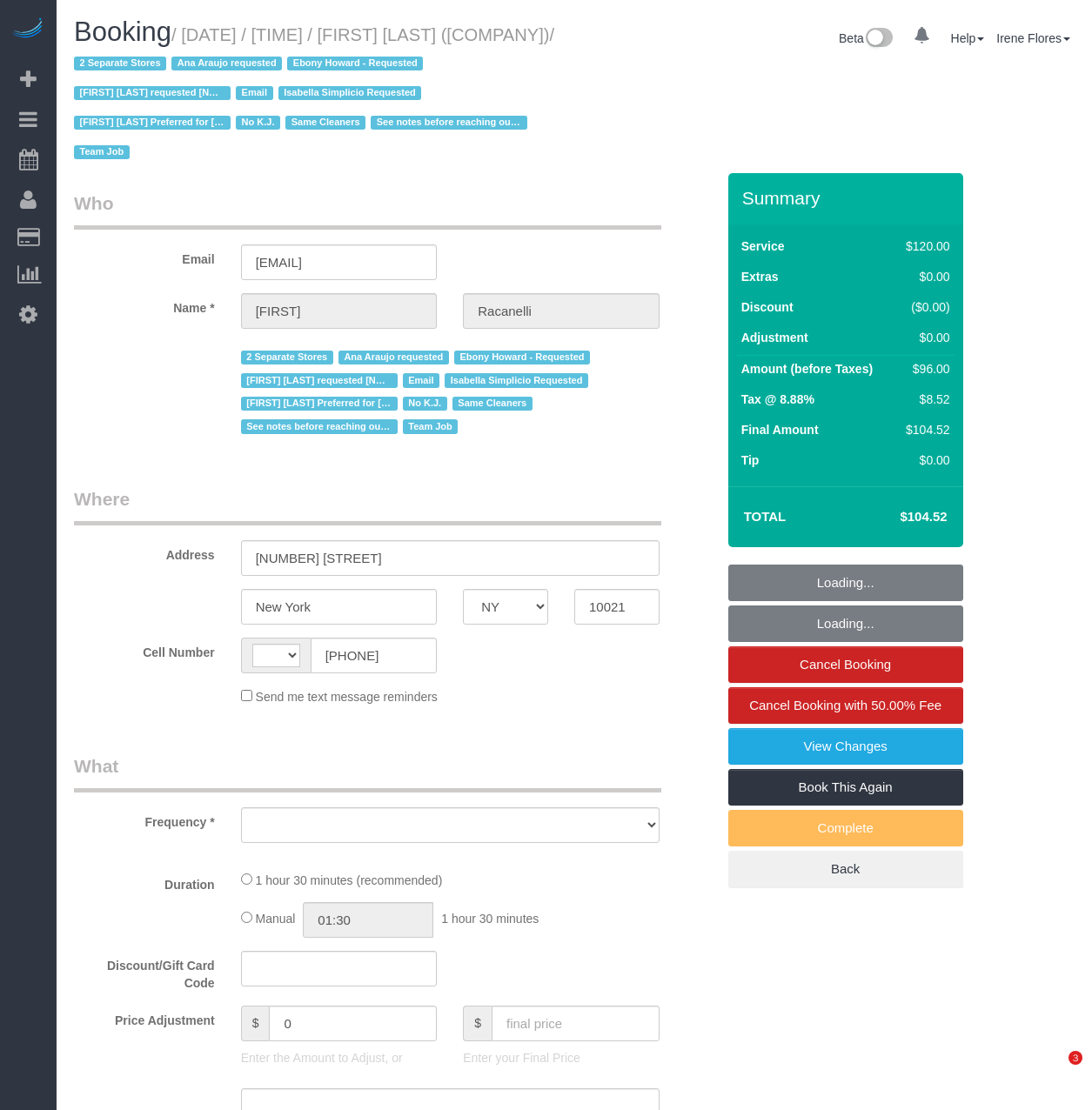 select on "NY" 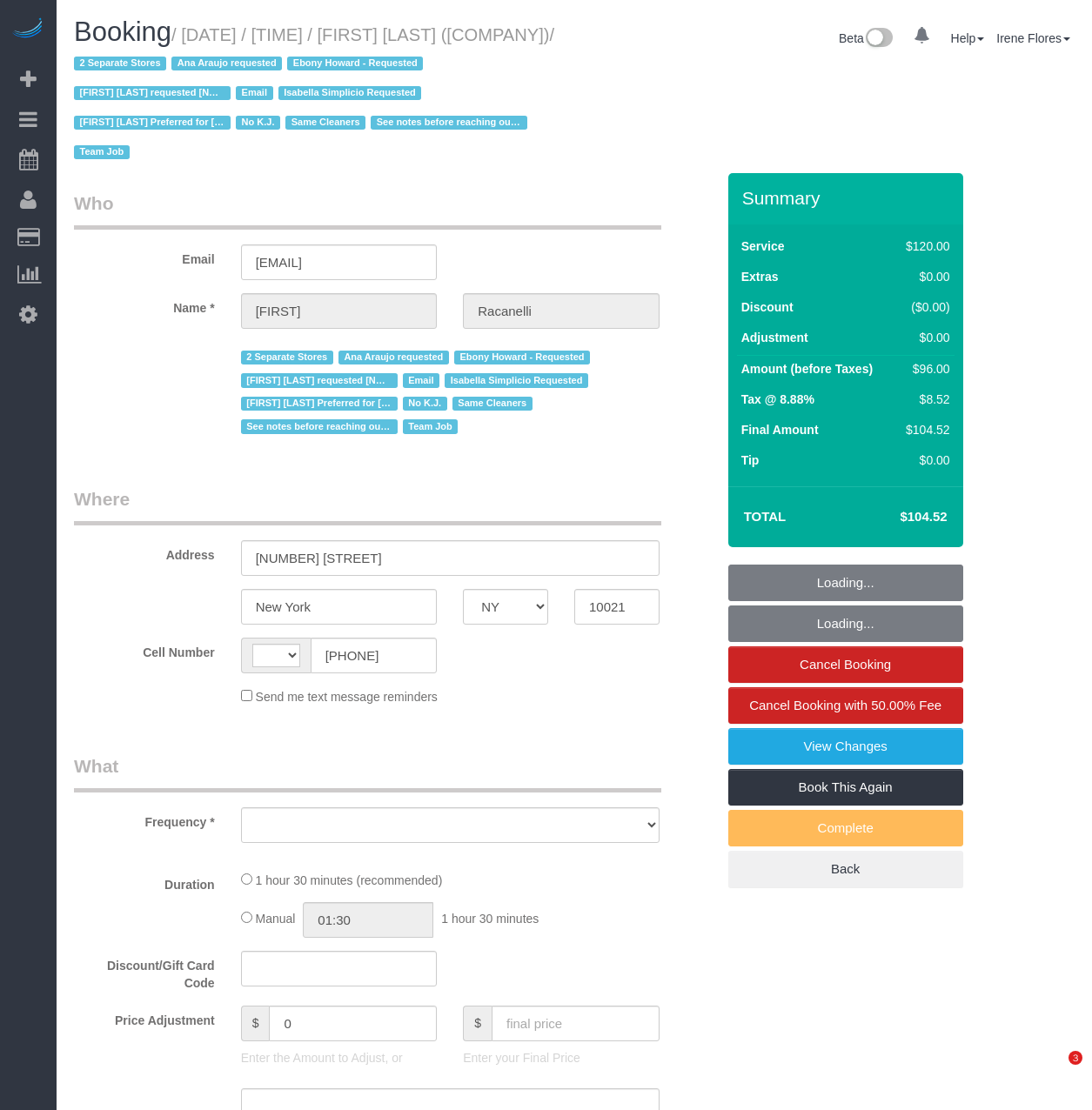 scroll, scrollTop: 0, scrollLeft: 0, axis: both 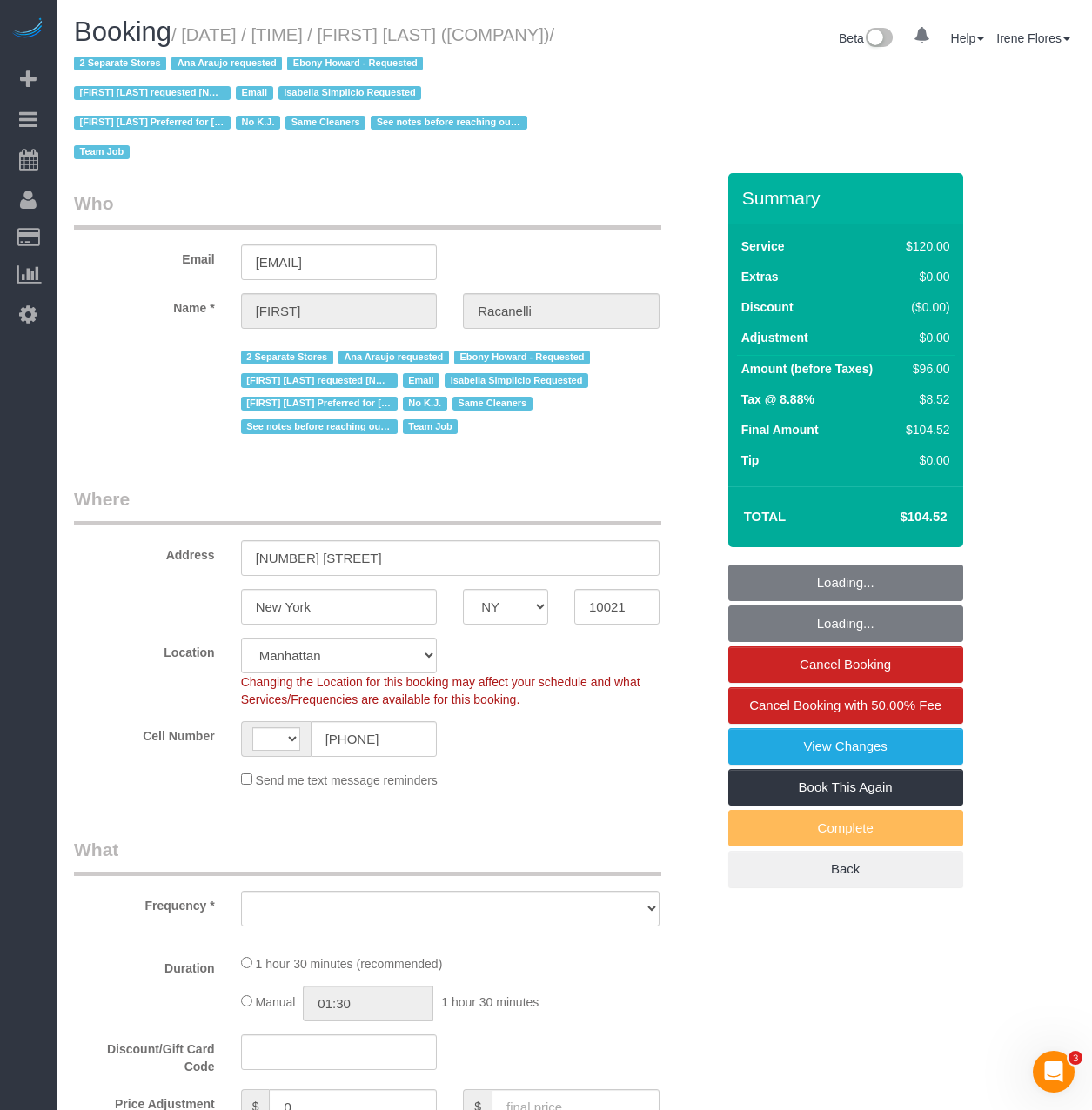 select on "string:US" 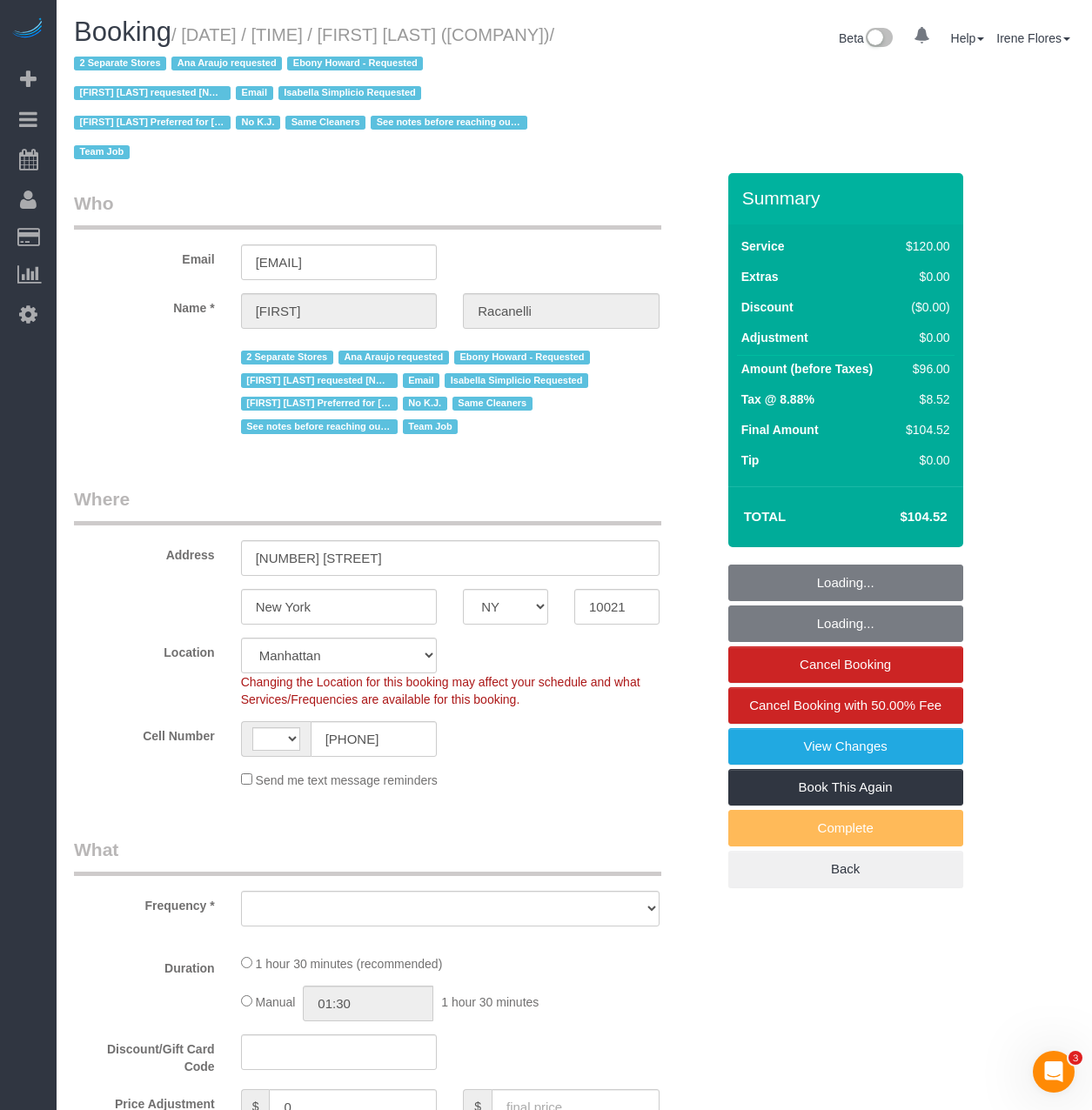select on "object:865" 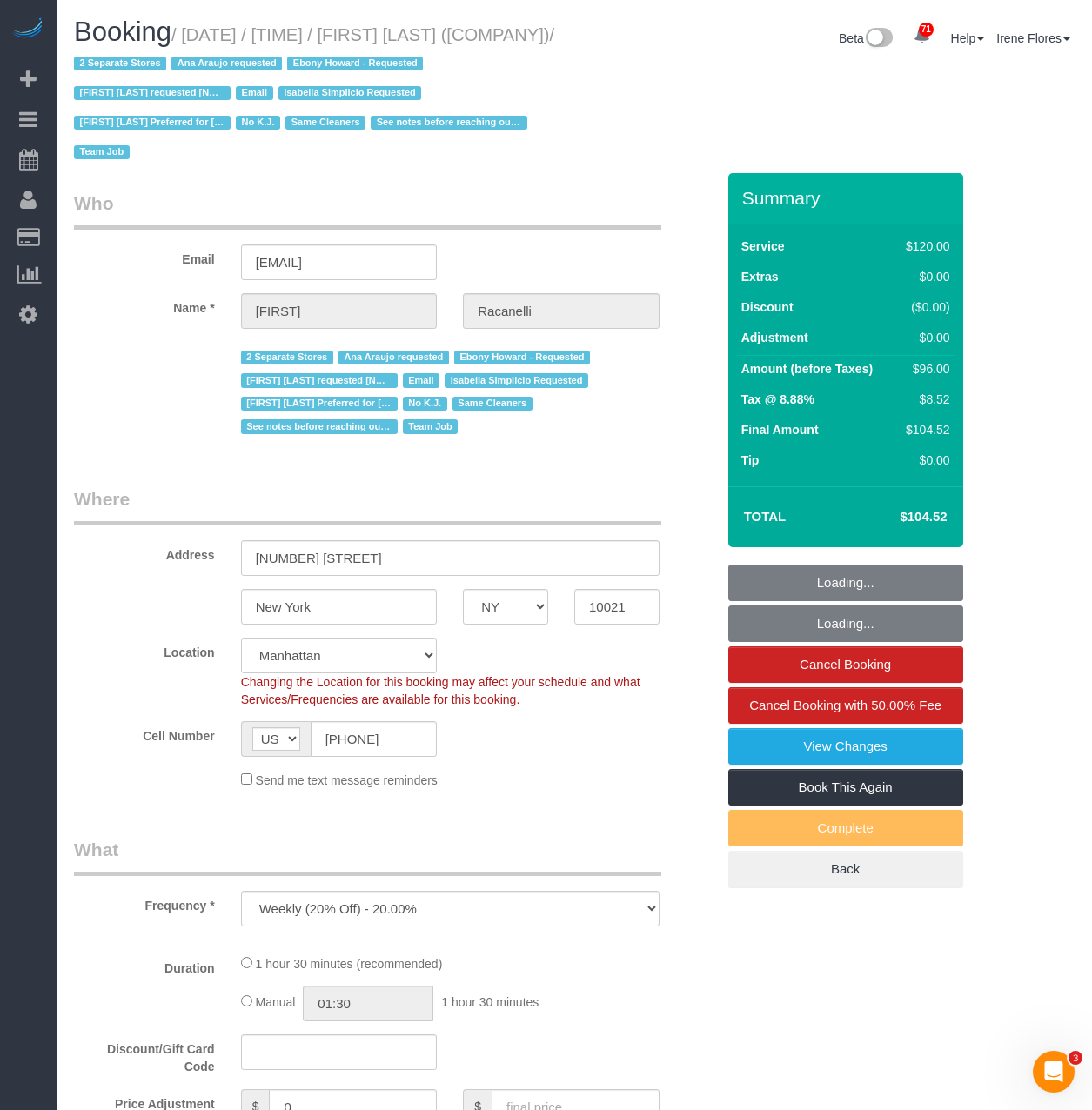 select on "90" 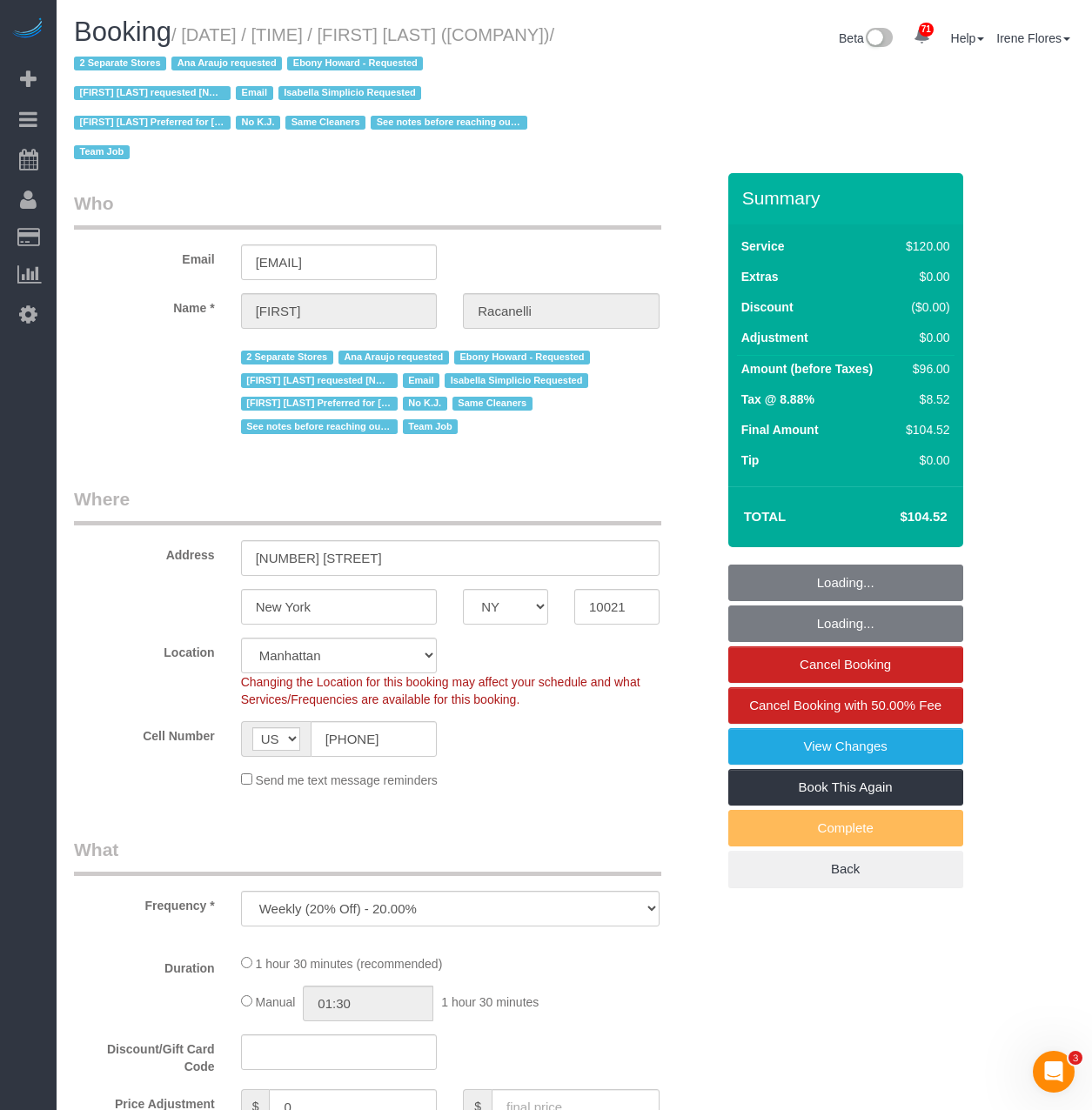select on "number:89" 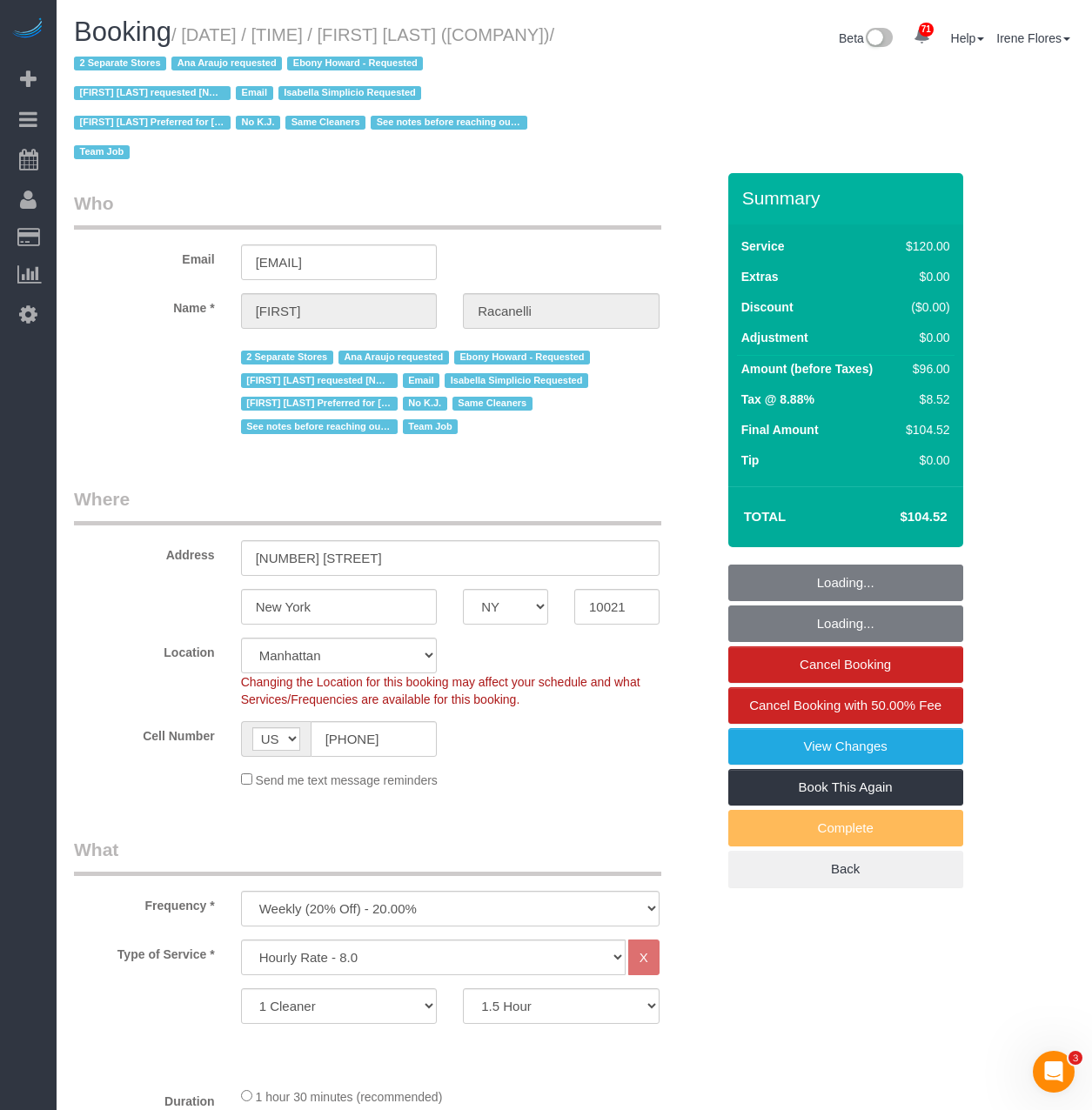 select on "object:1597" 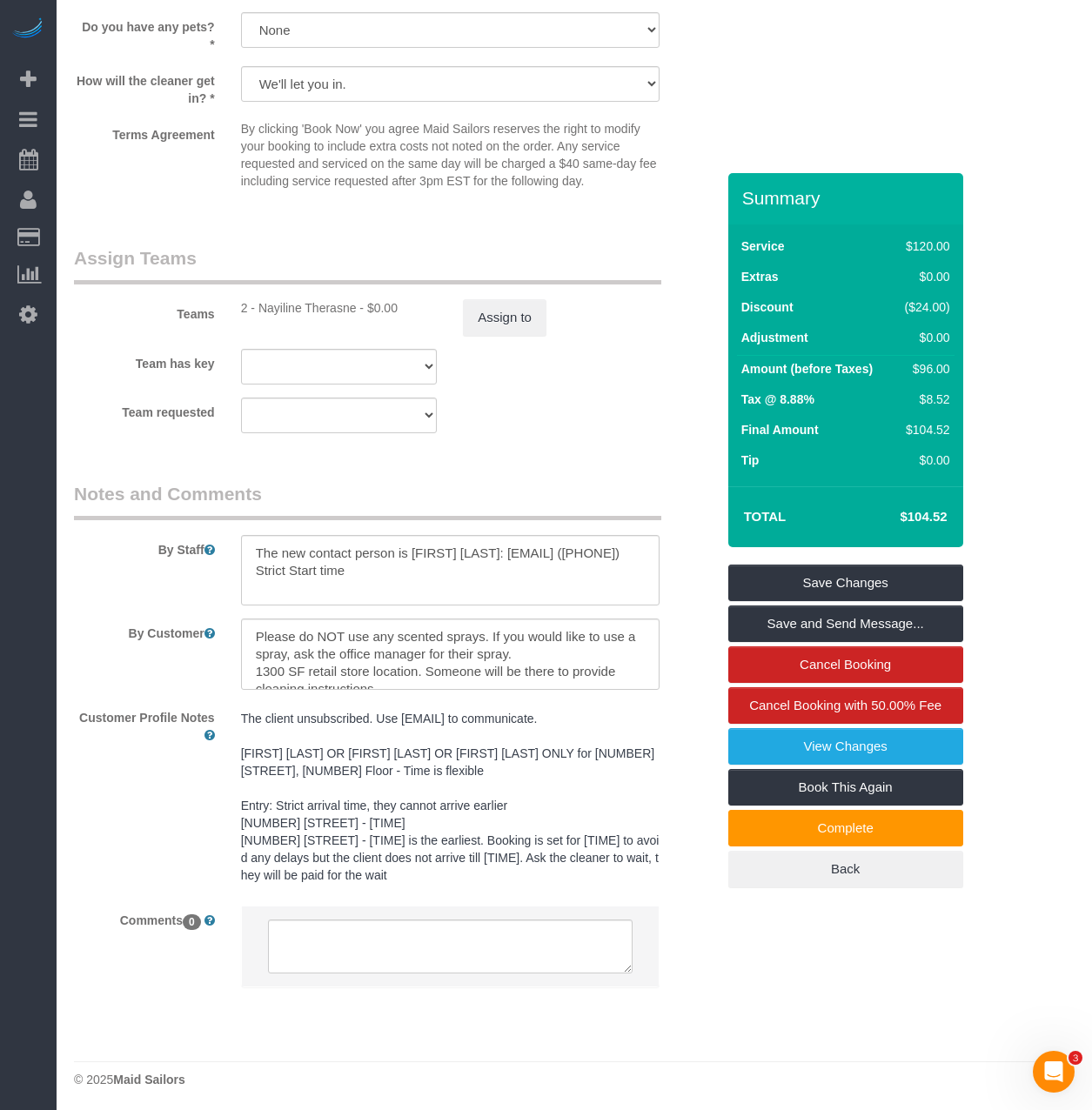 scroll, scrollTop: 2048, scrollLeft: 0, axis: vertical 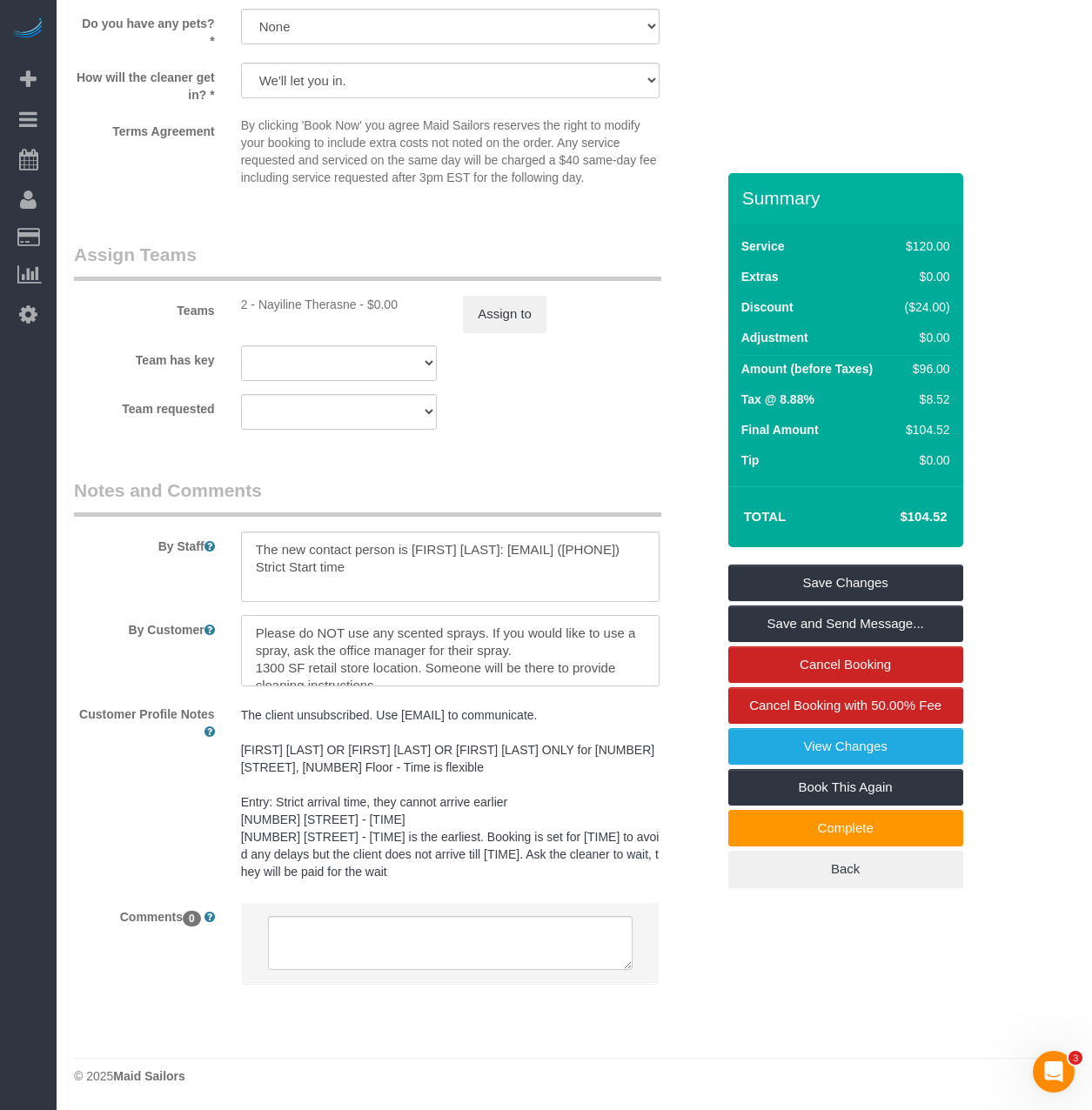 click at bounding box center (450, 651) 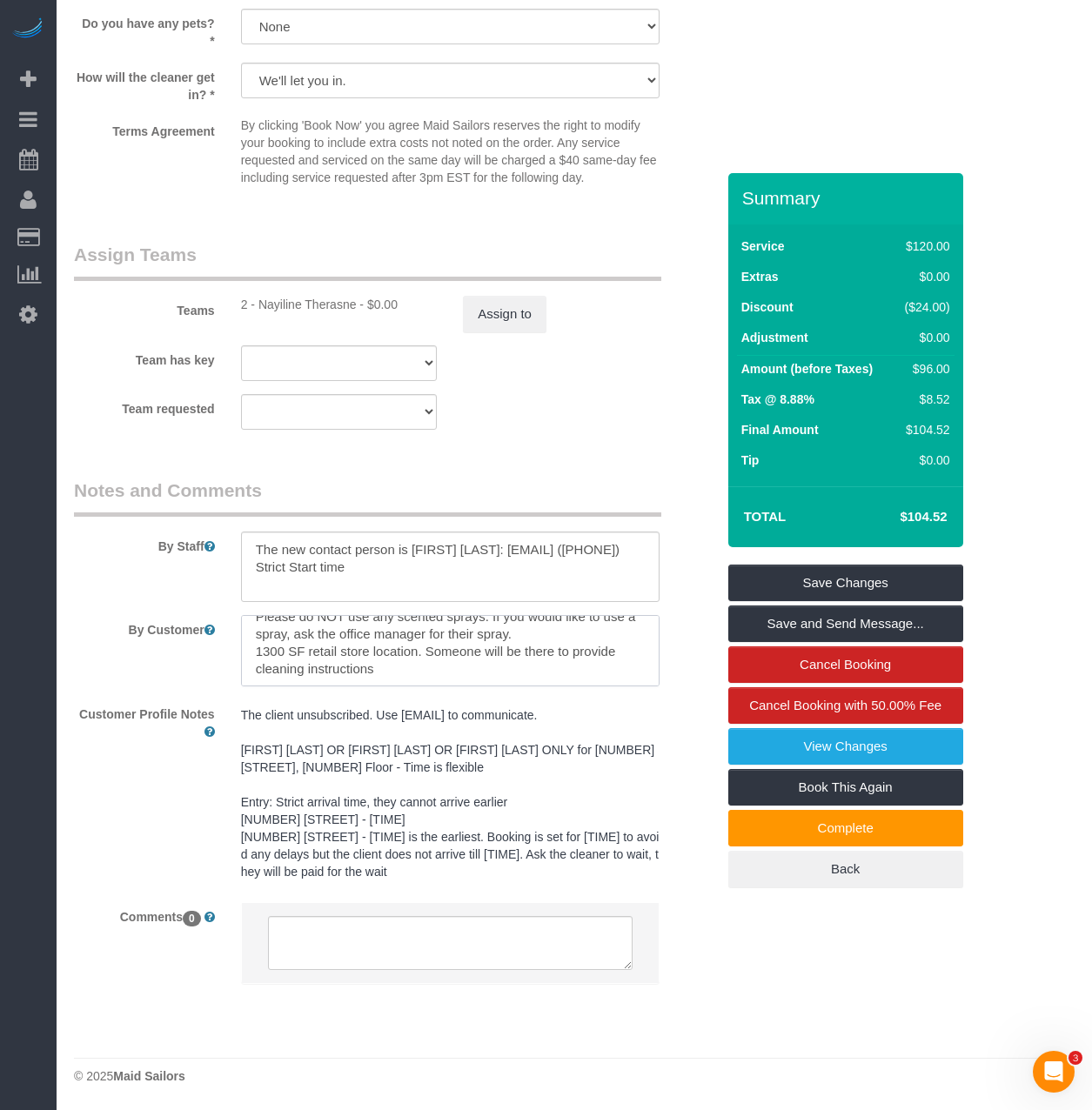 scroll, scrollTop: 17, scrollLeft: 0, axis: vertical 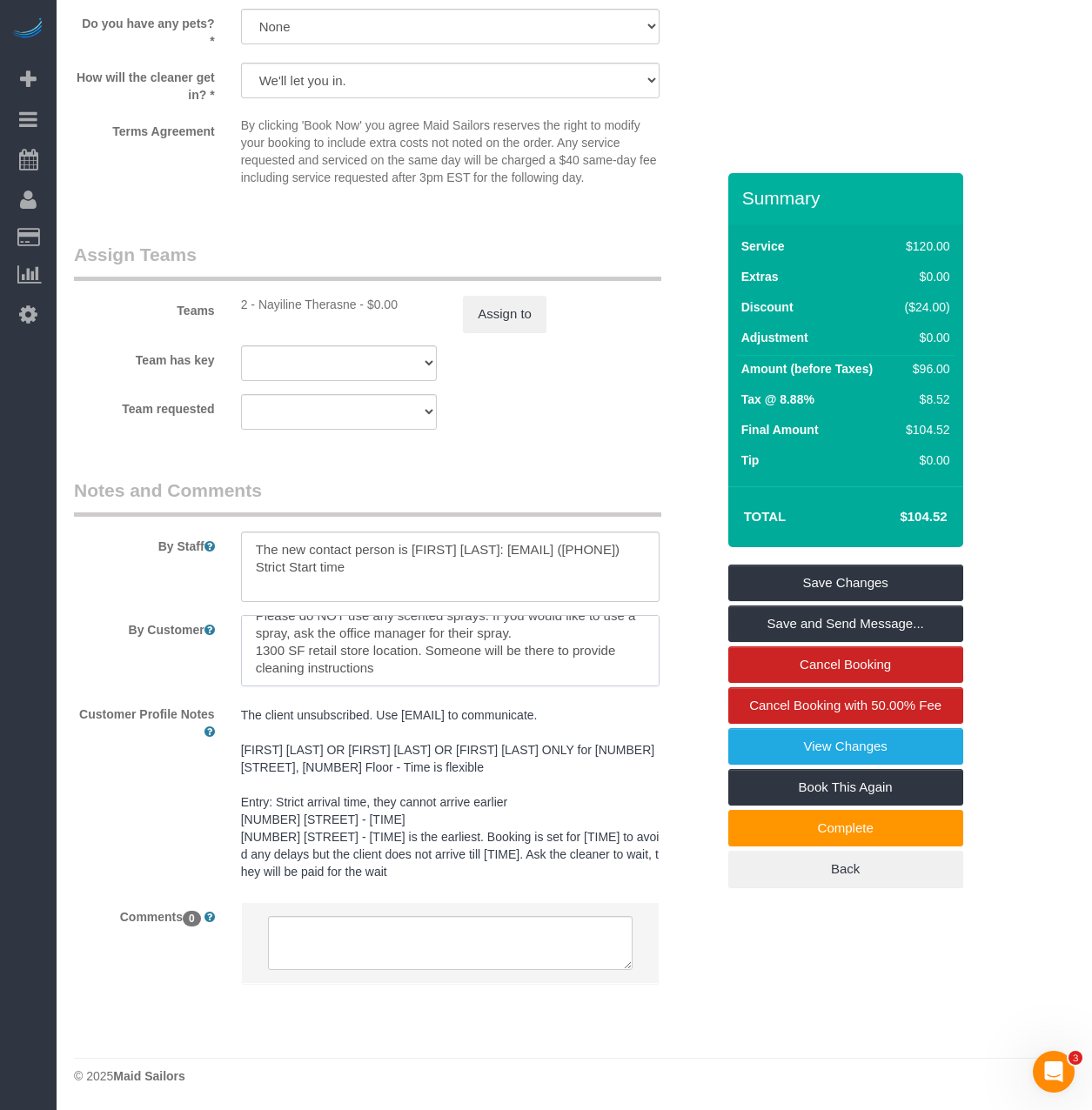drag, startPoint x: 429, startPoint y: 652, endPoint x: 475, endPoint y: 697, distance: 64.3506 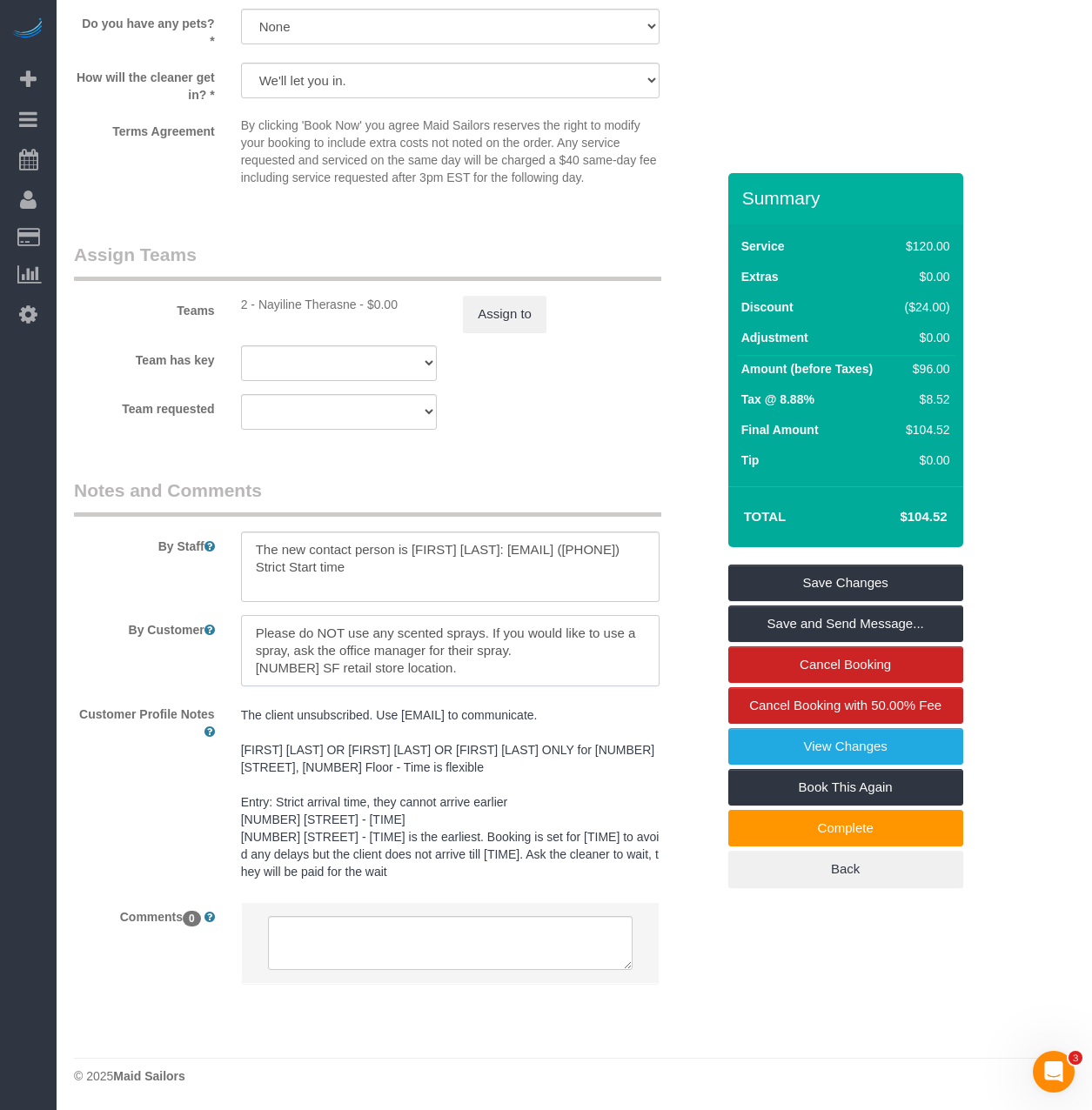 scroll, scrollTop: 25, scrollLeft: 0, axis: vertical 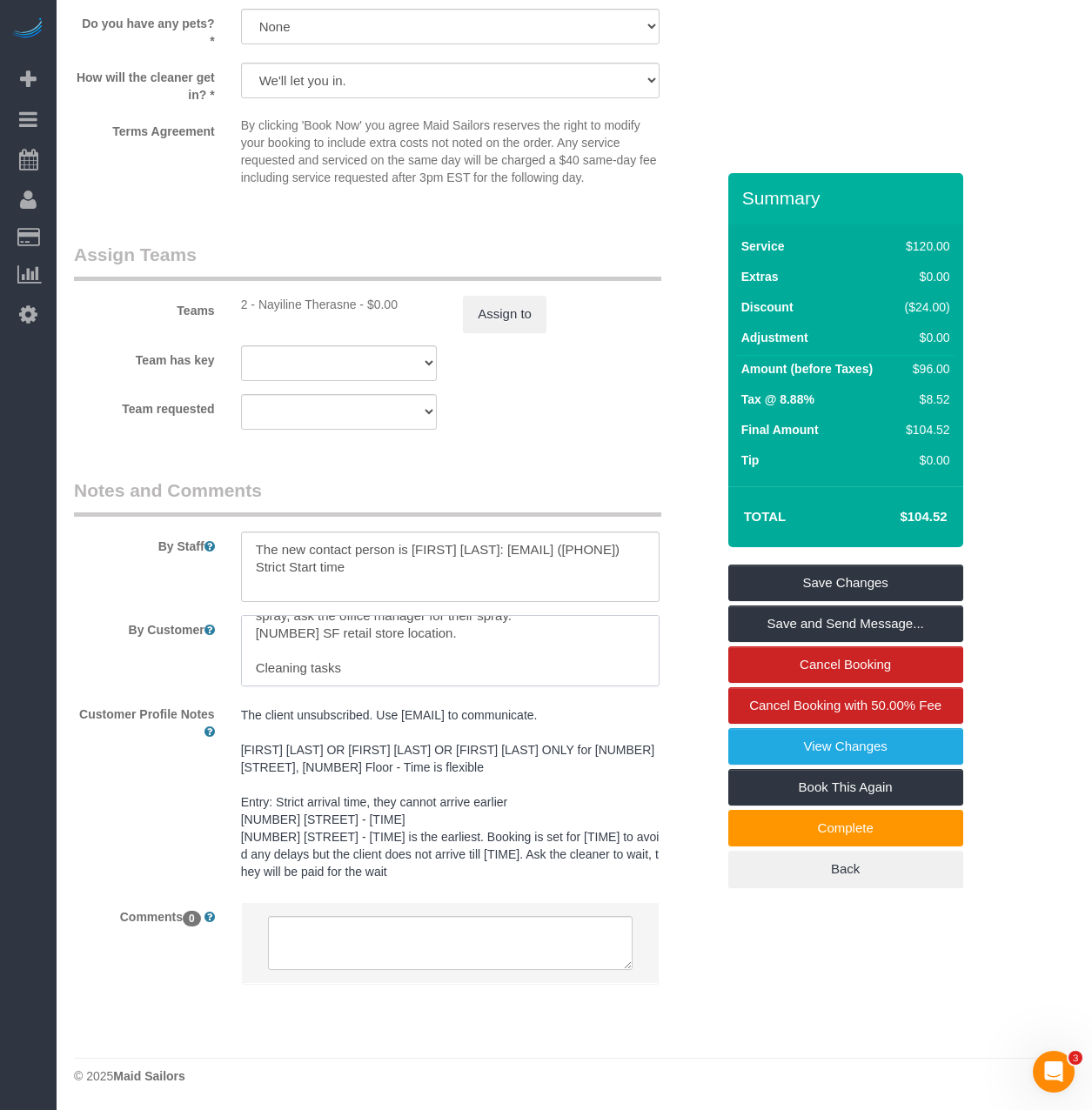 paste on "Hi [FIRST],
Thank you for sending these over. We've informed our scheduling team of your preferences, and moving forward, we'll do our best to assign the same set of cleaners—or those previously assigned to each location—depending on availability.
We'll also update the booking notes for each location to reflect the cleaning checklist." 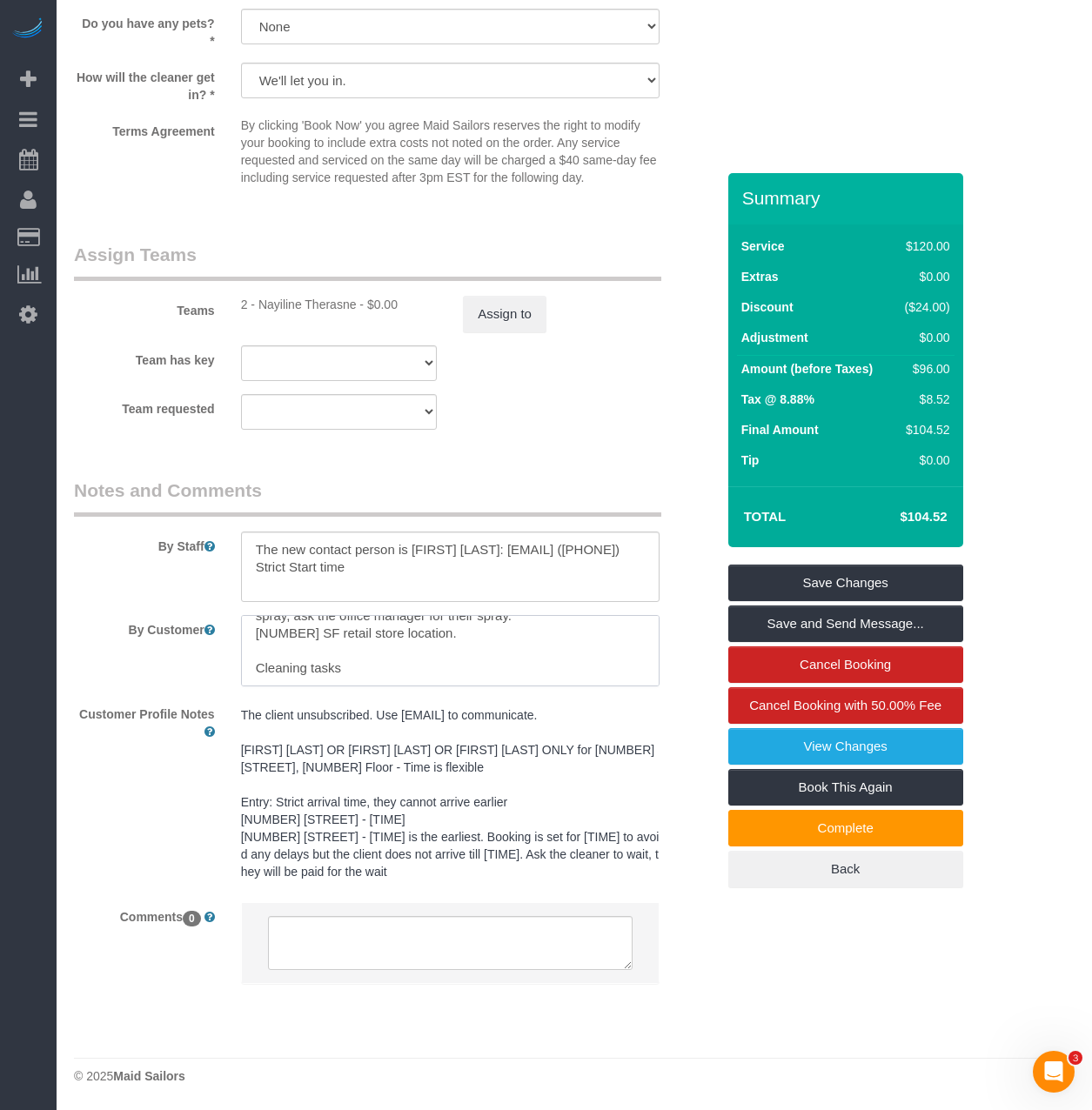 click at bounding box center [450, 651] 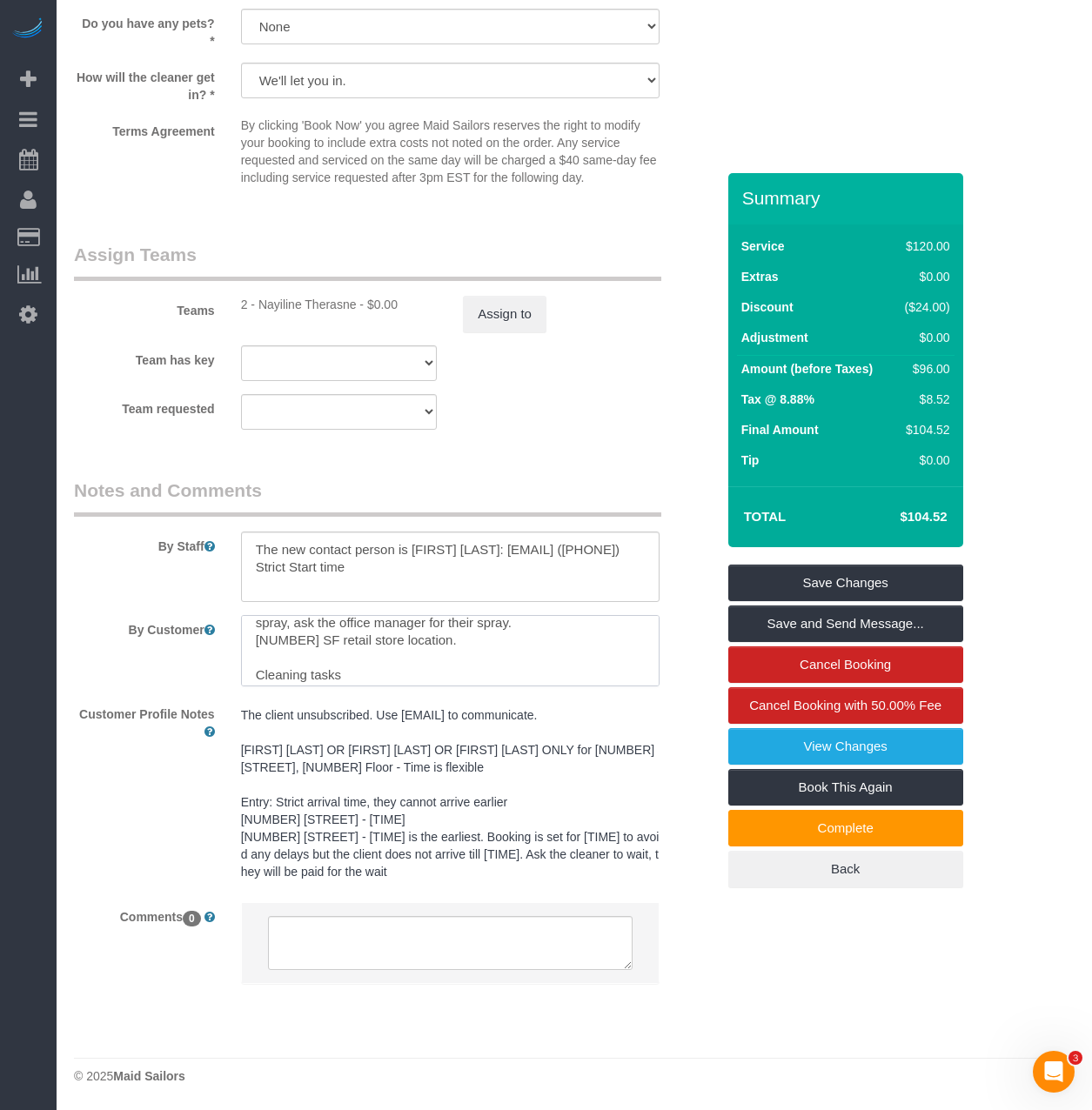 scroll, scrollTop: 24, scrollLeft: 0, axis: vertical 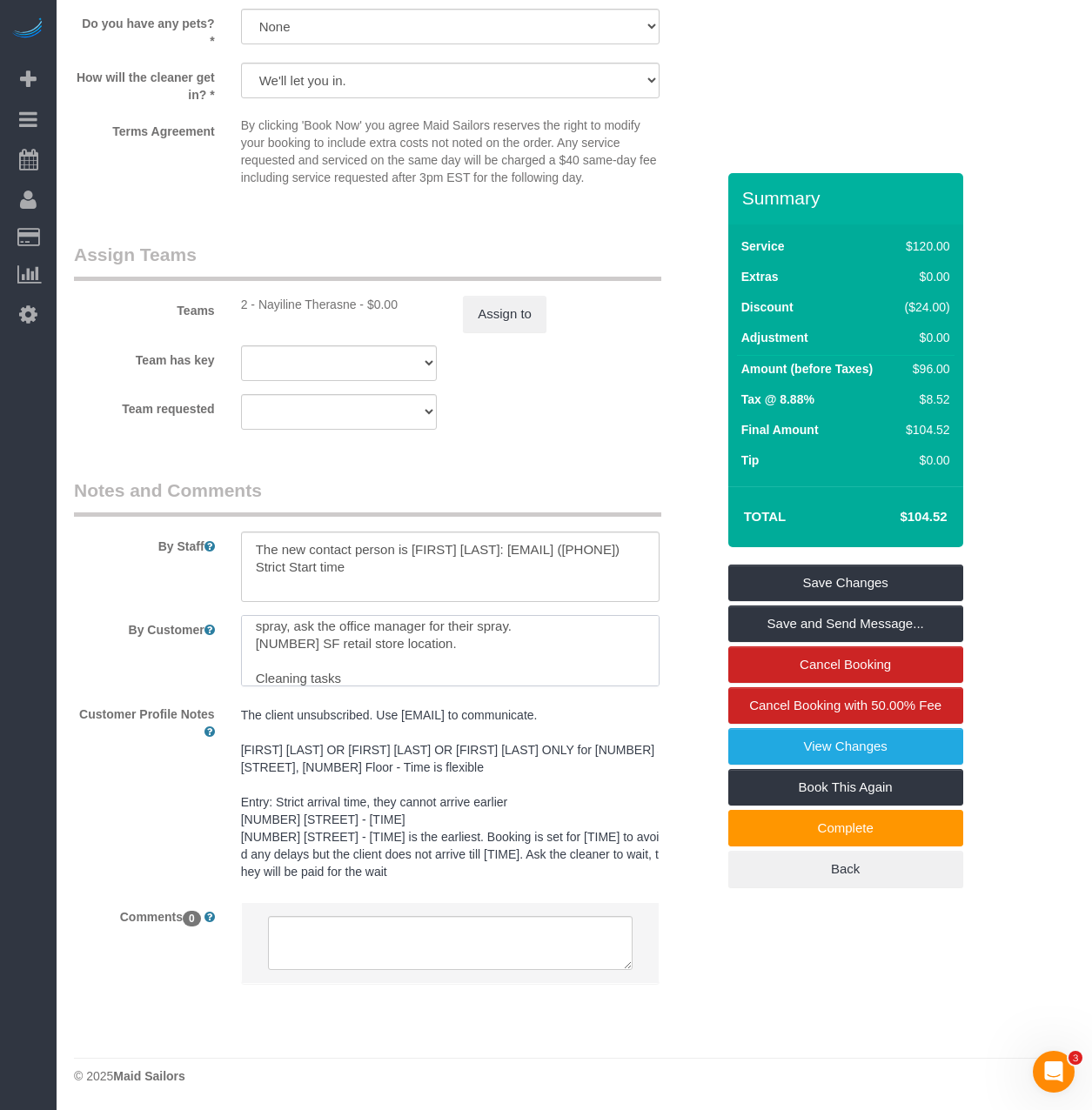 click at bounding box center (450, 651) 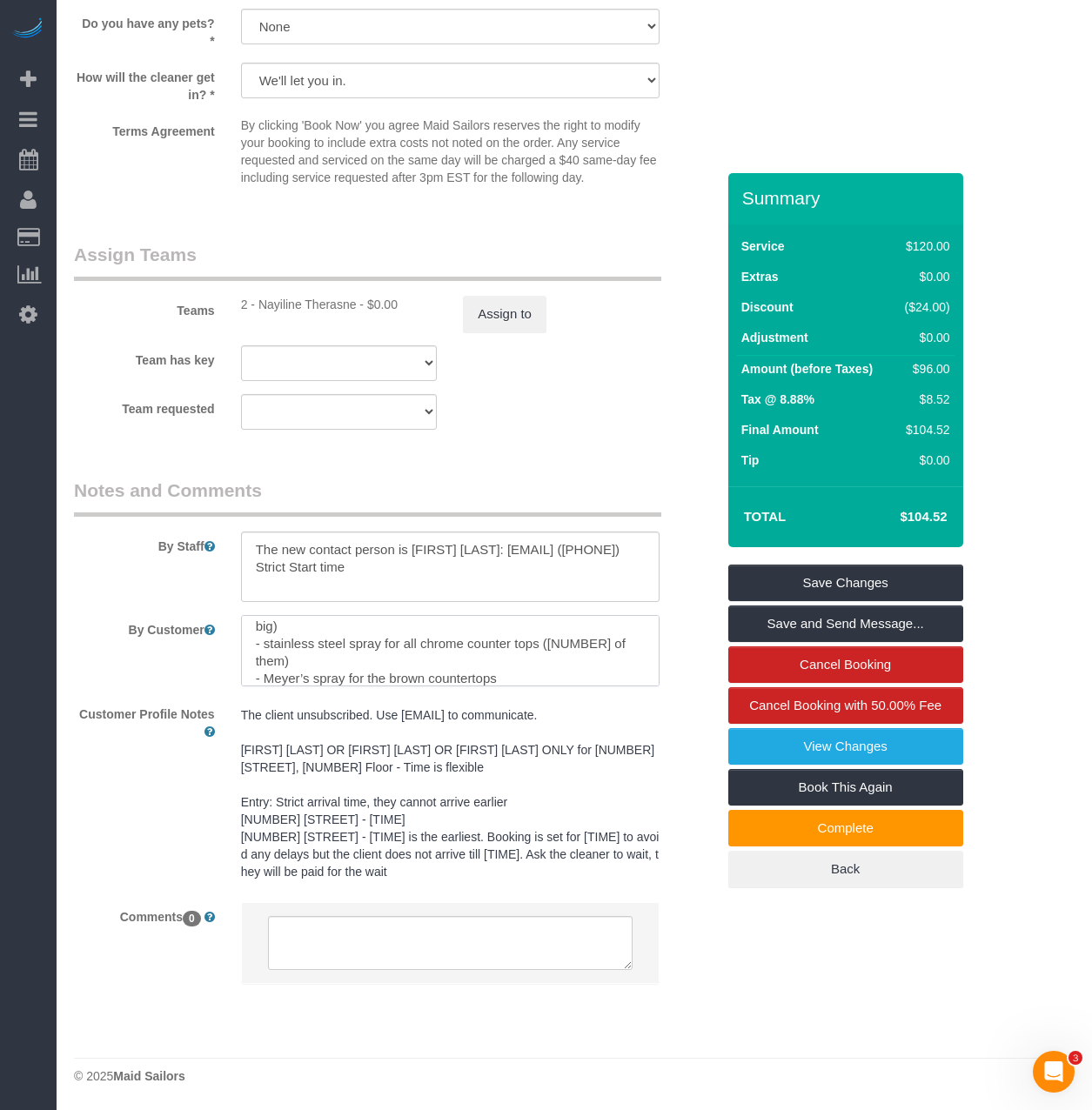 scroll, scrollTop: 198, scrollLeft: 0, axis: vertical 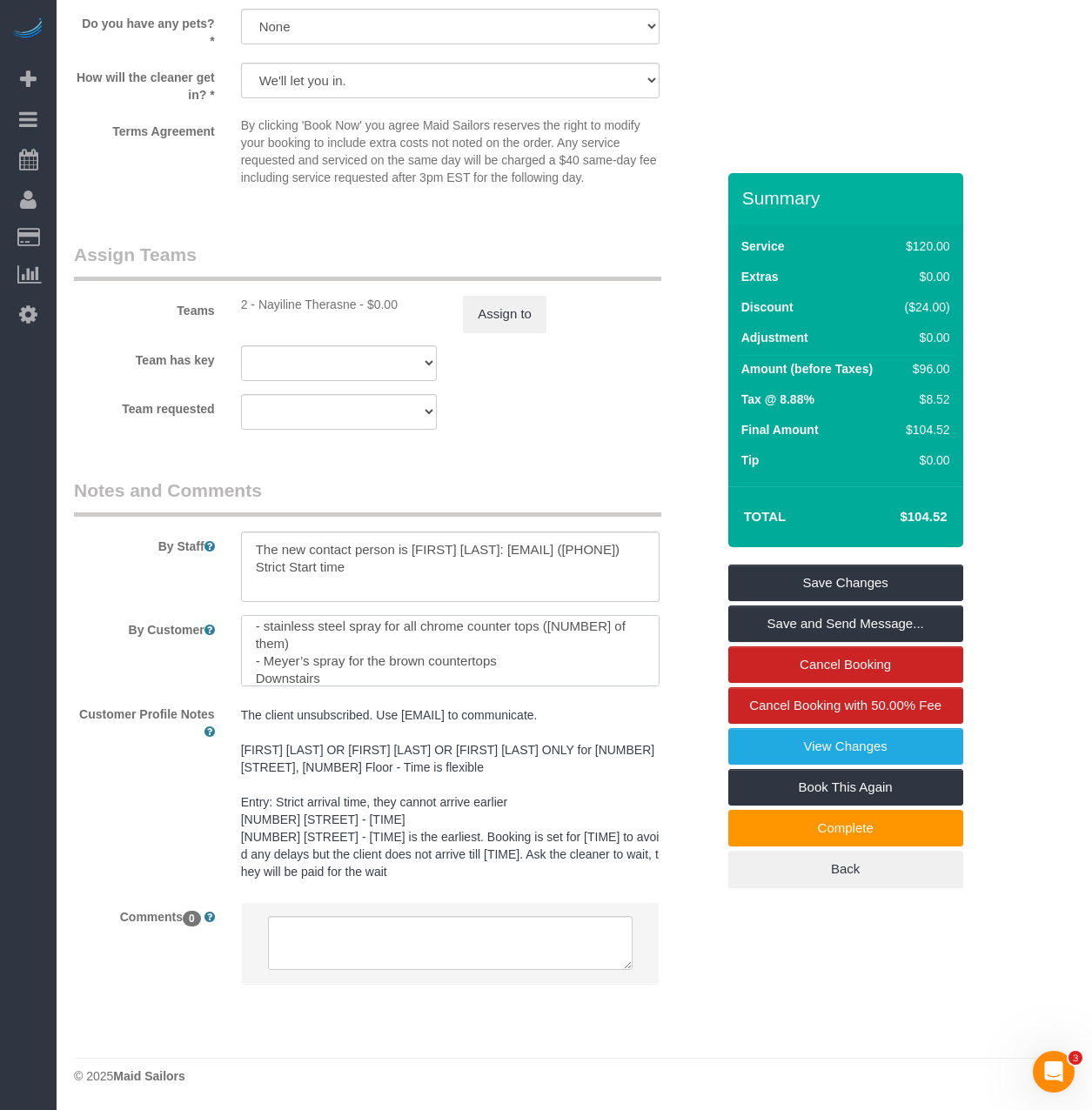 click at bounding box center [450, 651] 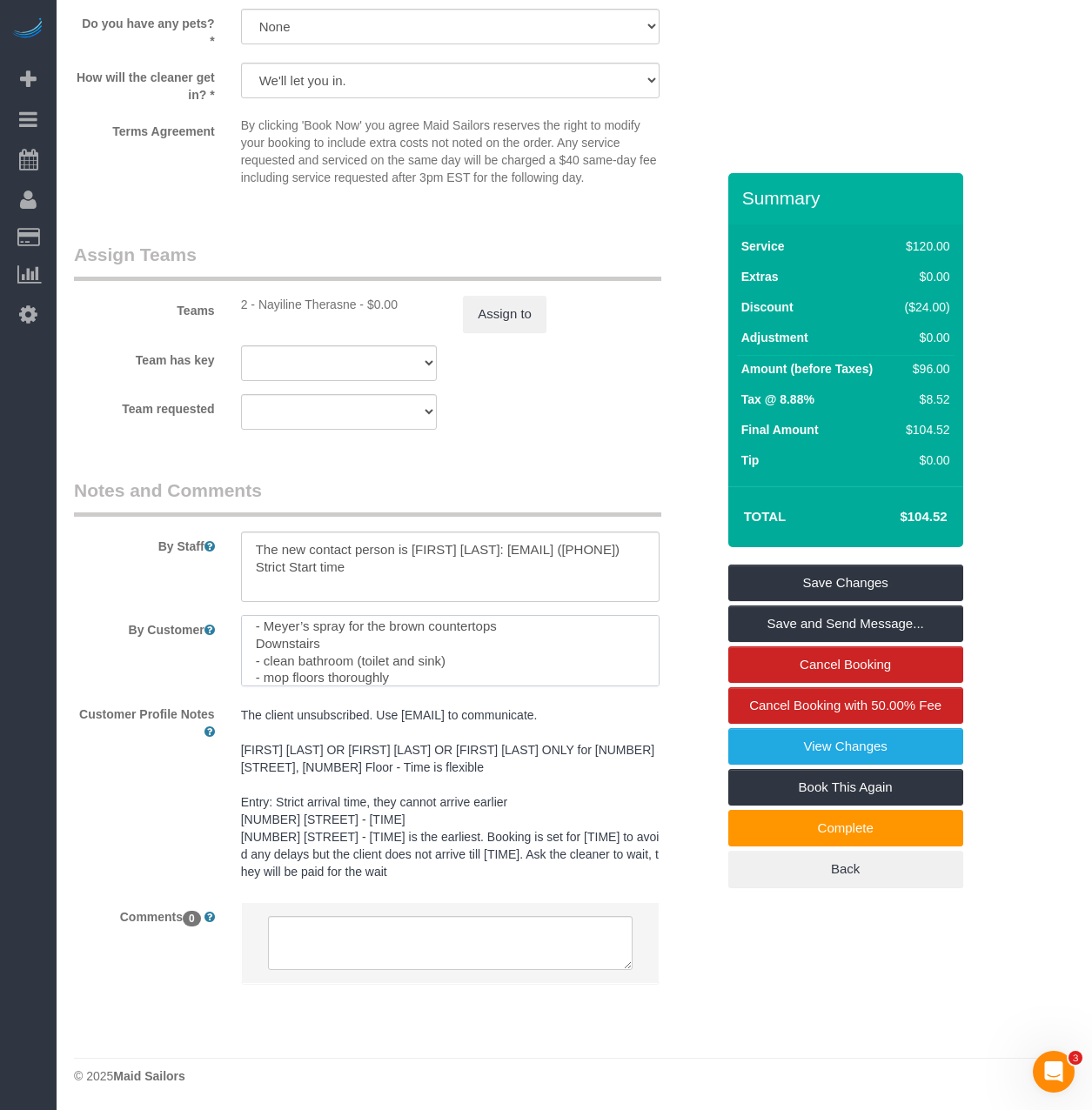 click at bounding box center (450, 651) 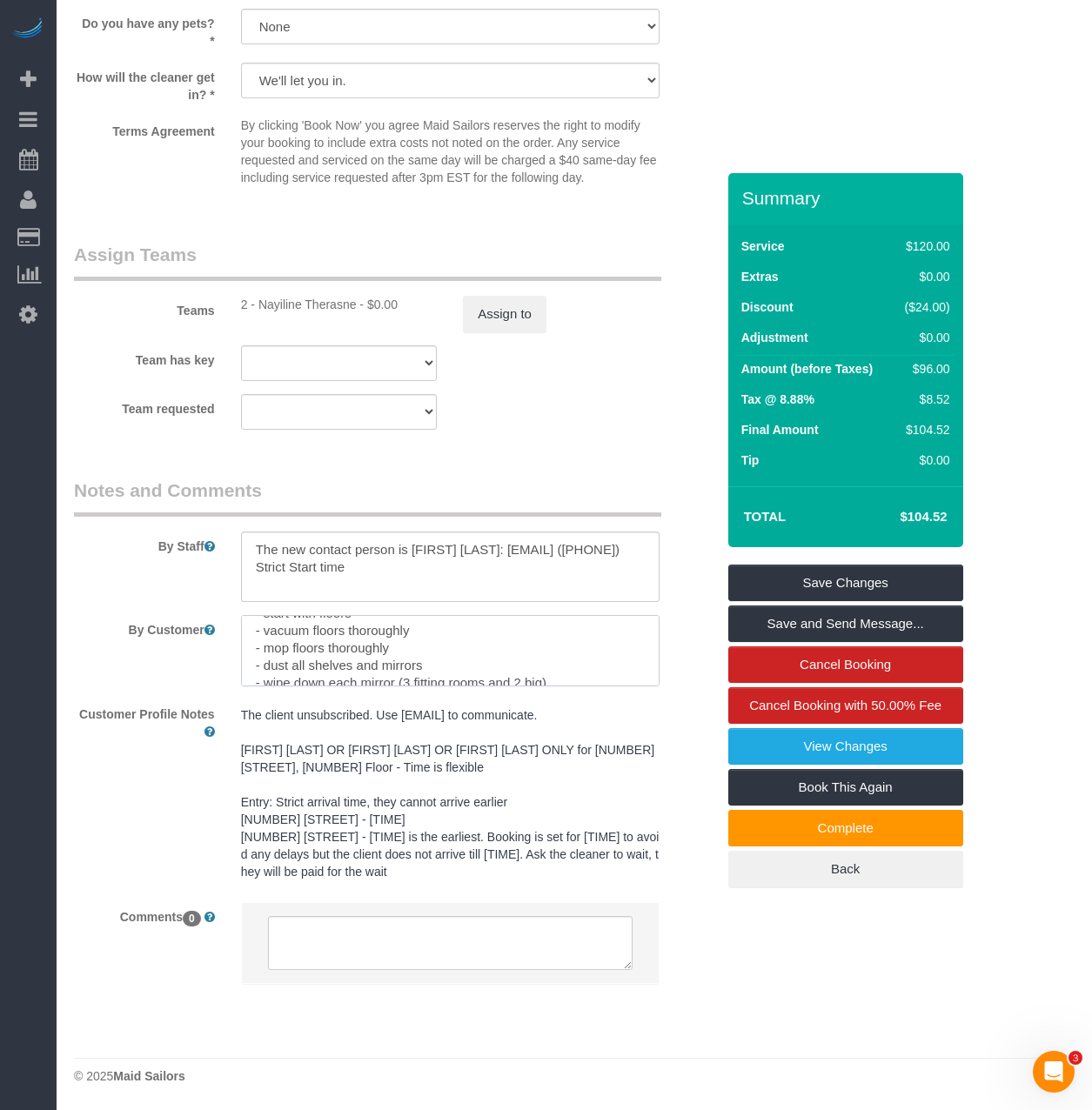 scroll, scrollTop: 0, scrollLeft: 0, axis: both 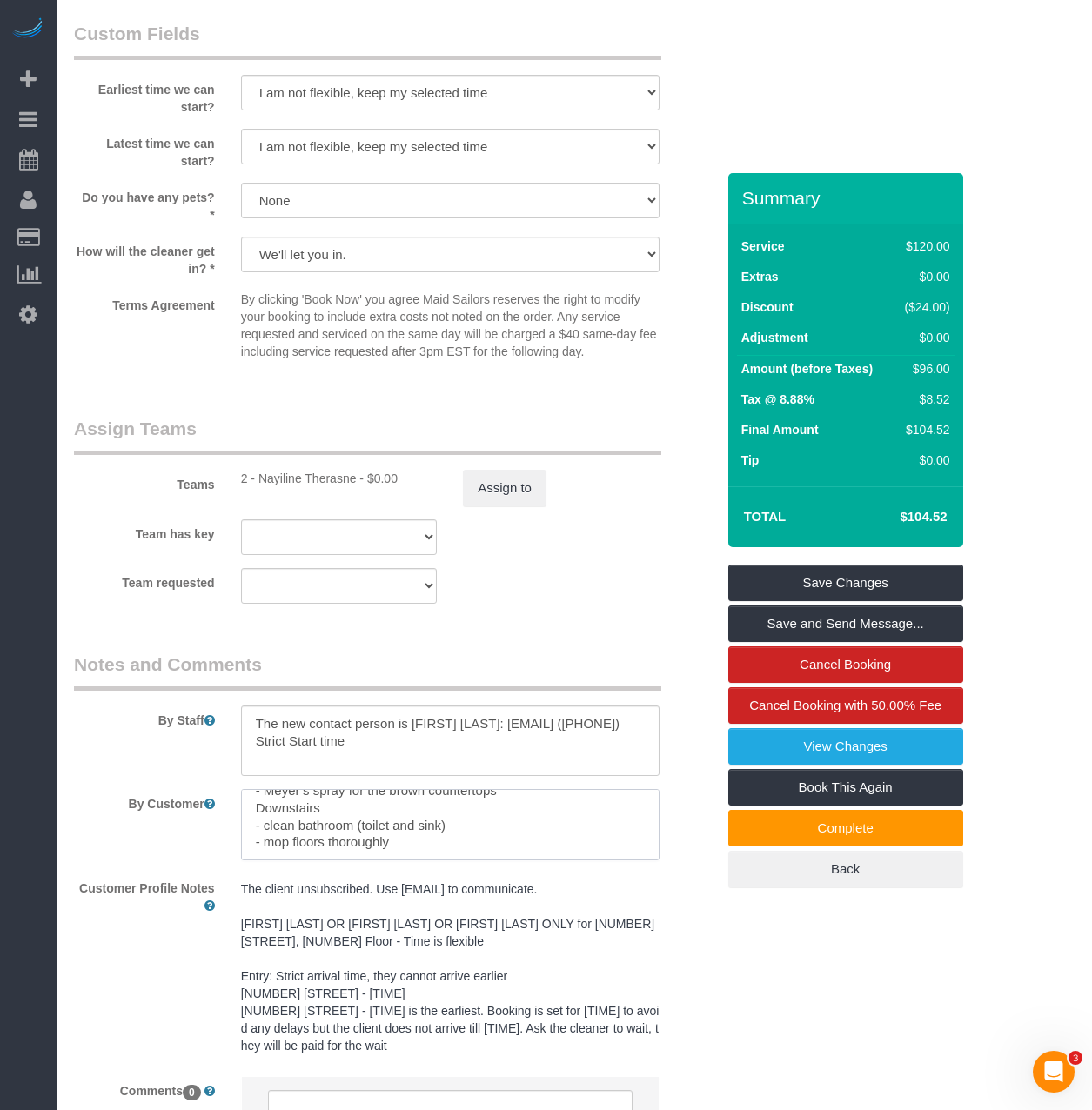 drag, startPoint x: 481, startPoint y: 837, endPoint x: 232, endPoint y: 860, distance: 250.05999 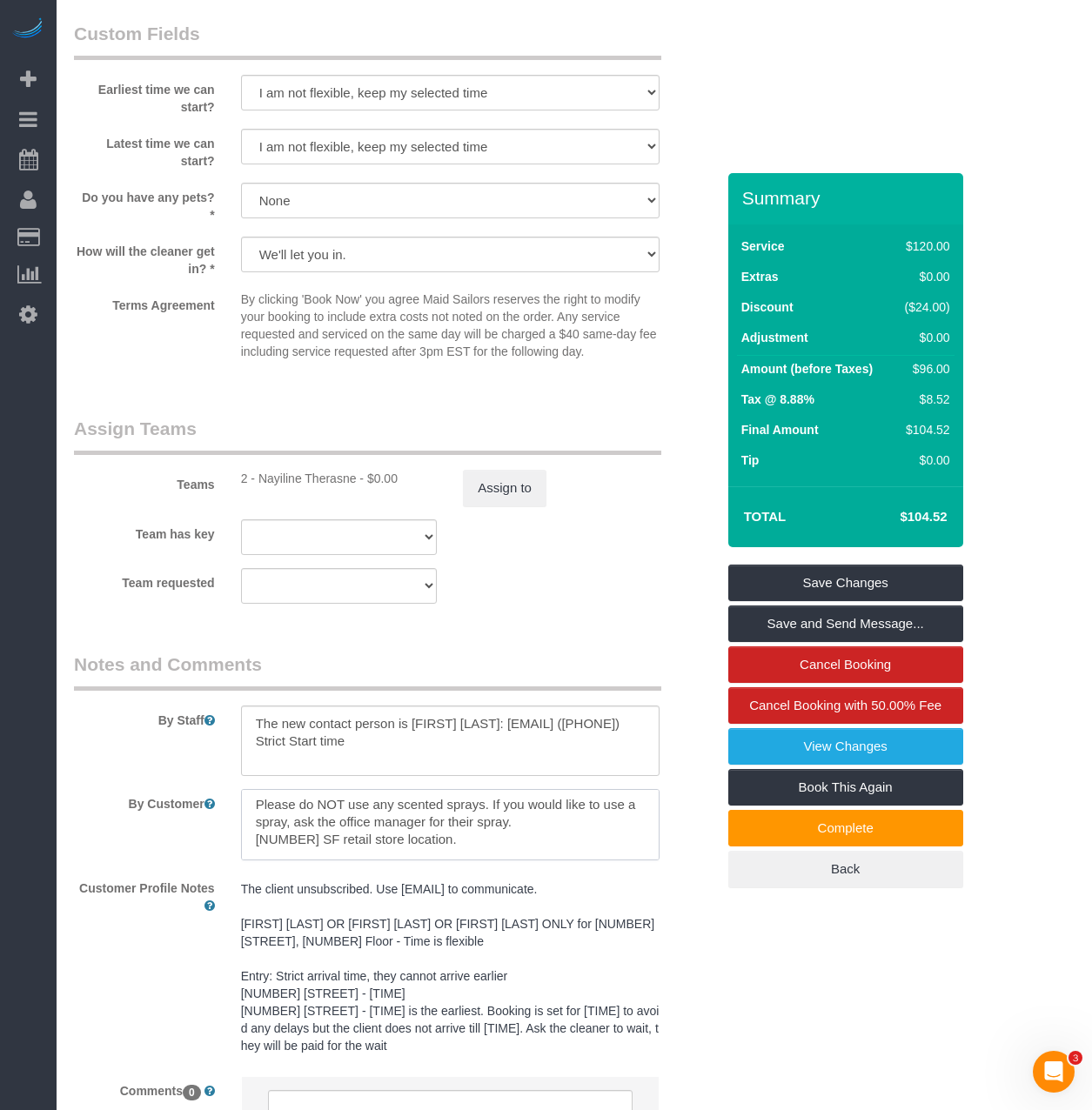 scroll, scrollTop: 0, scrollLeft: 0, axis: both 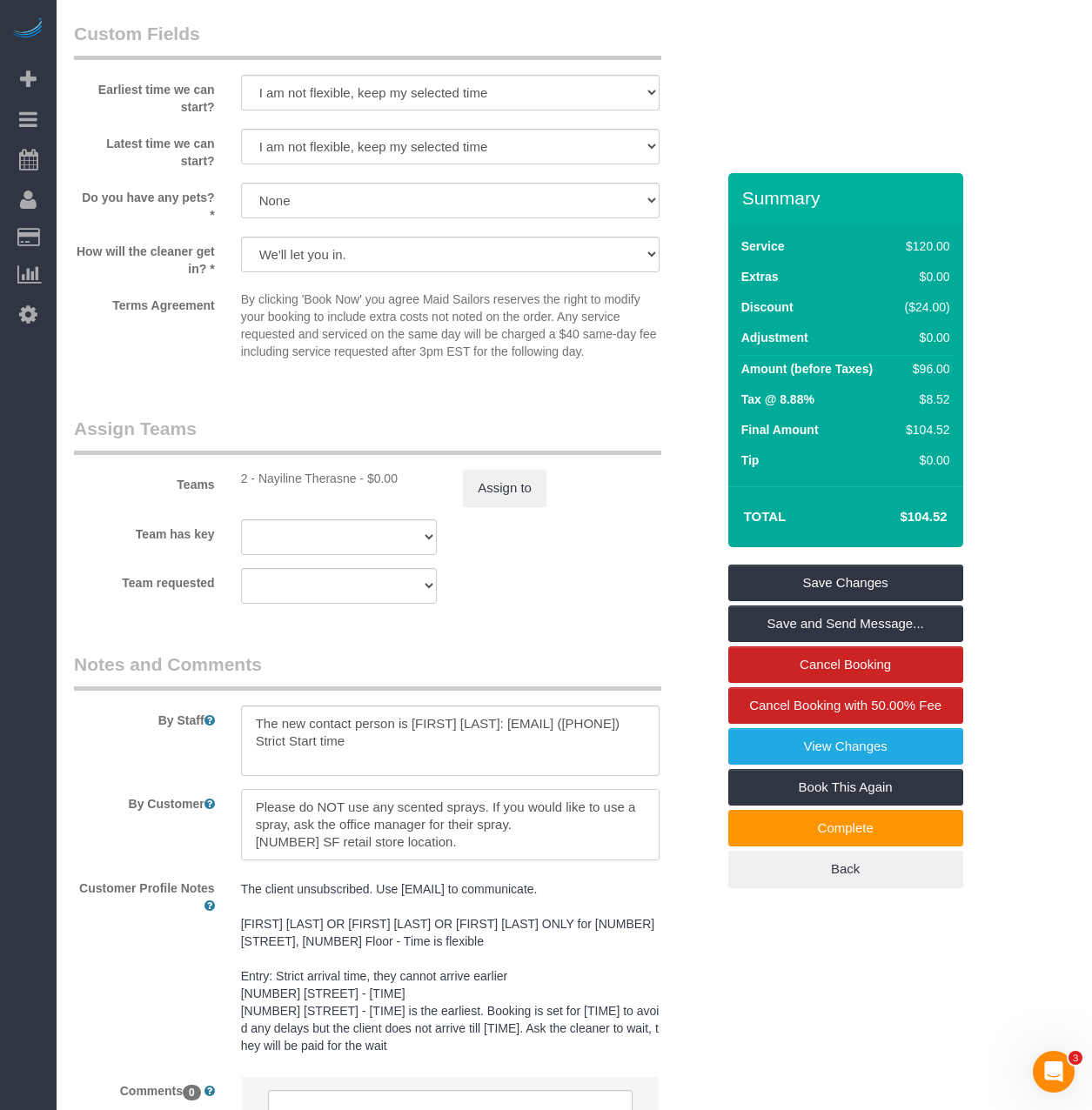 click at bounding box center (450, 825) 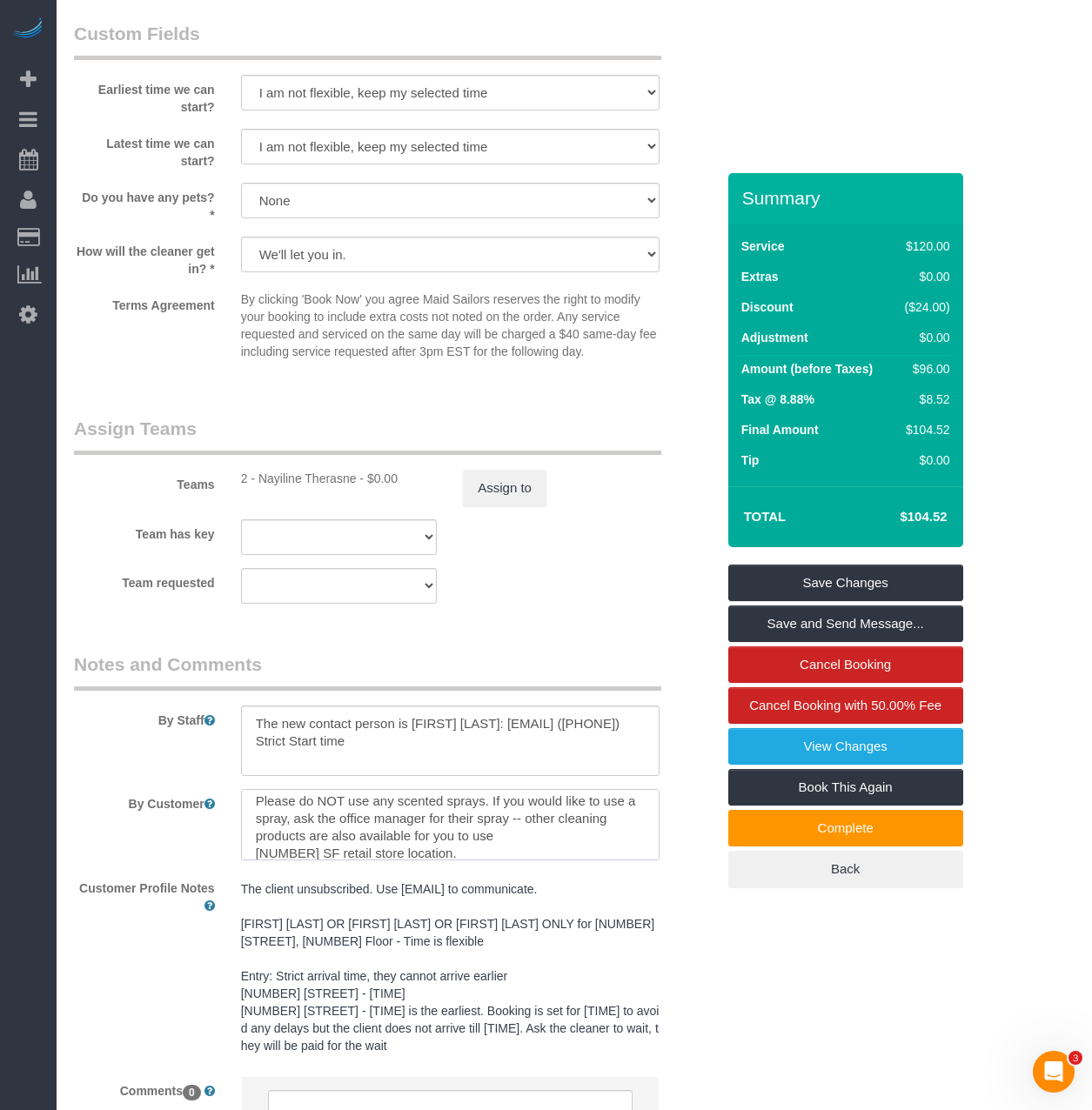 scroll, scrollTop: 0, scrollLeft: 0, axis: both 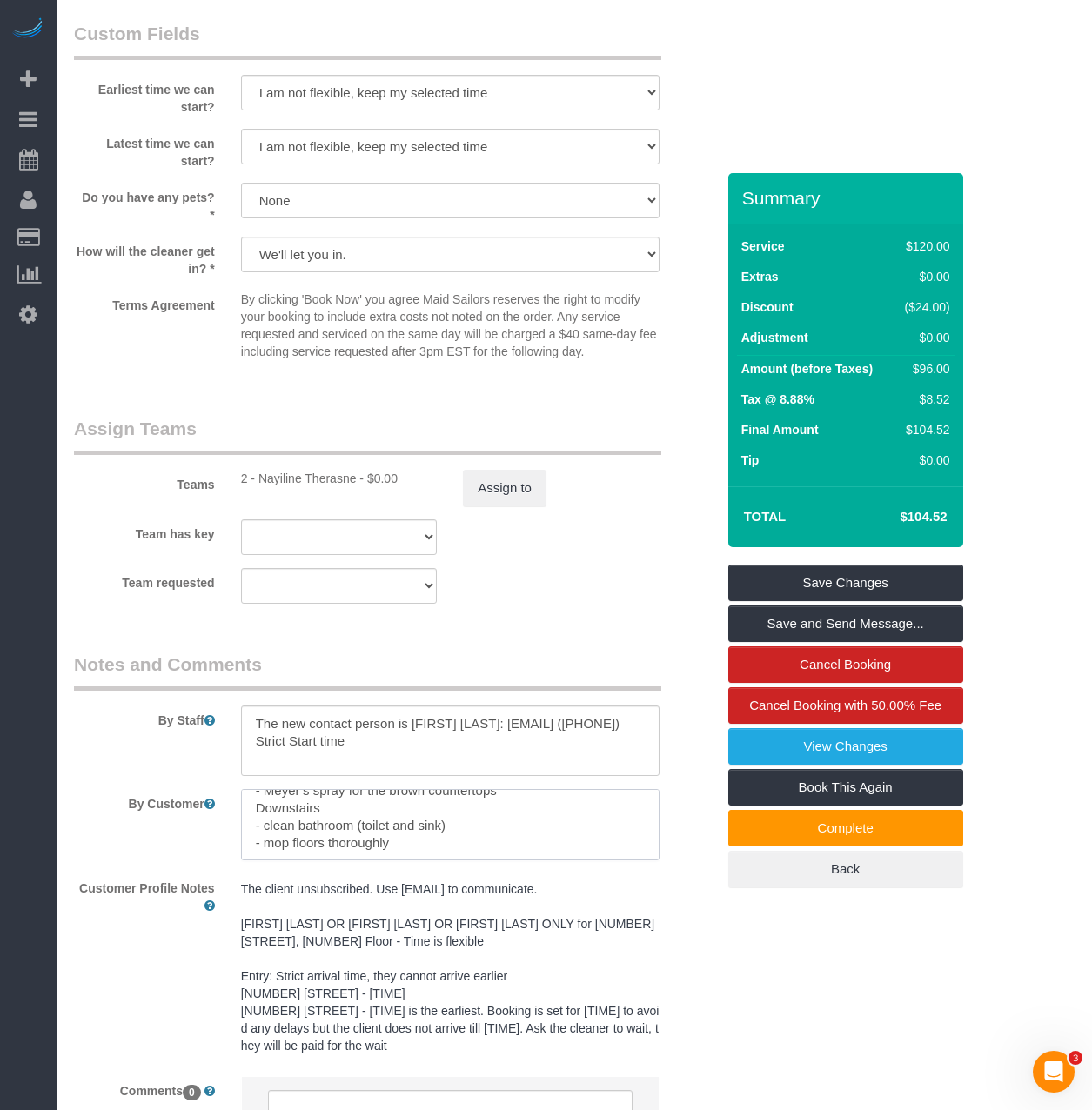 drag, startPoint x: 431, startPoint y: 850, endPoint x: 313, endPoint y: 831, distance: 119.51987 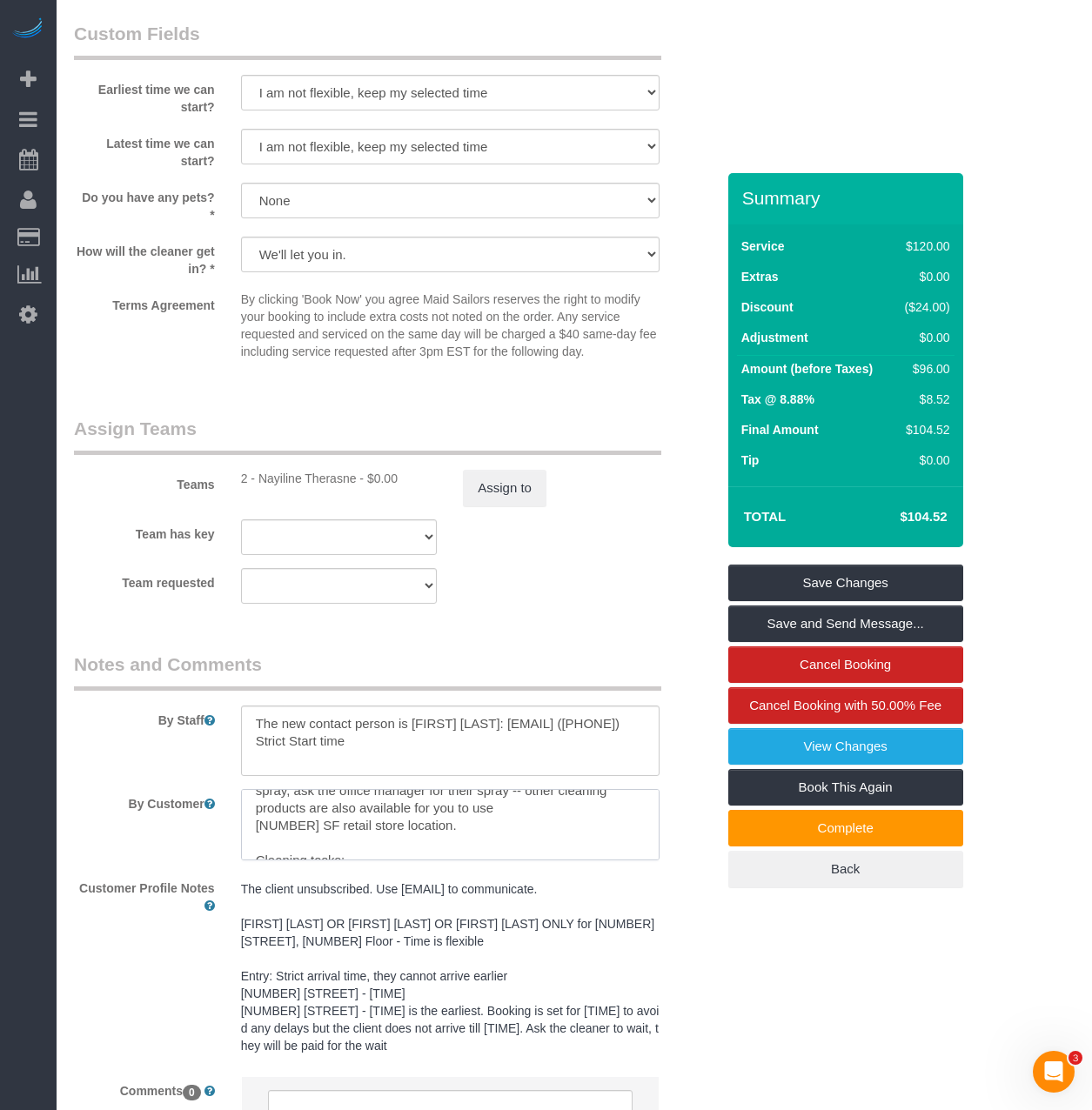 scroll, scrollTop: 0, scrollLeft: 0, axis: both 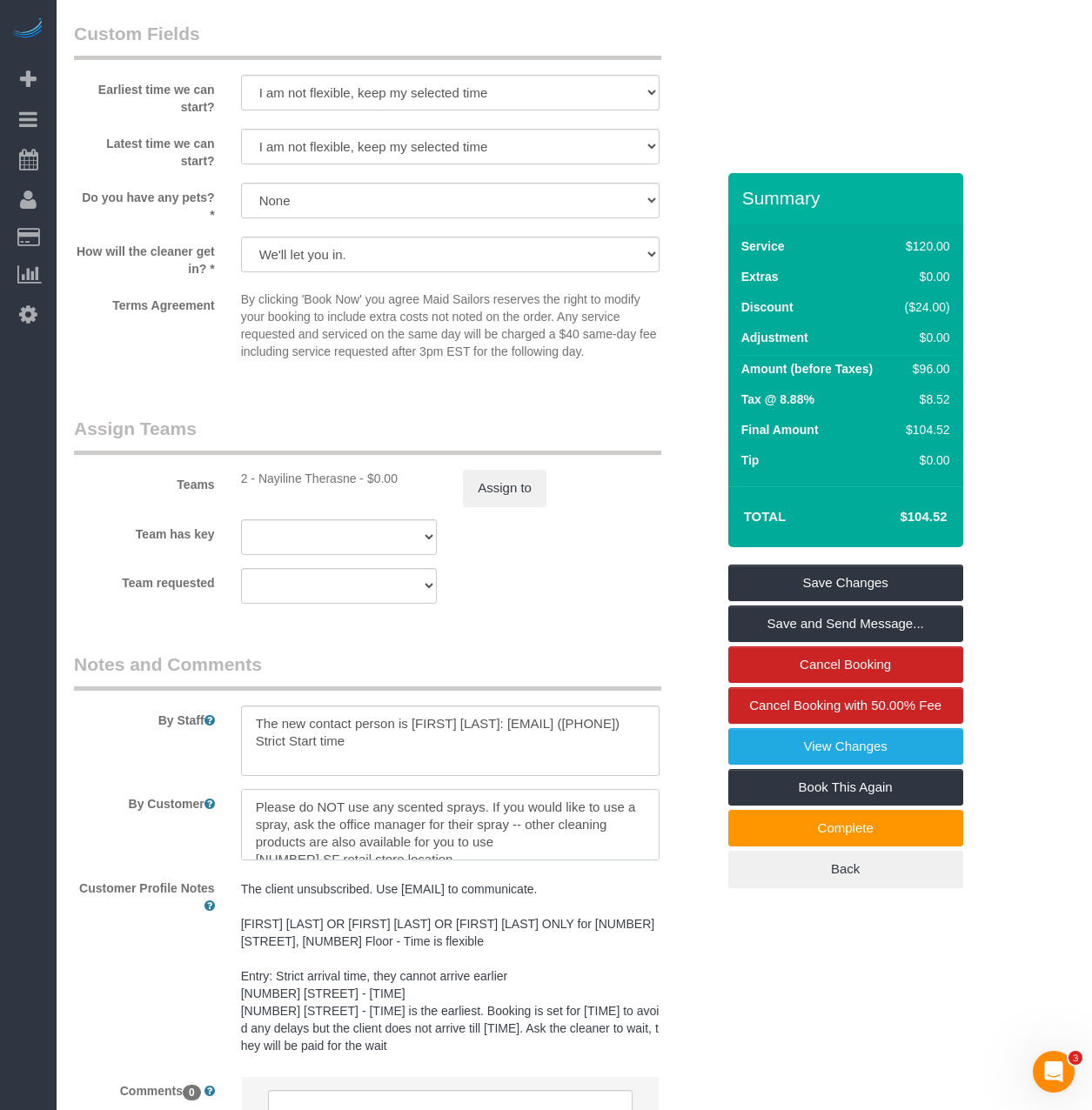click at bounding box center (450, 825) 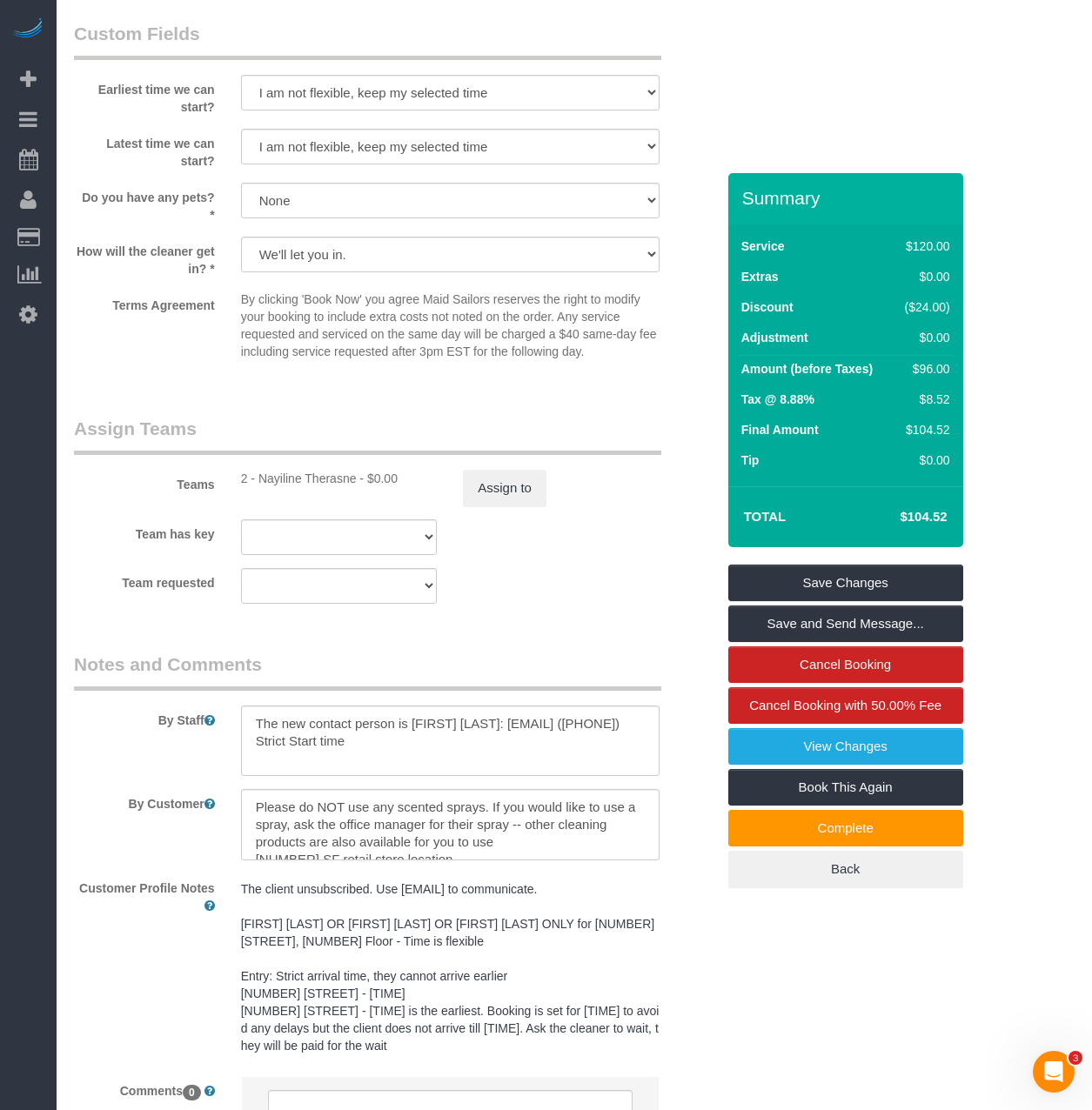 click on "By Staff
By Customer
Customer Profile Notes
The client unsubscribed. Use [EMAIL] to communicate.
[FIRST] [LAST] OR [FIRST] [LAST] OR [FIRST] [LAST] ONLY for [NUMBER] [STREET], [NUMBER] Floor - Time is flexible
Entry: Strict arrival time, they cannot arrive earlier
[NUMBER] [STREET] - [TIME]
[NUMBER] [STREET] - [TIME] is the earliest. Booking is set for [TIME] to avoid any delays but the client does not arrive till [TIME]. Ask the cleaner to wait, they will be paid for the wait
The client unsubscribed. Use [EMAIL] to communicate.
[FIRST] [LAST] OR [FIRST] [LAST] OR [FIRST] [LAST] ONLY for [NUMBER] [STREET], [NUMBER] Floor - Time is flexible
Entry: Strict arrival time, they cannot arrive earlier
[NUMBER] [STREET] - [TIME]
[NUMBER] [STREET] - [TIME] is the earliest. Booking is set for [TIME] to avoid any delays but the client does not arrive till [TIME]. Ask the cleaner to wait, they will be paid for the wait" at bounding box center [394, 913] 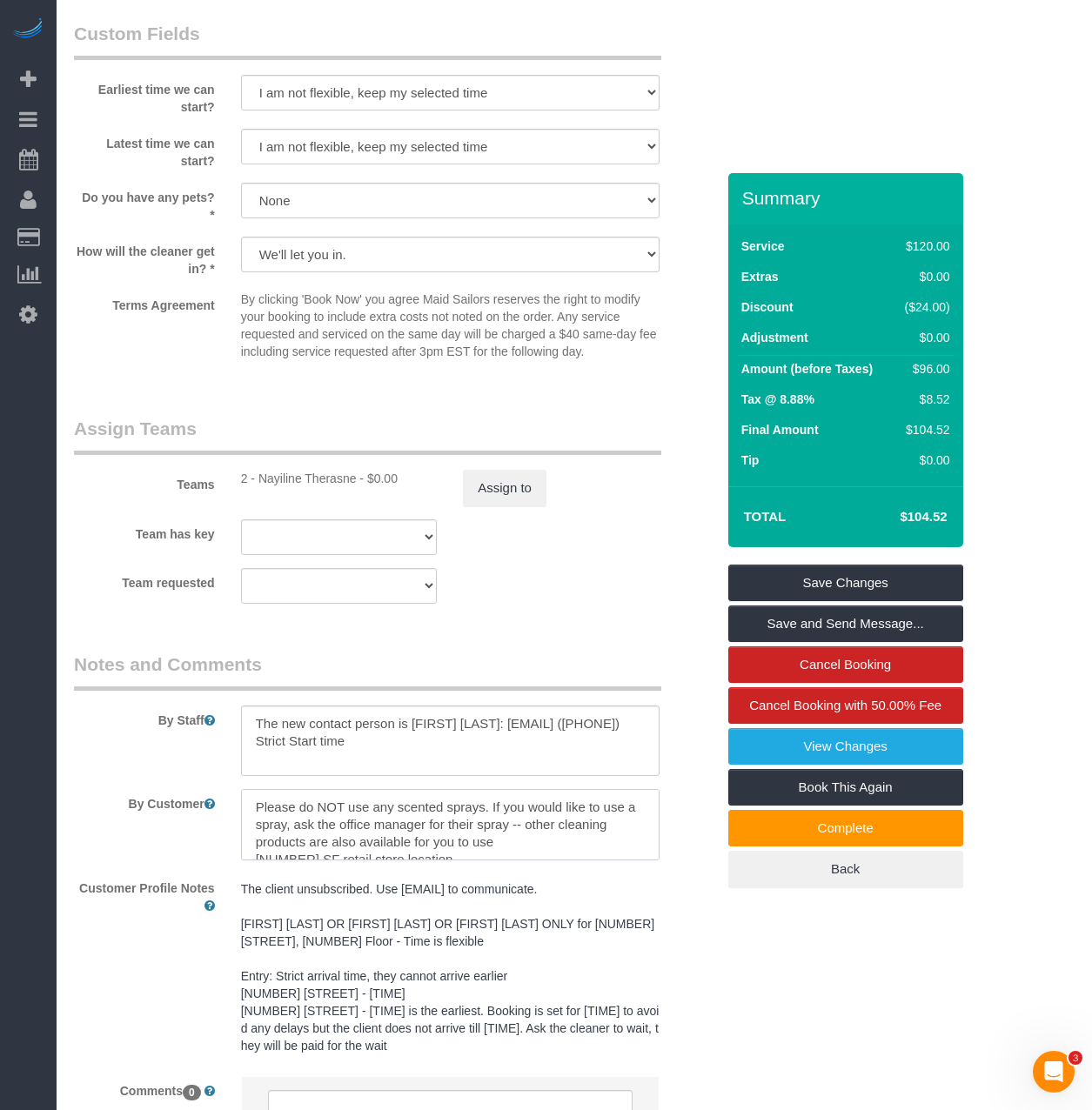 click at bounding box center (450, 825) 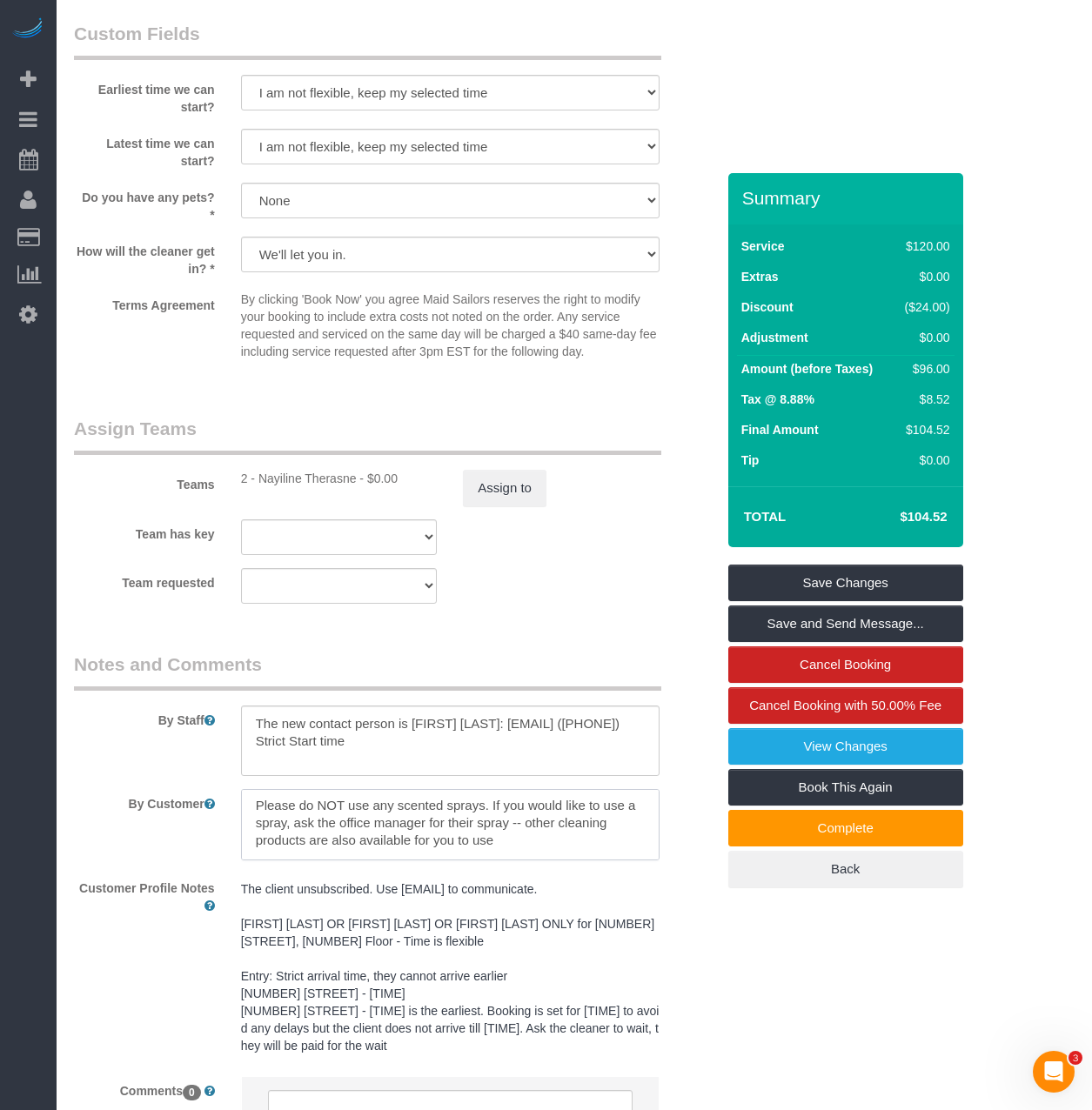 scroll, scrollTop: 0, scrollLeft: 0, axis: both 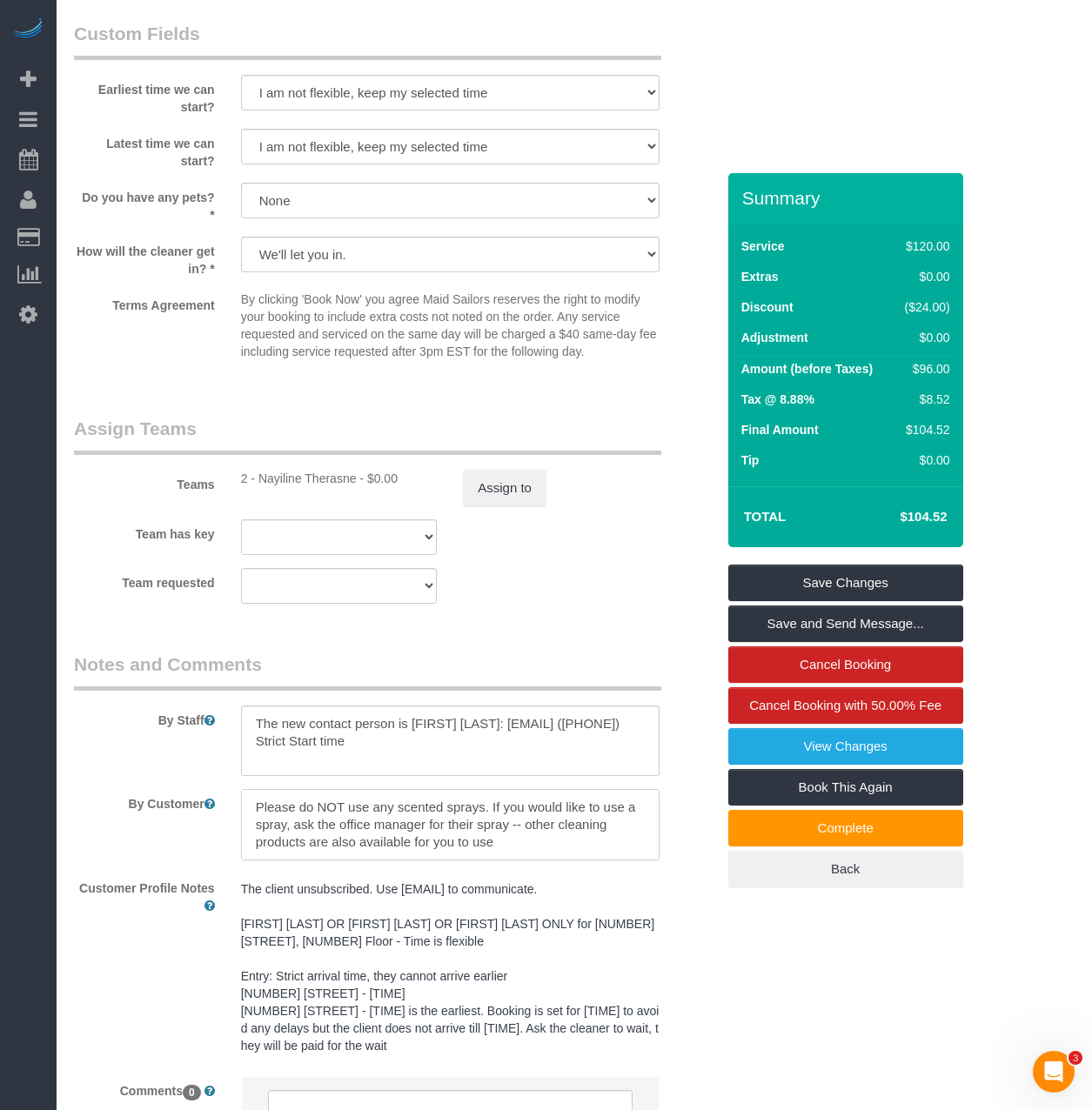 click at bounding box center (450, 825) 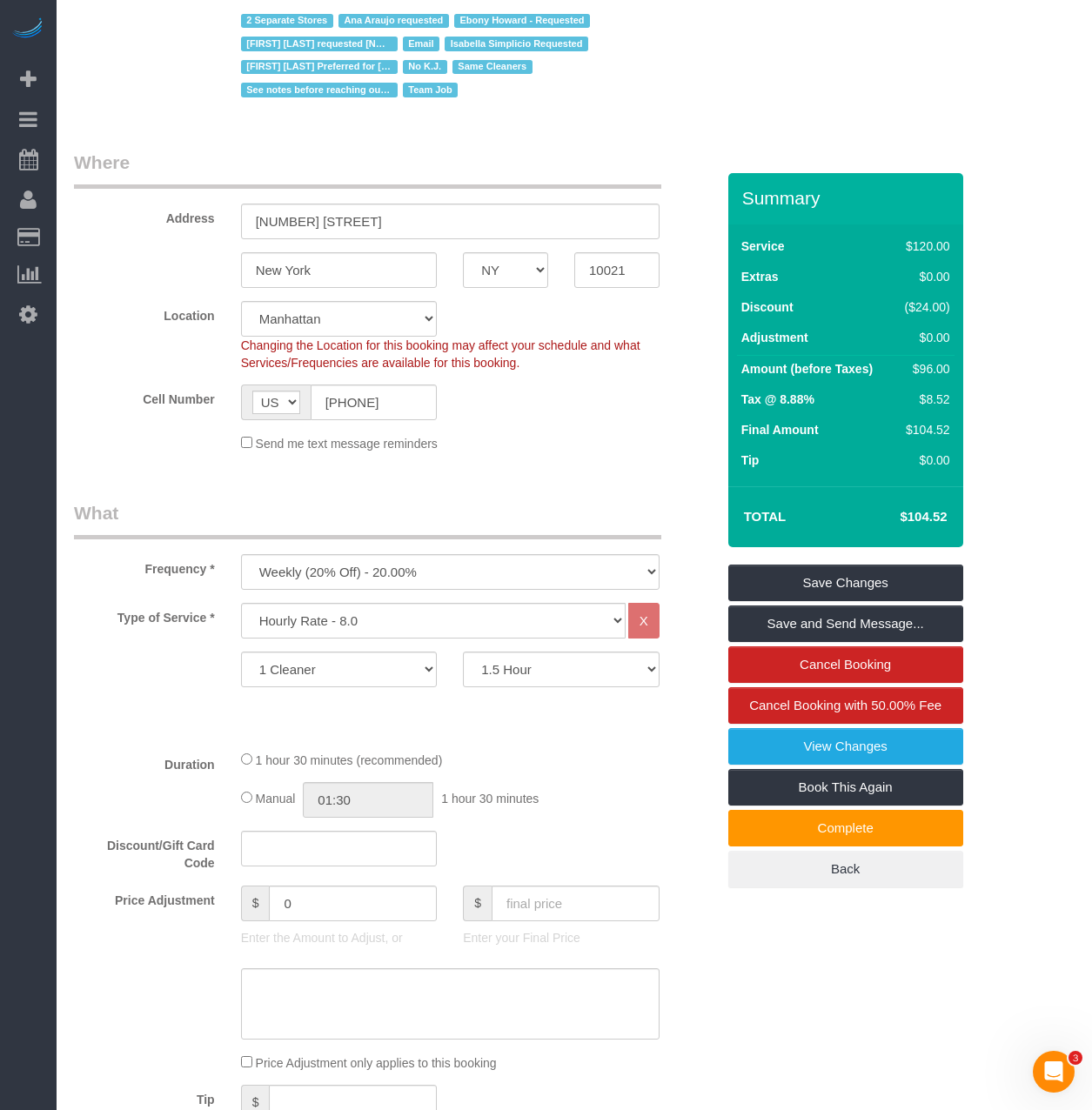 scroll, scrollTop: 47, scrollLeft: 0, axis: vertical 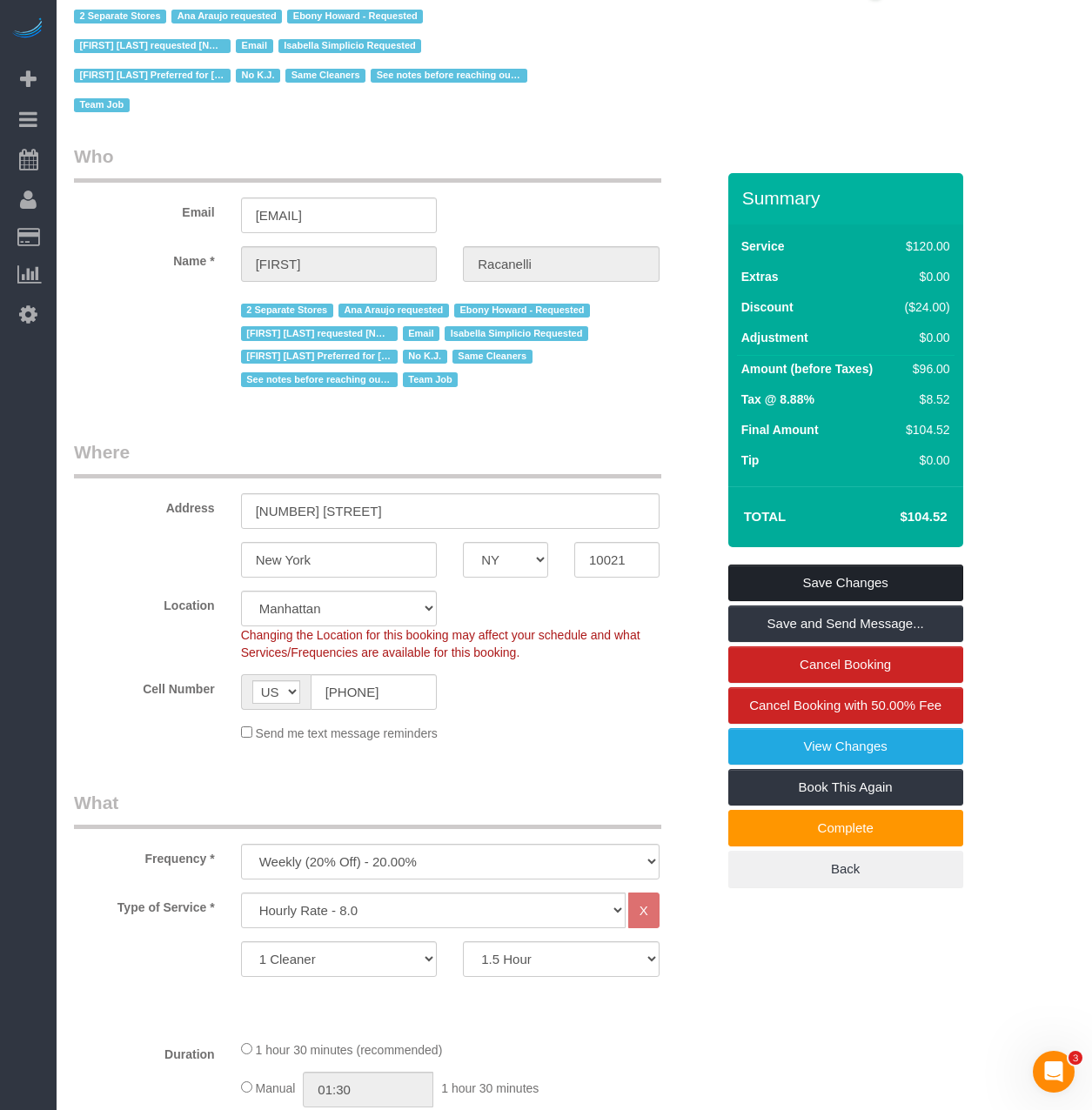 type on "[NUMBER] SF retail store location.
Please do NOT use any scented sprays. If you would like to use a spray, ask the office manager for their spray -- other cleaning products are also available for you to use
Cleaning tasks:
- start with floors
- vacuum floors thoroughly
- mop floors thoroughly
- dust all shelves and mirrors
- wipe down each mirror ([NUMBER] fitting rooms and [NUMBER] big)
- stainless steel spray for all chrome counter tops ([NUMBER] of them)
- Meyer’s spray for the brown countertops
Downstairs
- clean bathroom (toilet and sink)
- mop floors thoroughly" 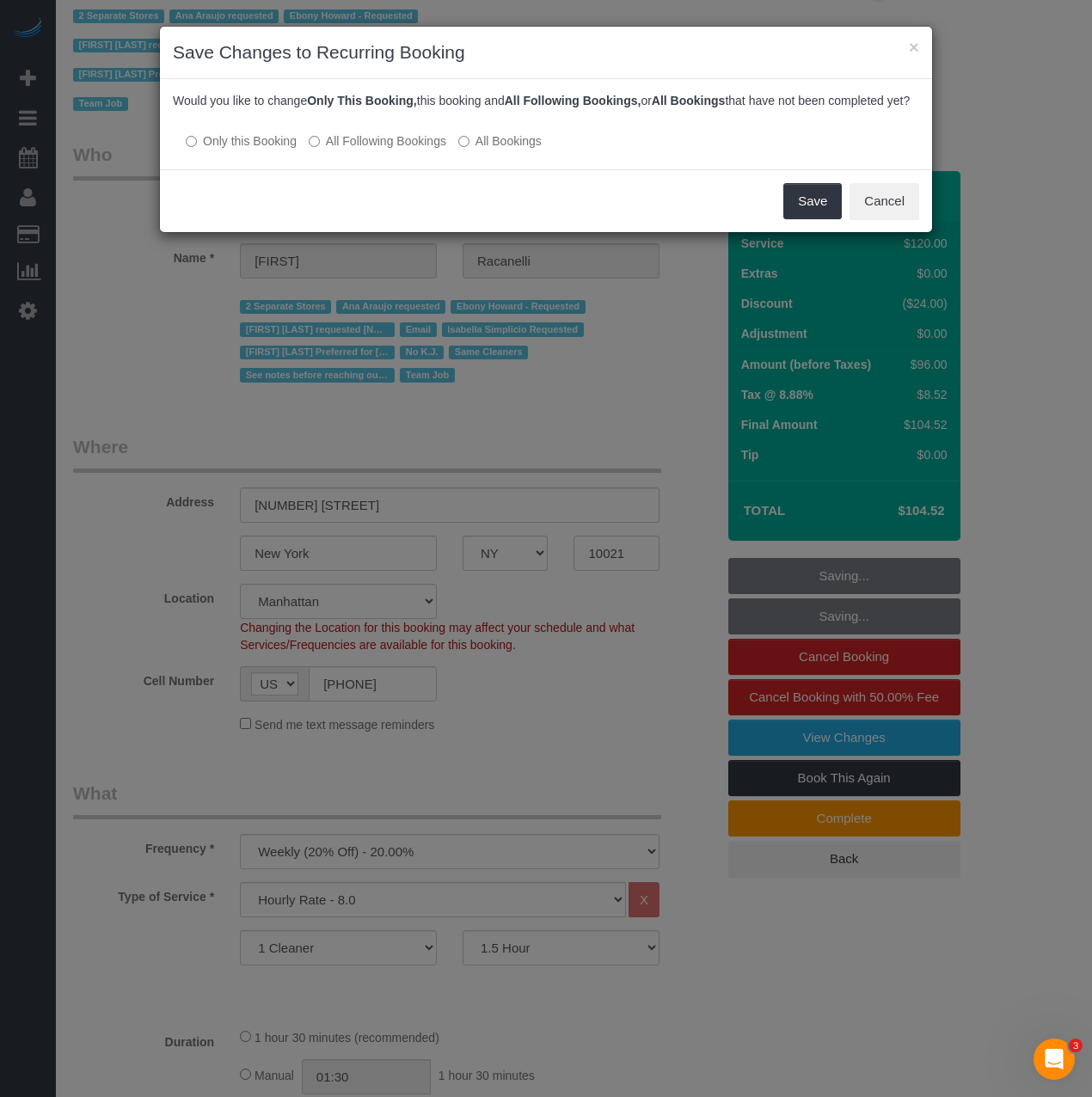 click on "Only this Booking
All Following Bookings
All Bookings" at bounding box center (546, 140) 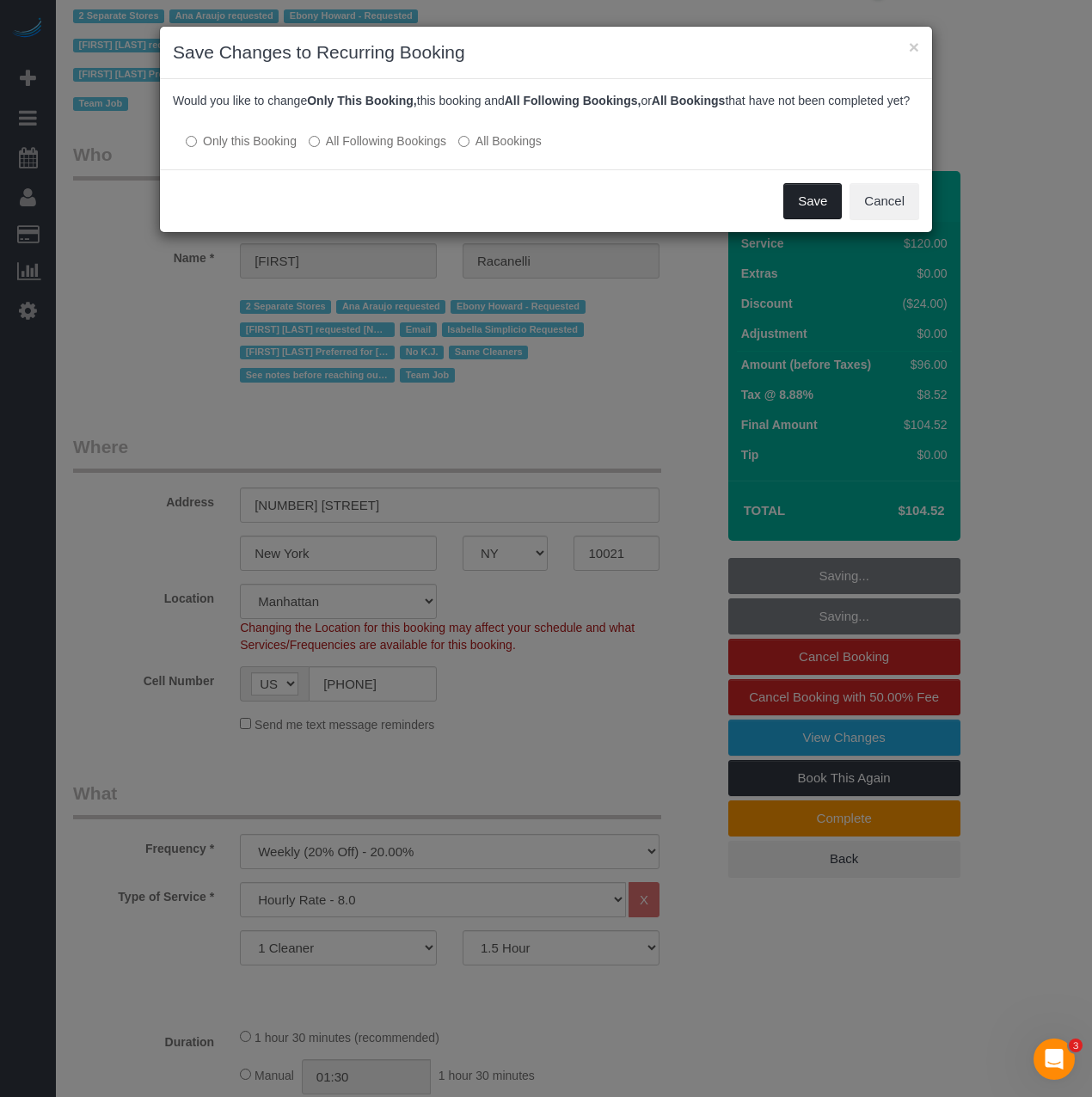 click on "Save" at bounding box center (813, 201) 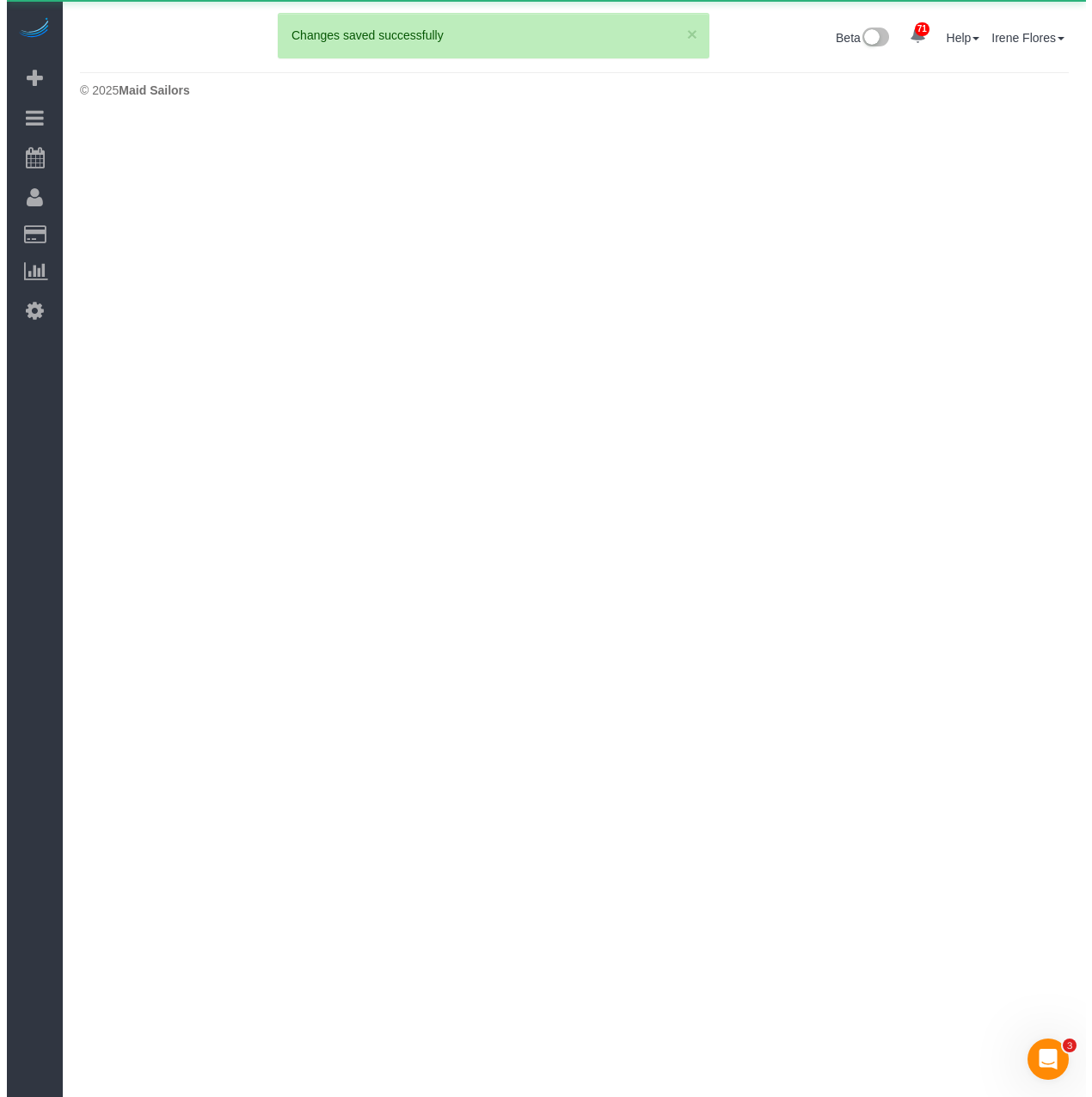 scroll, scrollTop: 0, scrollLeft: 0, axis: both 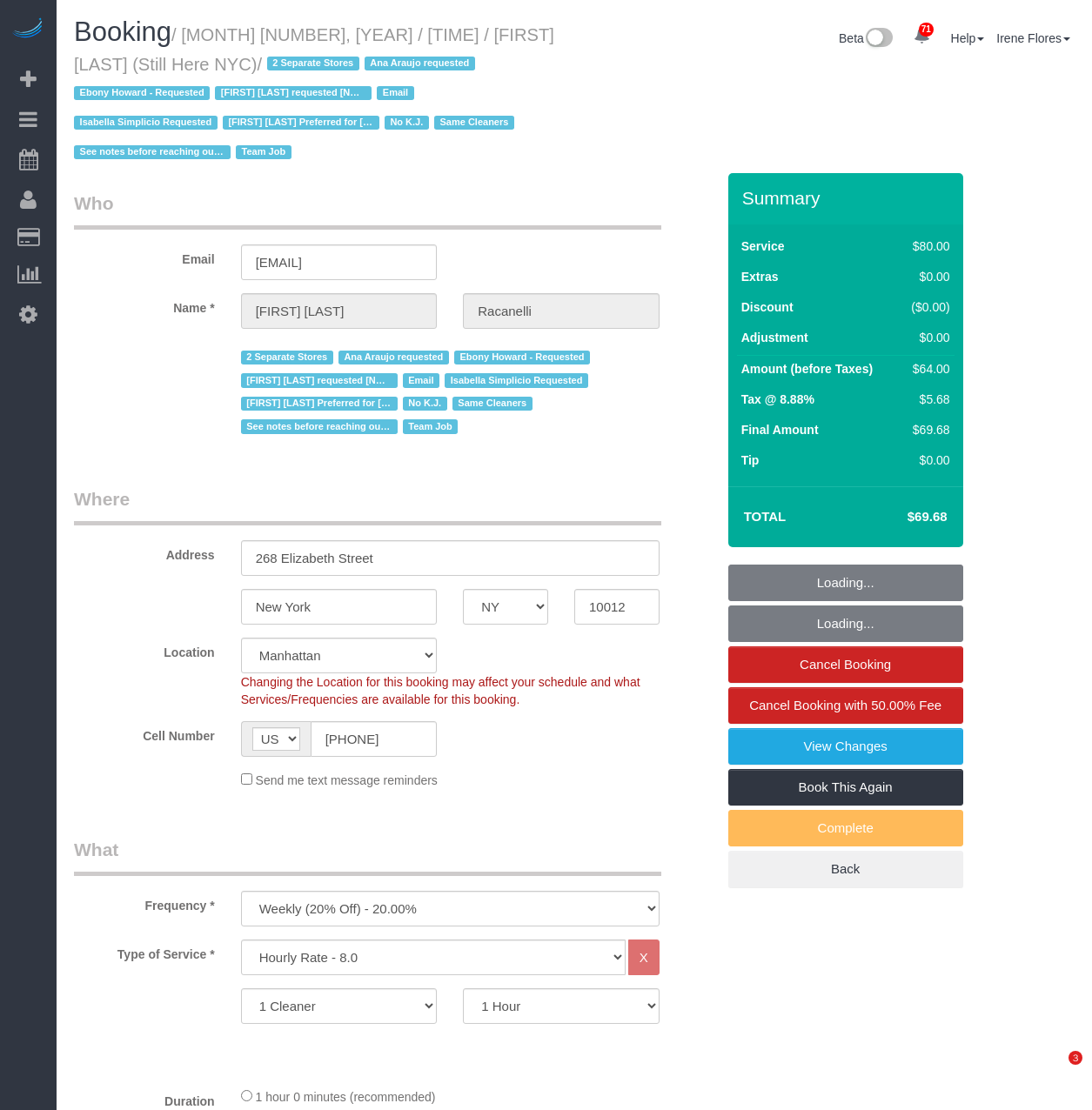 select on "NY" 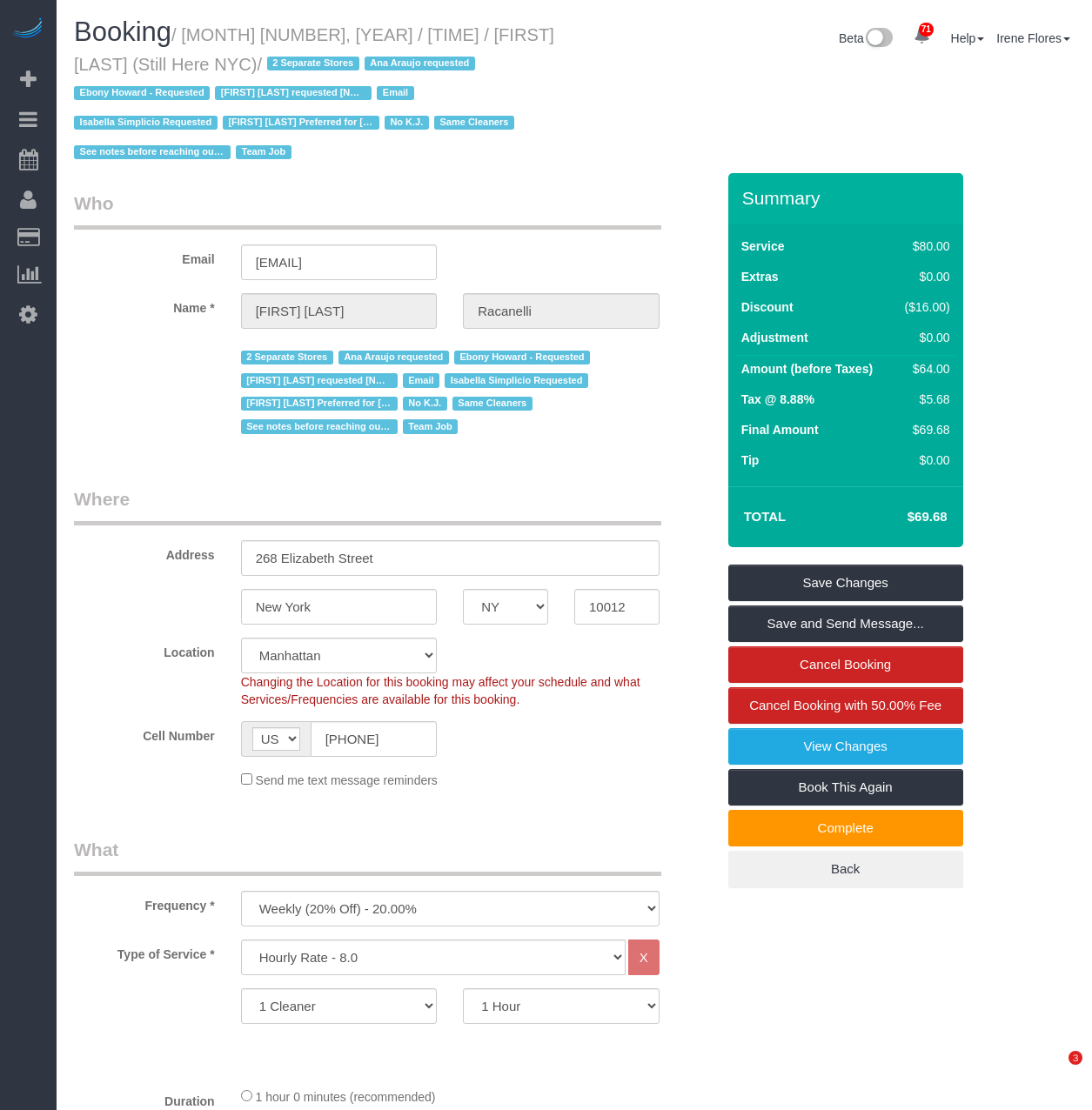 scroll, scrollTop: 0, scrollLeft: 0, axis: both 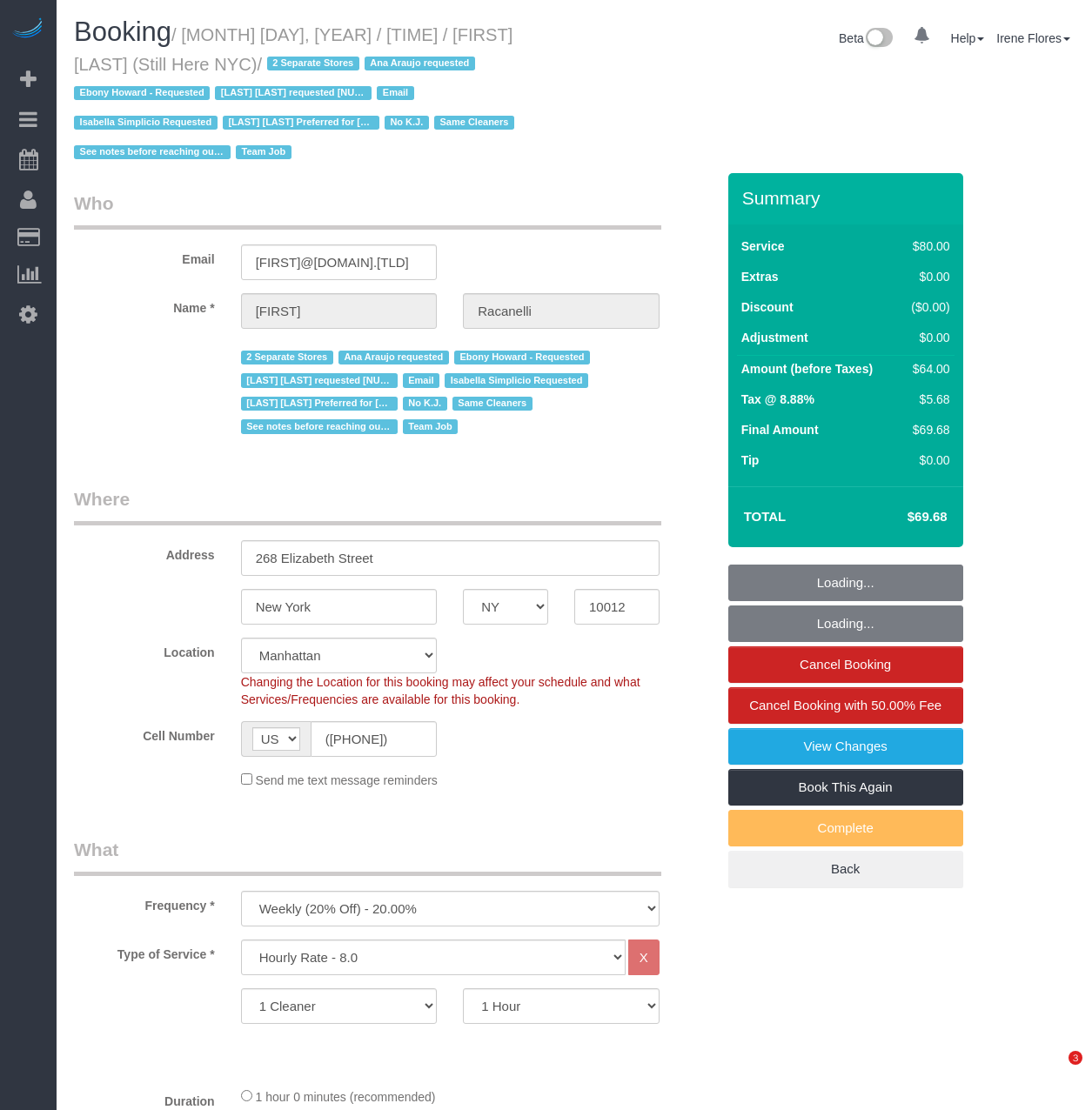 select on "NY" 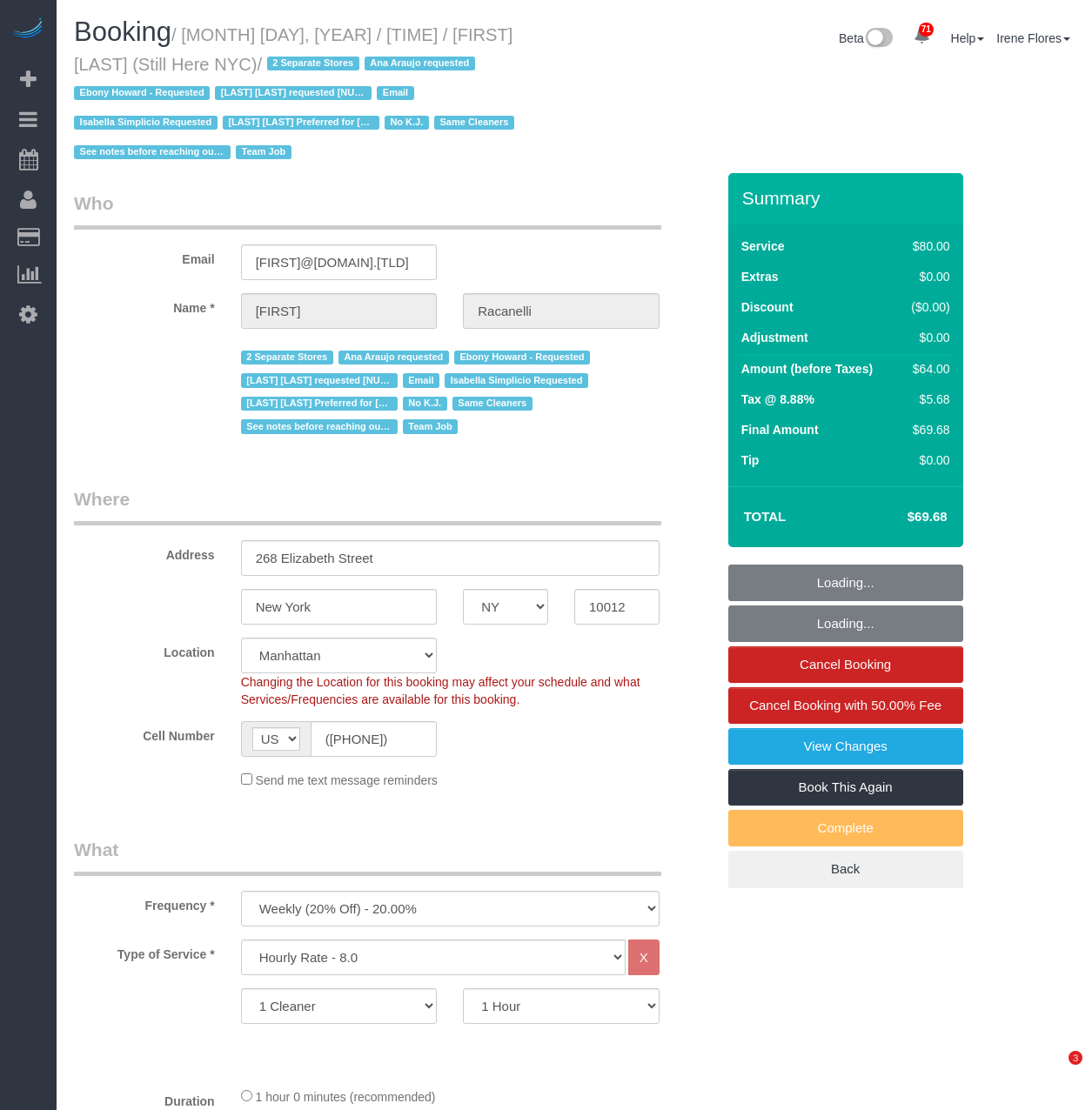 scroll, scrollTop: 0, scrollLeft: 0, axis: both 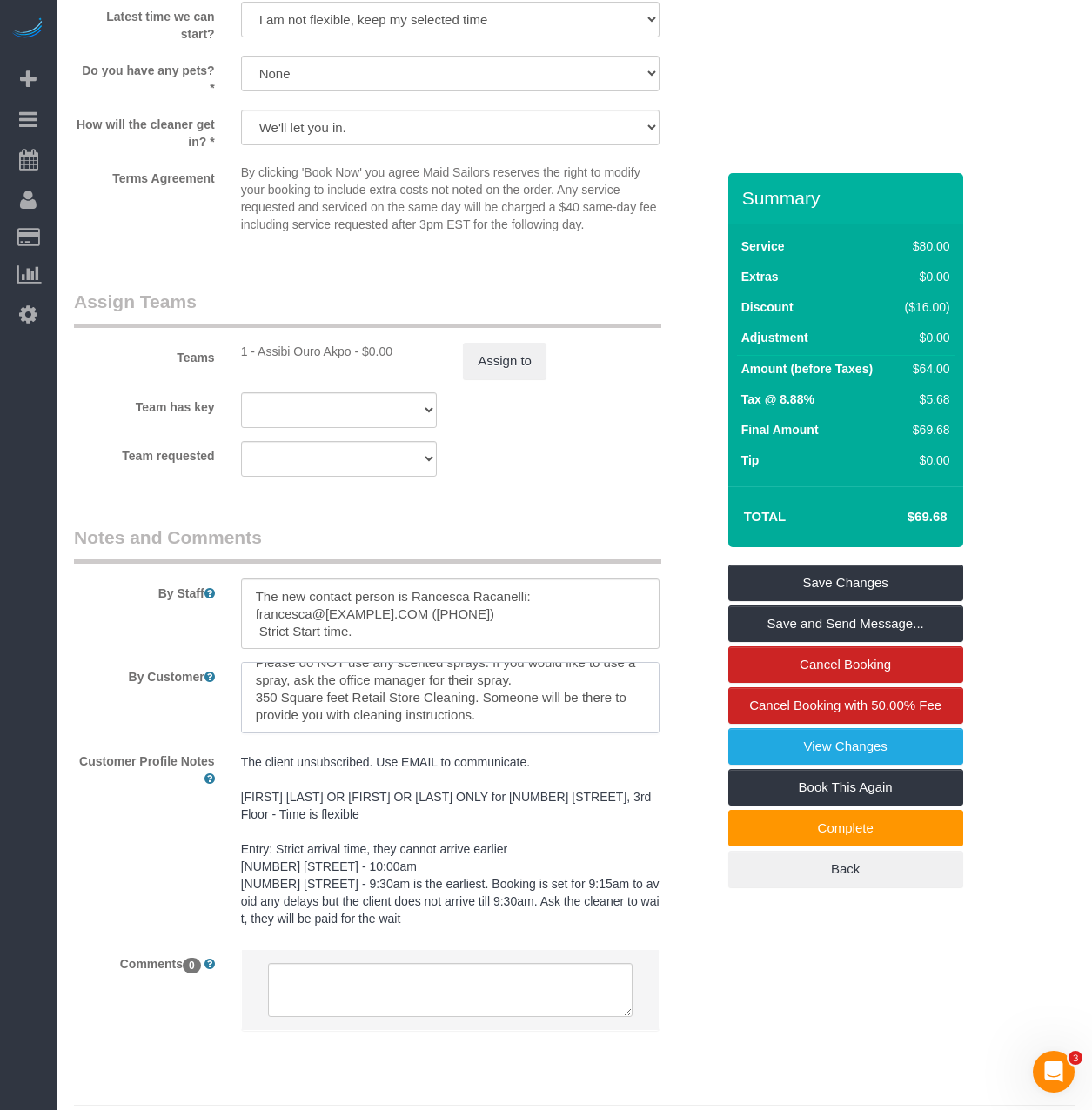 drag, startPoint x: 476, startPoint y: 713, endPoint x: 257, endPoint y: 692, distance: 220.00455 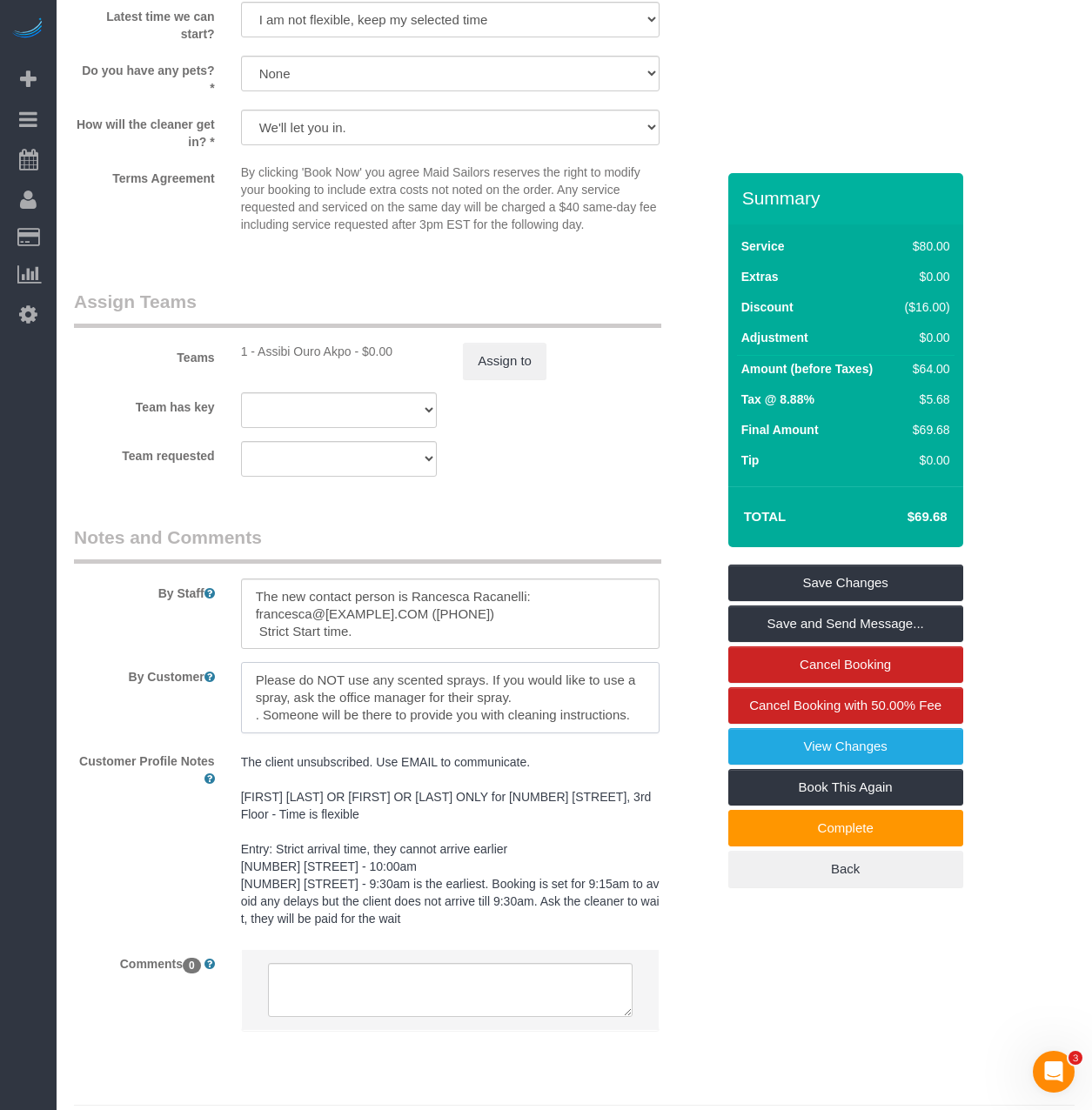 scroll, scrollTop: 0, scrollLeft: 0, axis: both 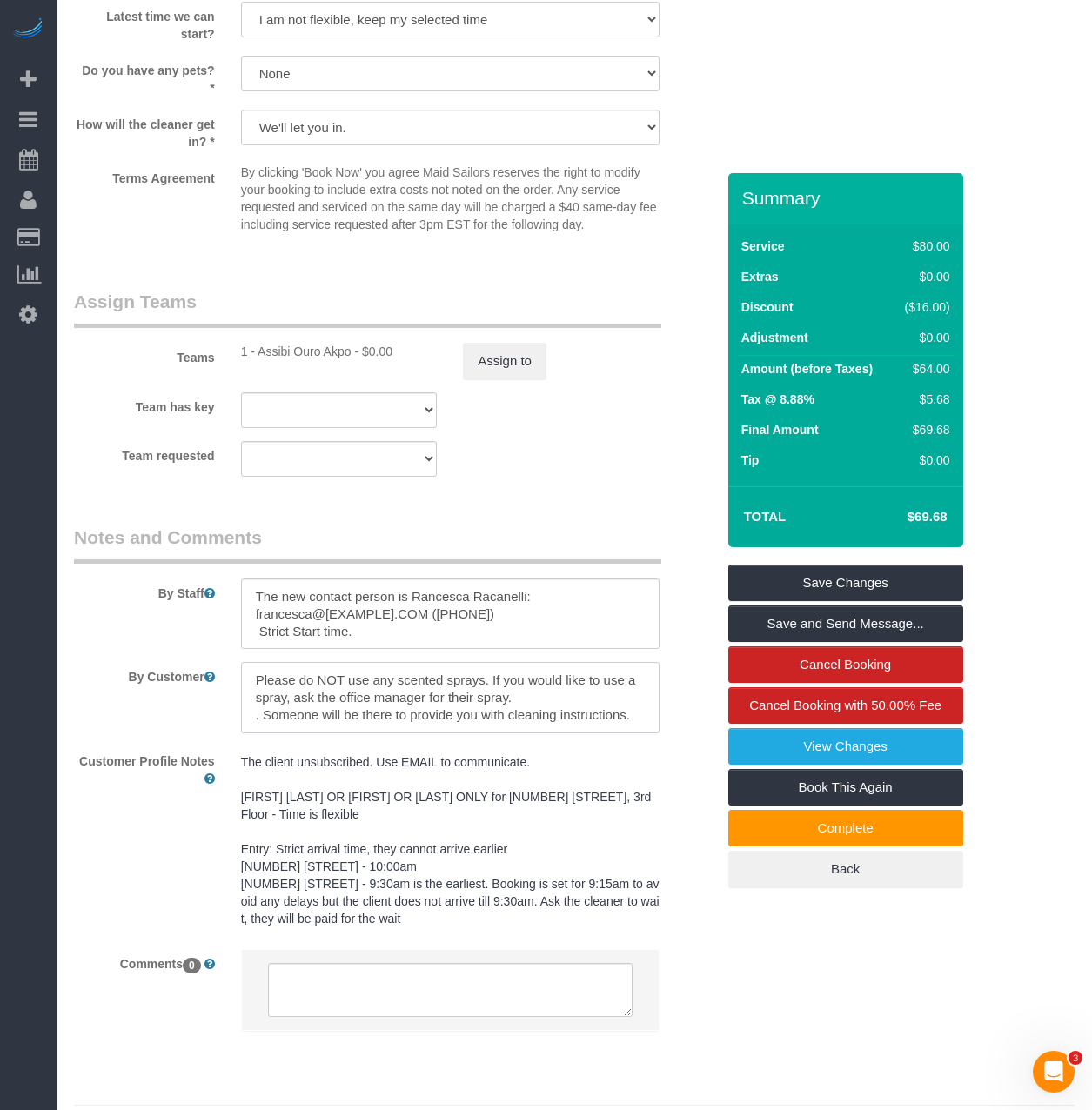 paste on "350 Square feet Retail Store Cleaning" 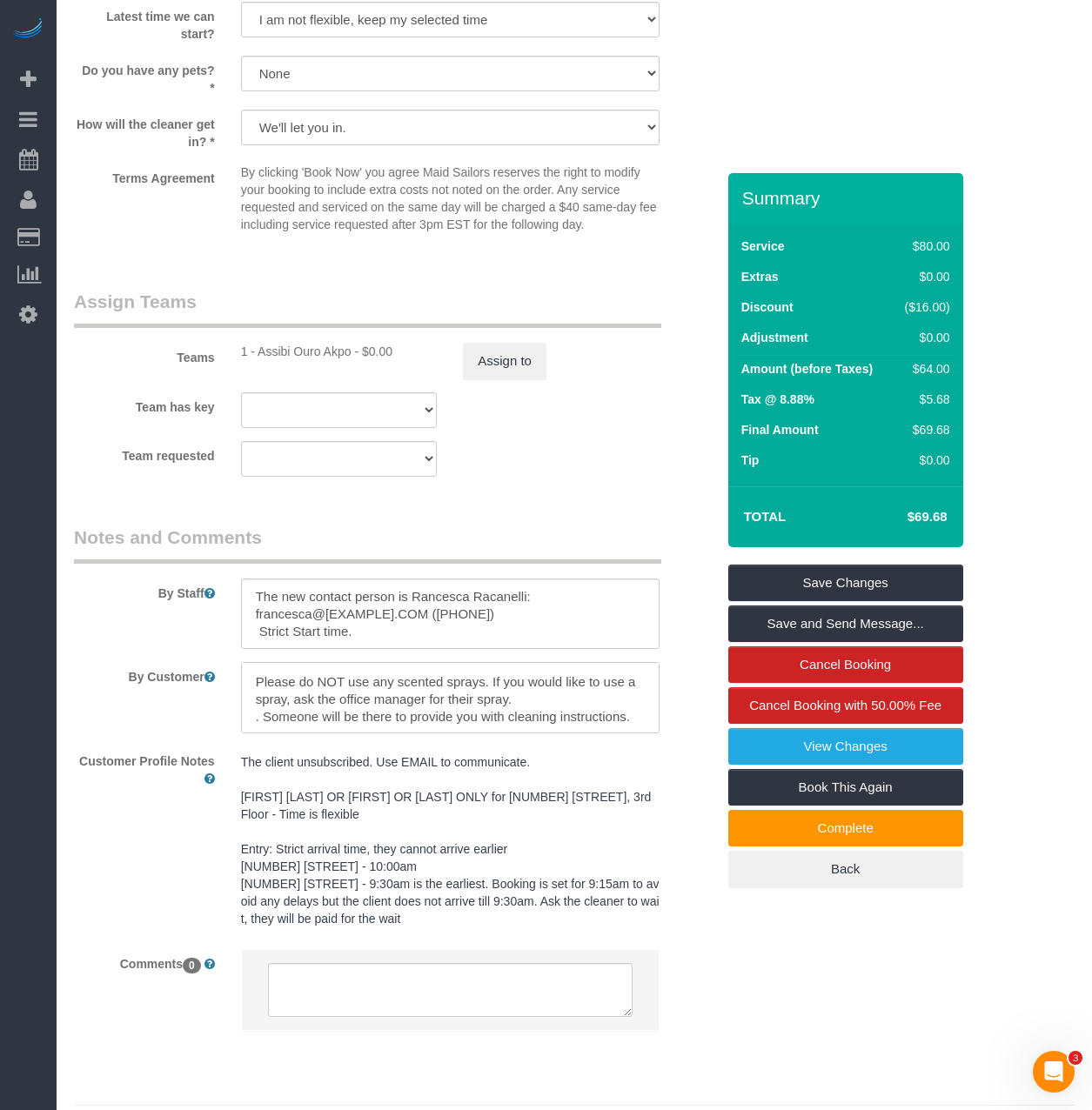 scroll, scrollTop: 35, scrollLeft: 0, axis: vertical 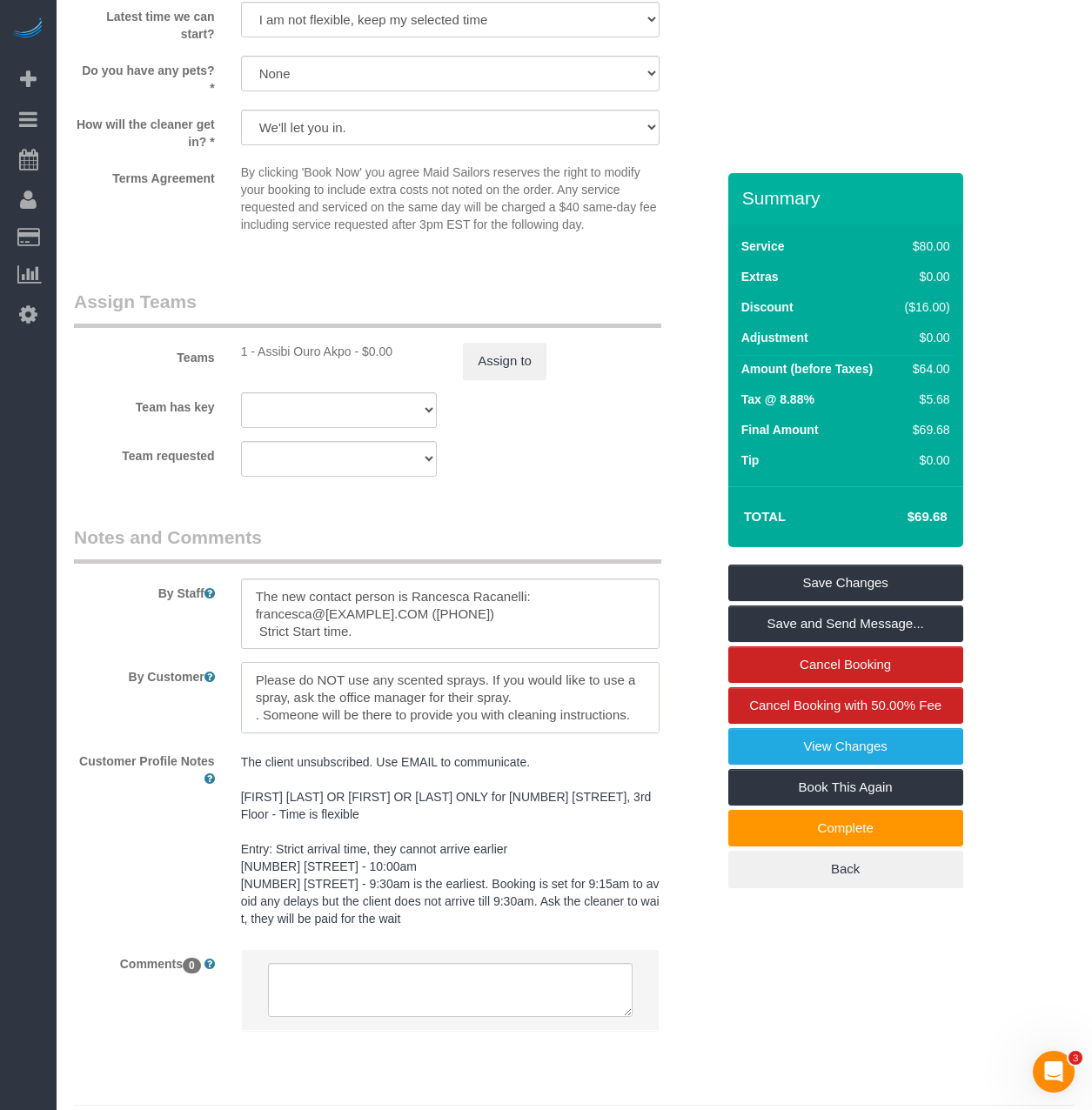 click at bounding box center (450, 698) 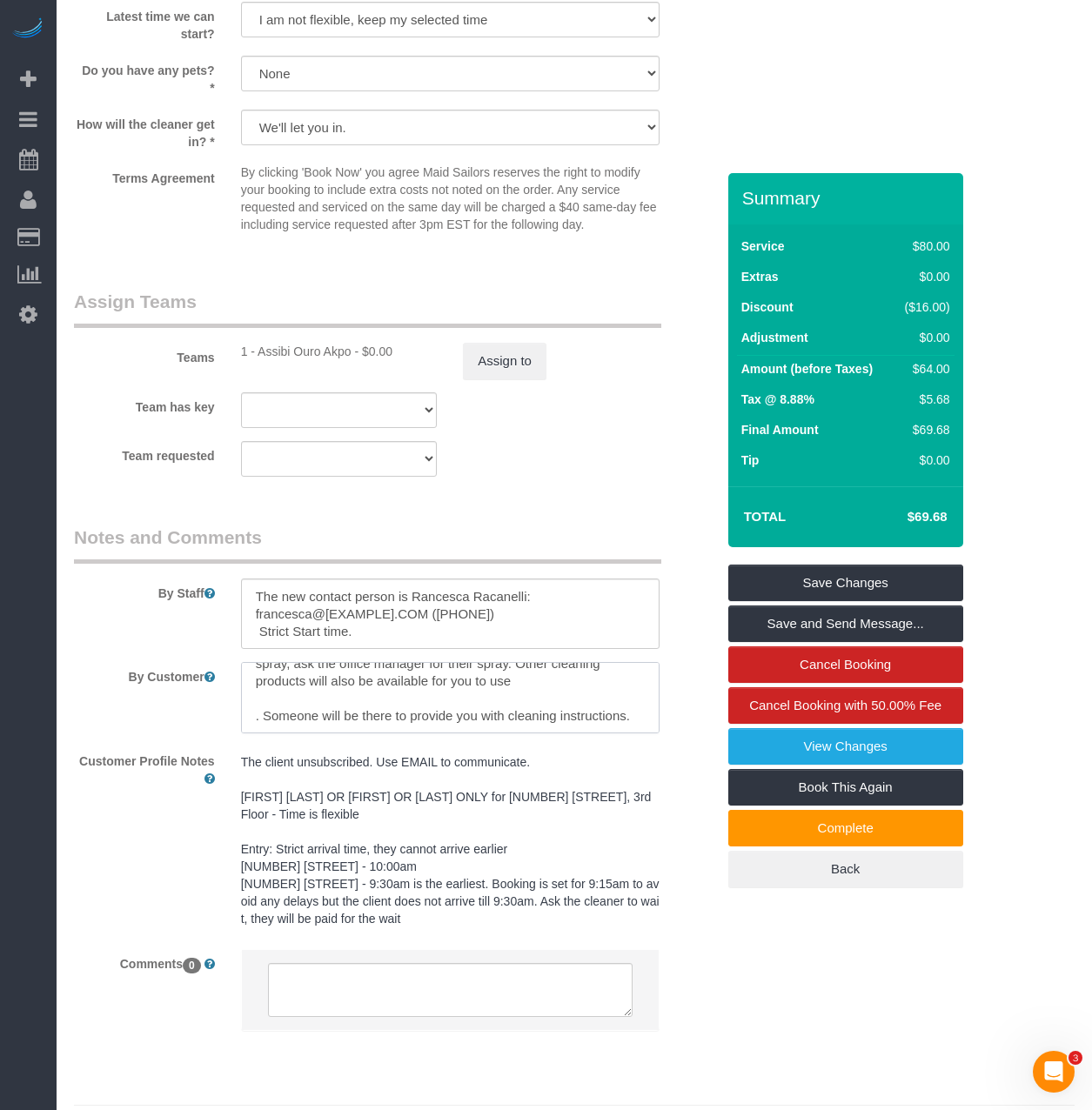 scroll, scrollTop: 70, scrollLeft: 0, axis: vertical 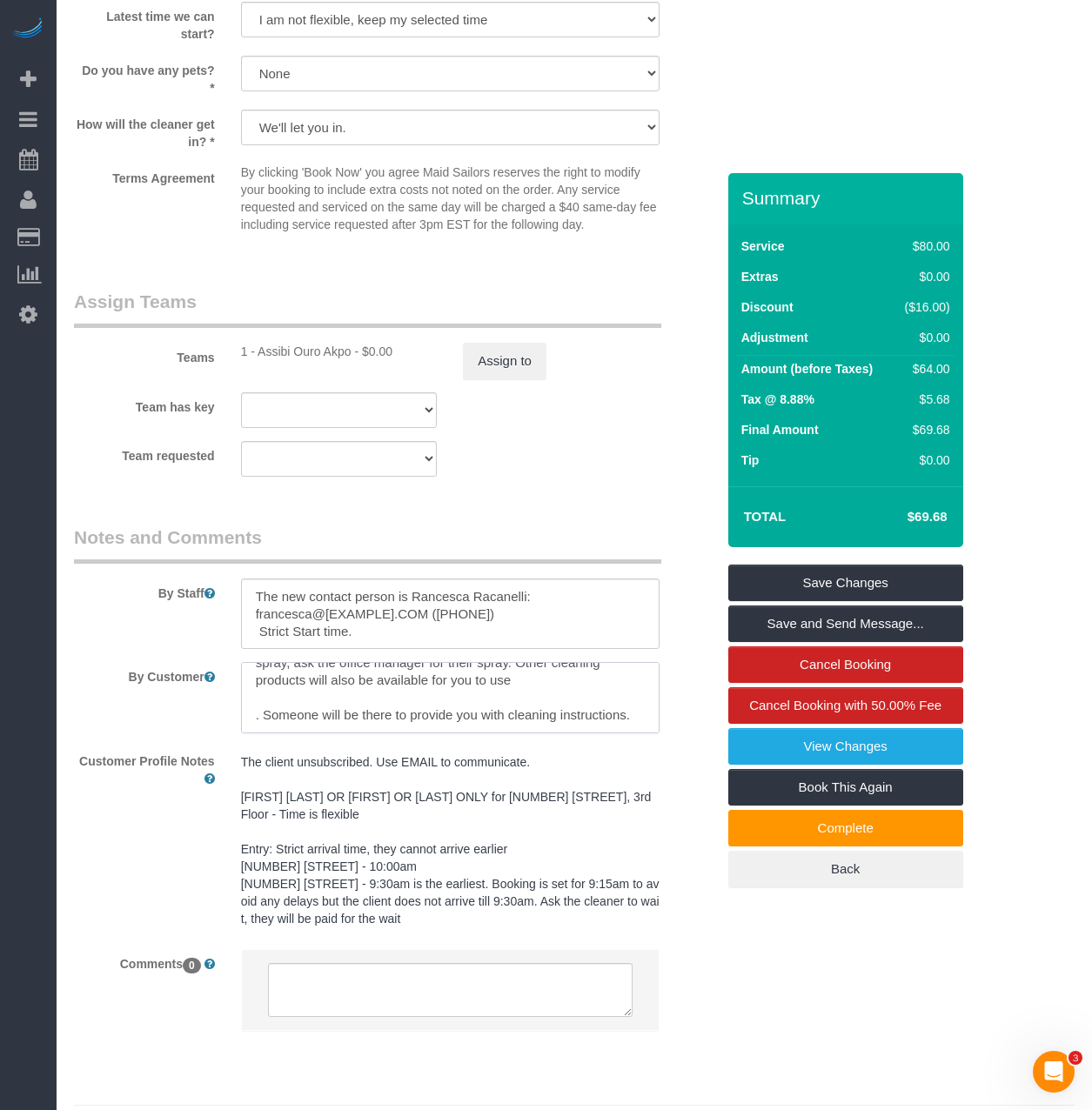 drag, startPoint x: 251, startPoint y: 712, endPoint x: 645, endPoint y: 898, distance: 435.697 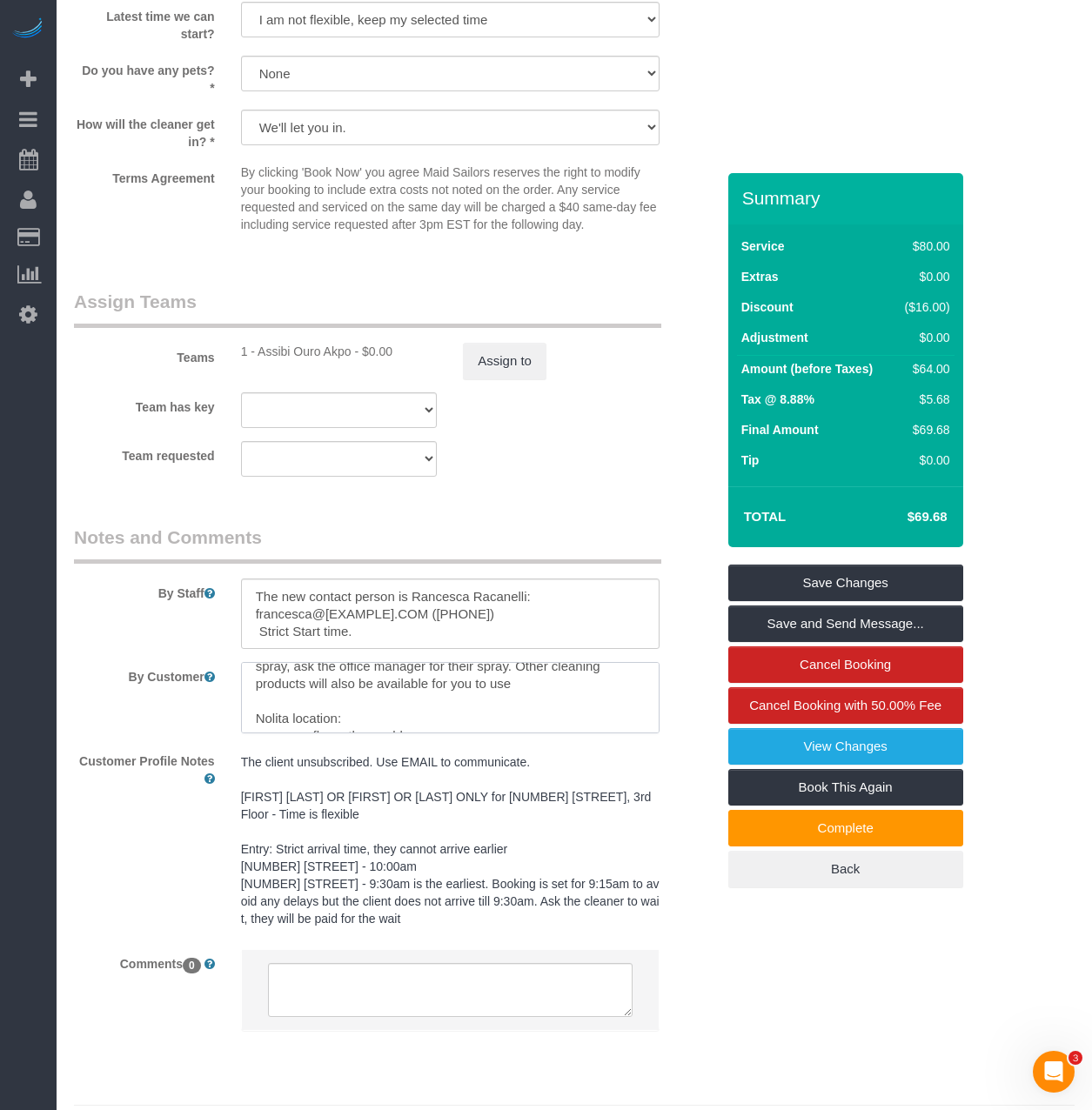 scroll, scrollTop: 59, scrollLeft: 0, axis: vertical 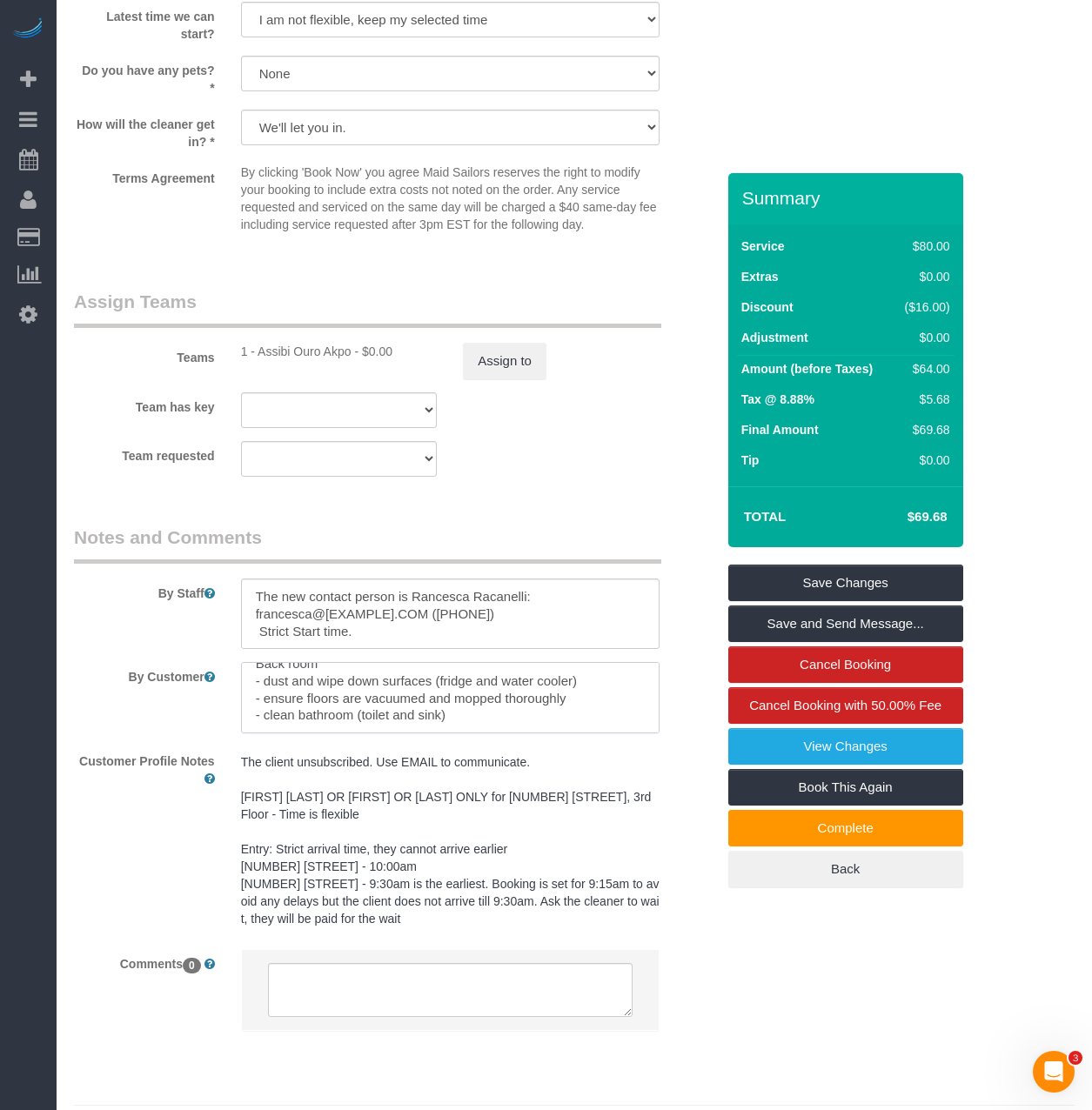 drag, startPoint x: 338, startPoint y: 722, endPoint x: 294, endPoint y: 710, distance: 45.60702 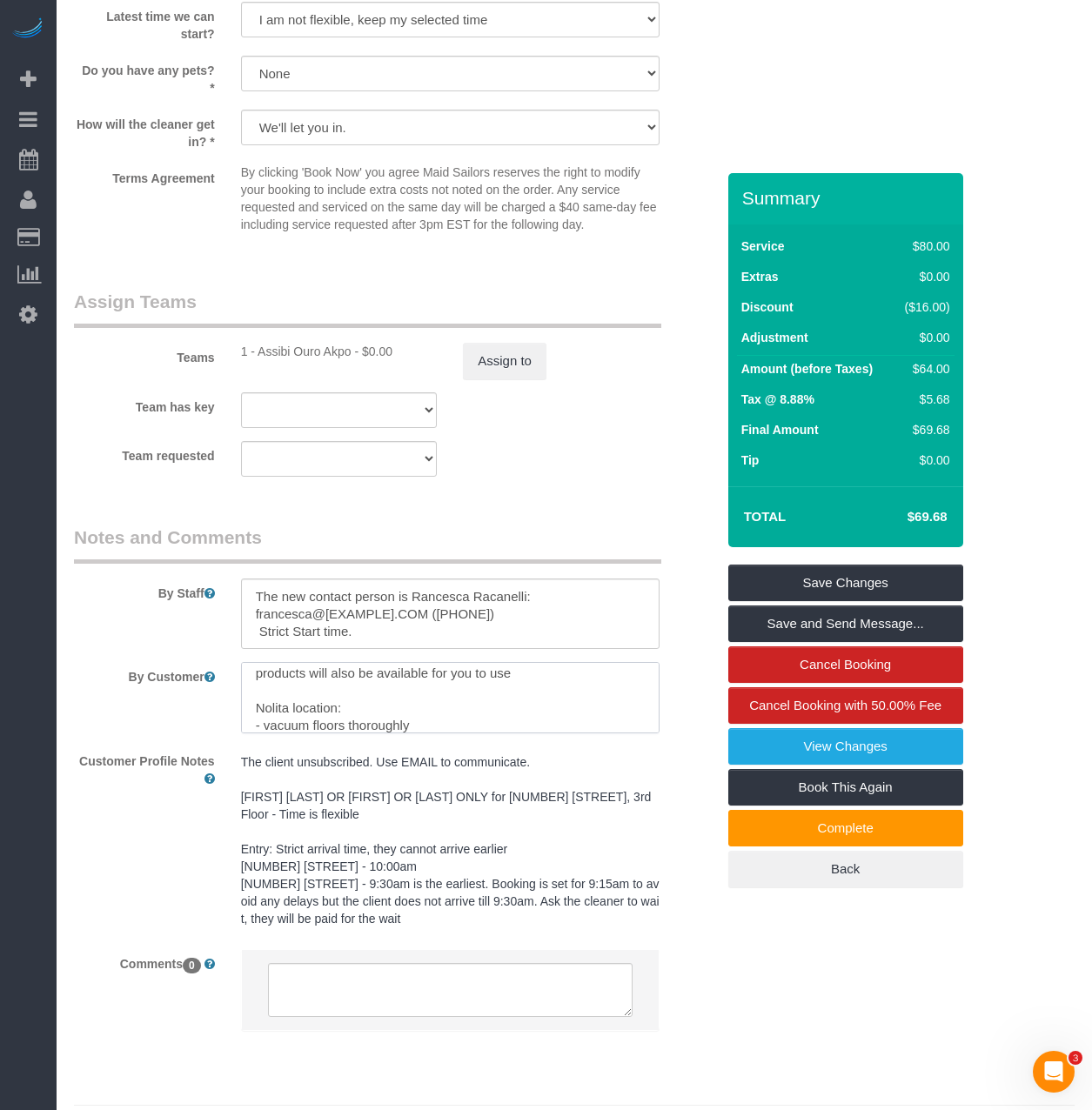 scroll, scrollTop: 69, scrollLeft: 0, axis: vertical 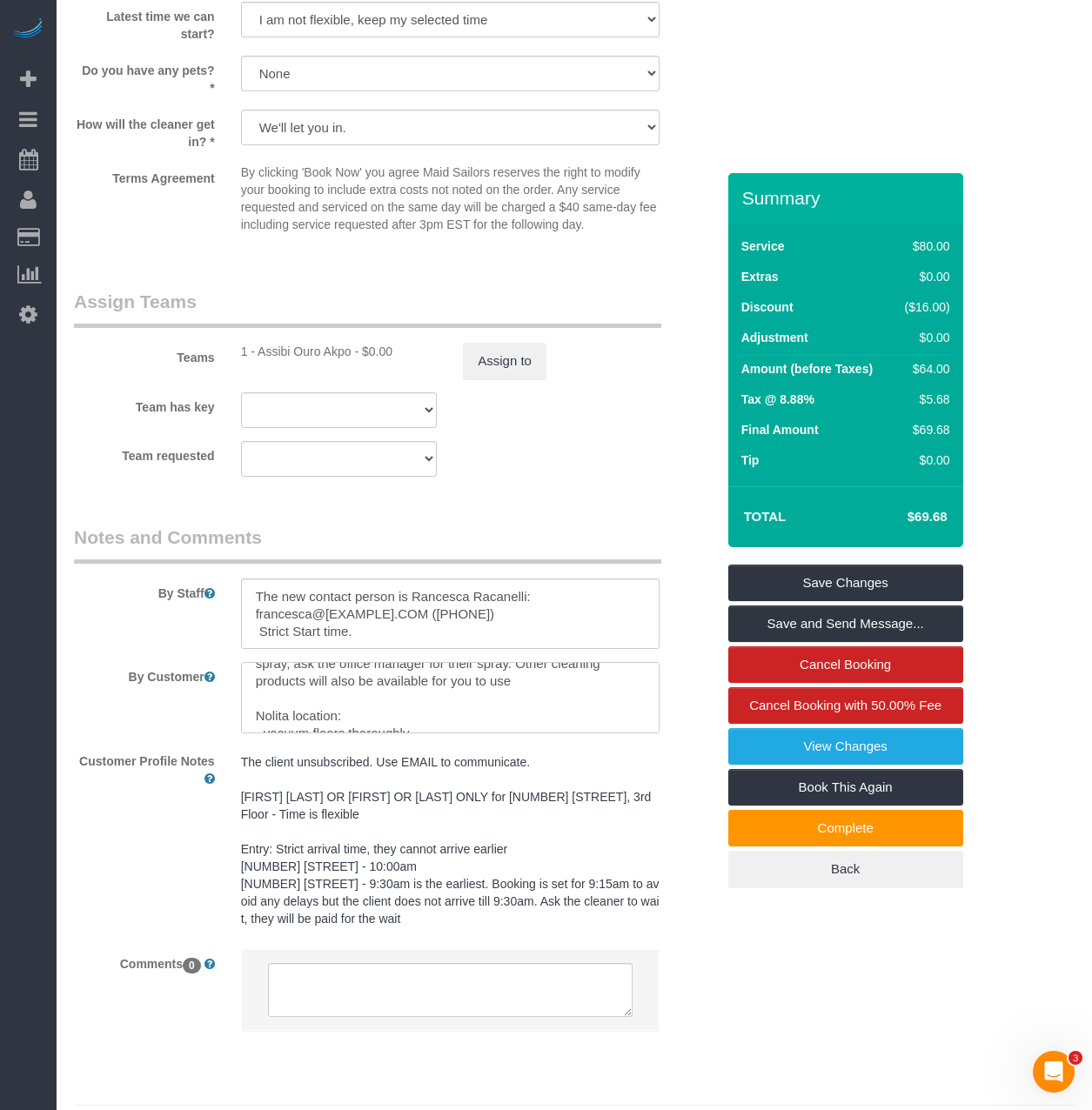 click at bounding box center (450, 698) 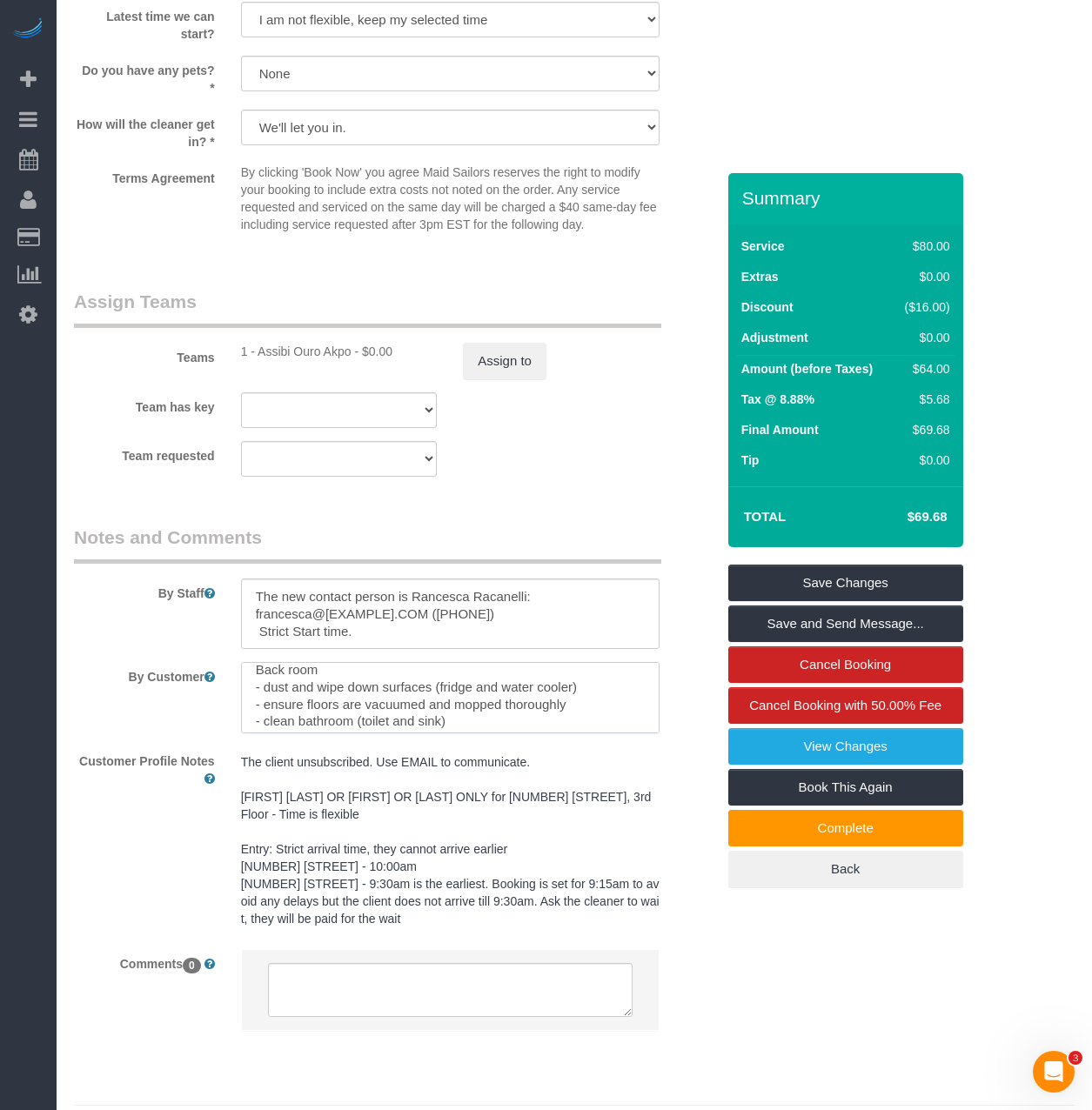 scroll, scrollTop: 243, scrollLeft: 0, axis: vertical 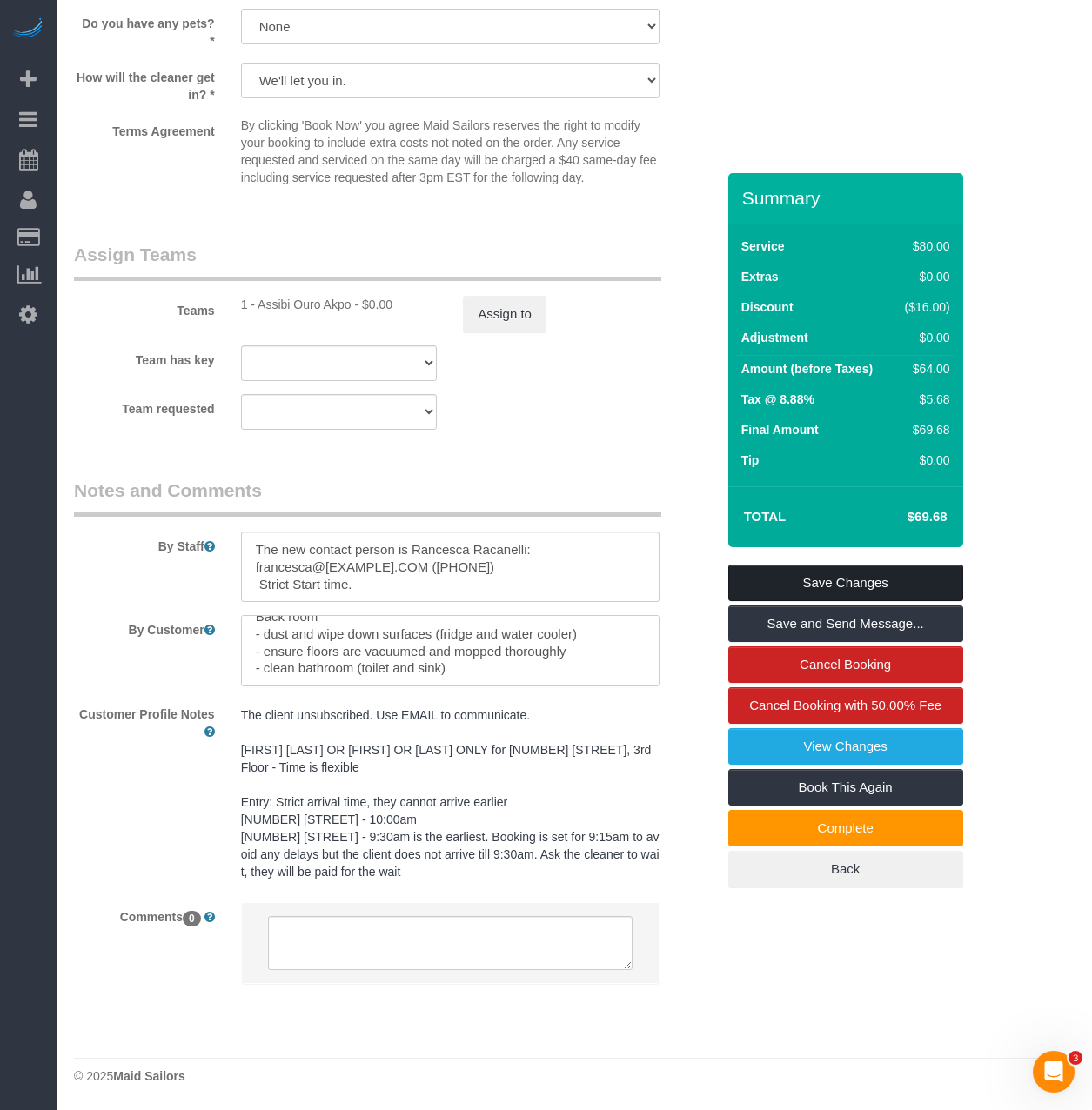 type on "350 Square feet Retail Store Cleaning
Please do NOT use any scented sprays. If you would like to use a spray, ask the office manager for their spray. Other cleaning products will also be available for you to use
Cleaning tasks:
- vacuum floors thoroughly
- mop floors thoroughly
- dust all shelves, mirror, front window display
- wipe down red fitting room doors with windex
- wipe down front window display with stainless steel cleaner
- wipe down mirror with mirror cleaner
Back room
- dust and wipe down surfaces (fridge and water cooler)
- ensure floors are vacuumed and mopped thoroughly
- clean bathroom (toilet and sink)" 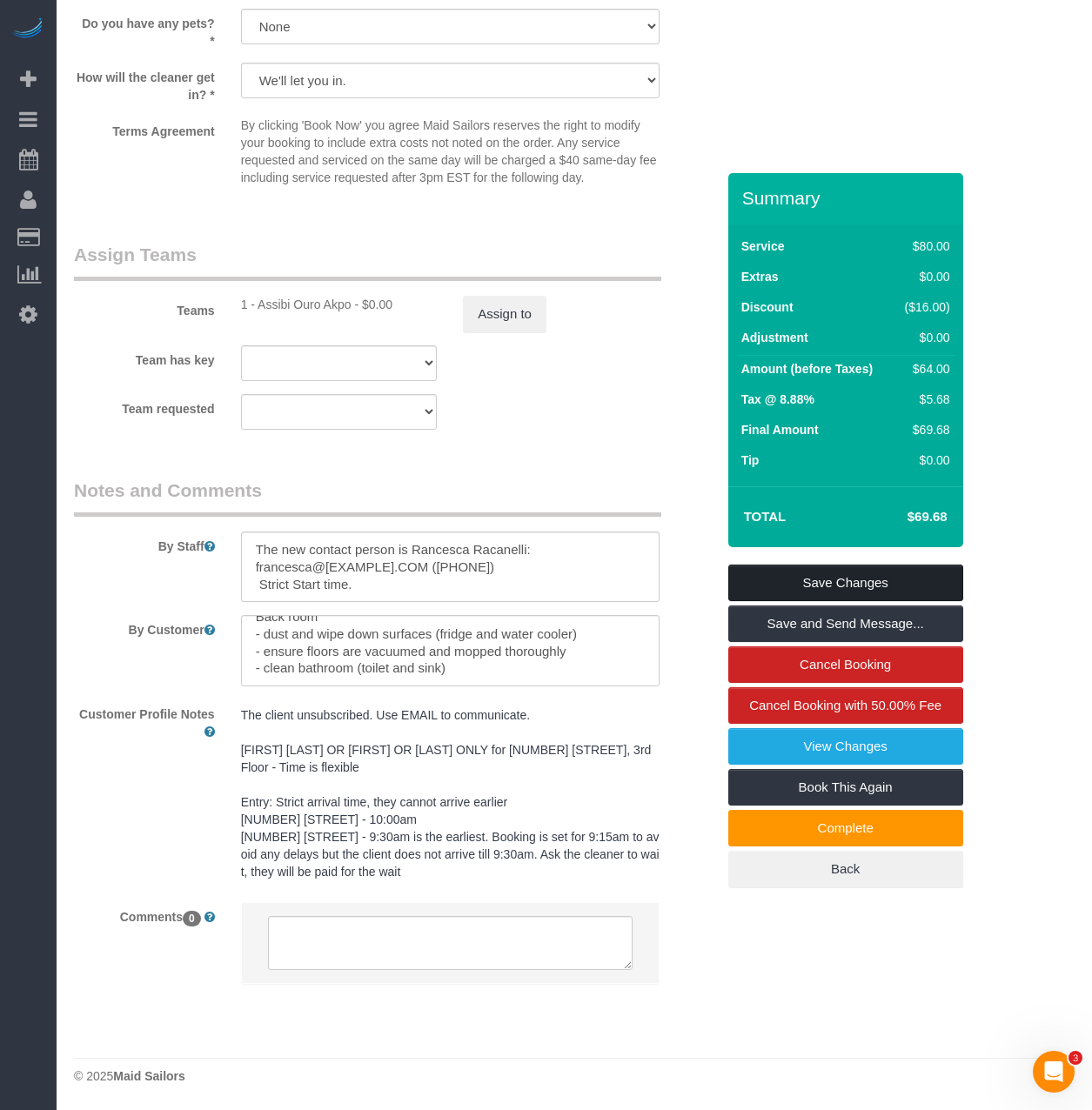 click on "Save Changes" at bounding box center [846, 583] 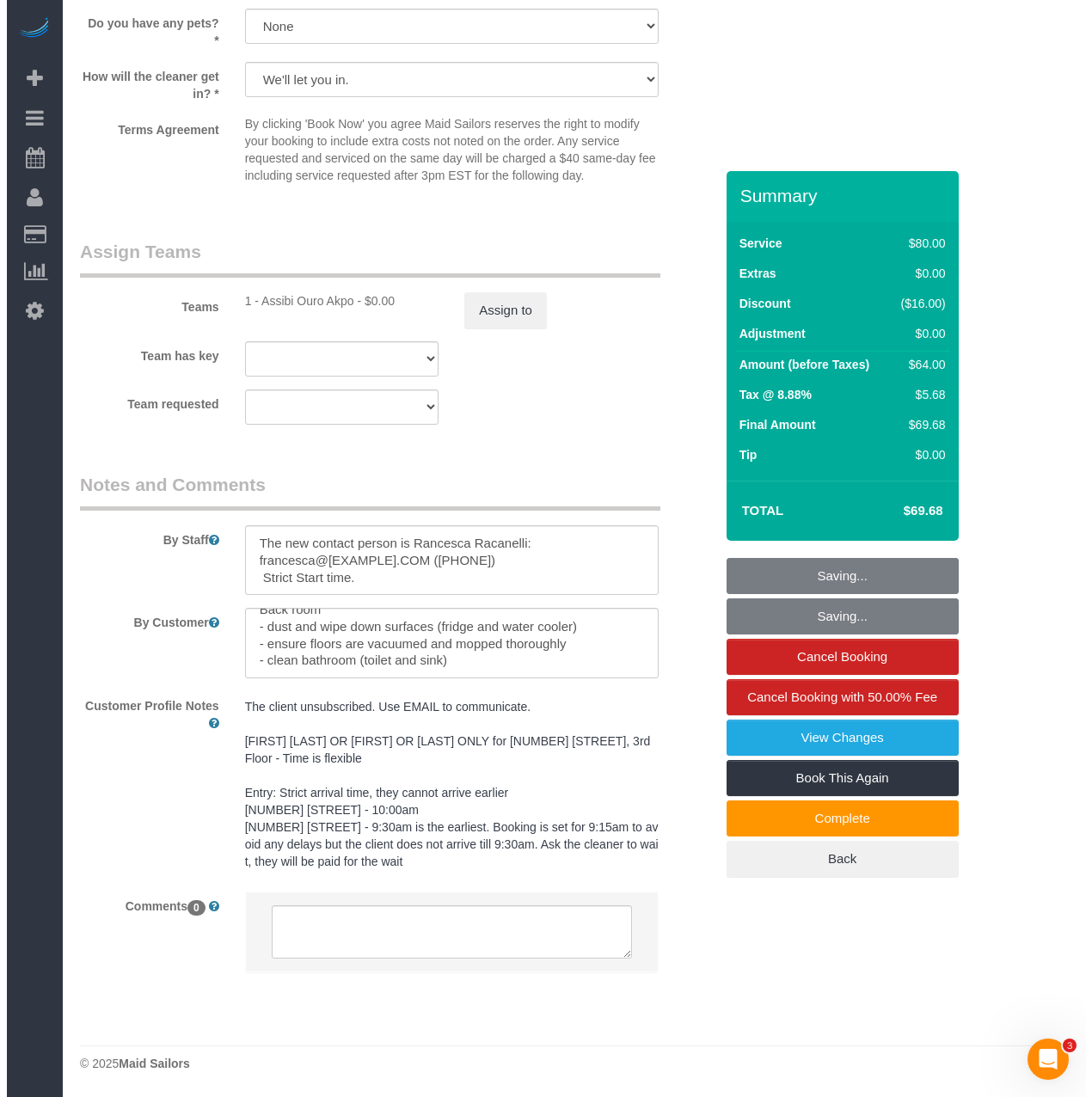 scroll, scrollTop: 2017, scrollLeft: 0, axis: vertical 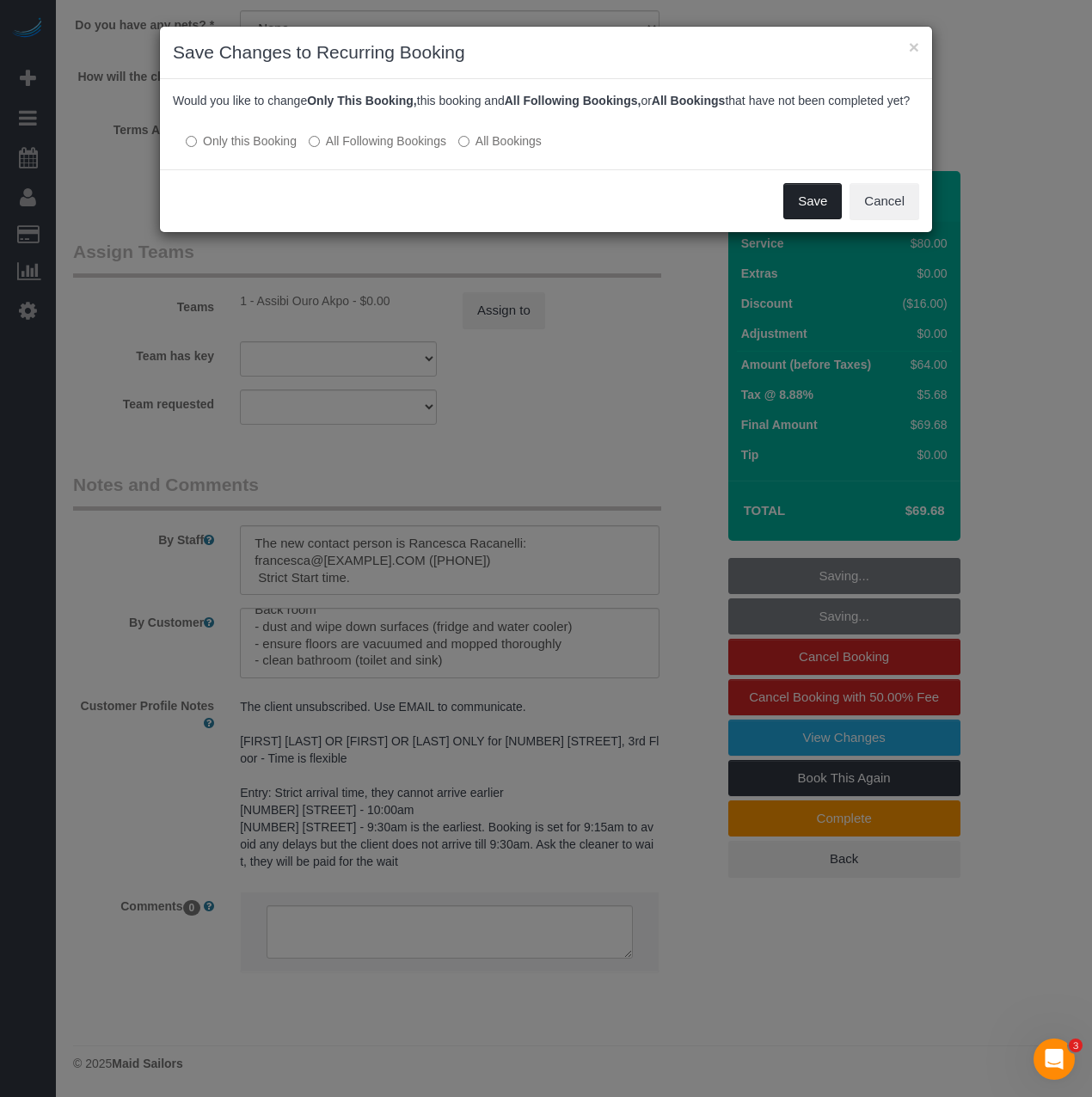 click on "Save" at bounding box center [813, 201] 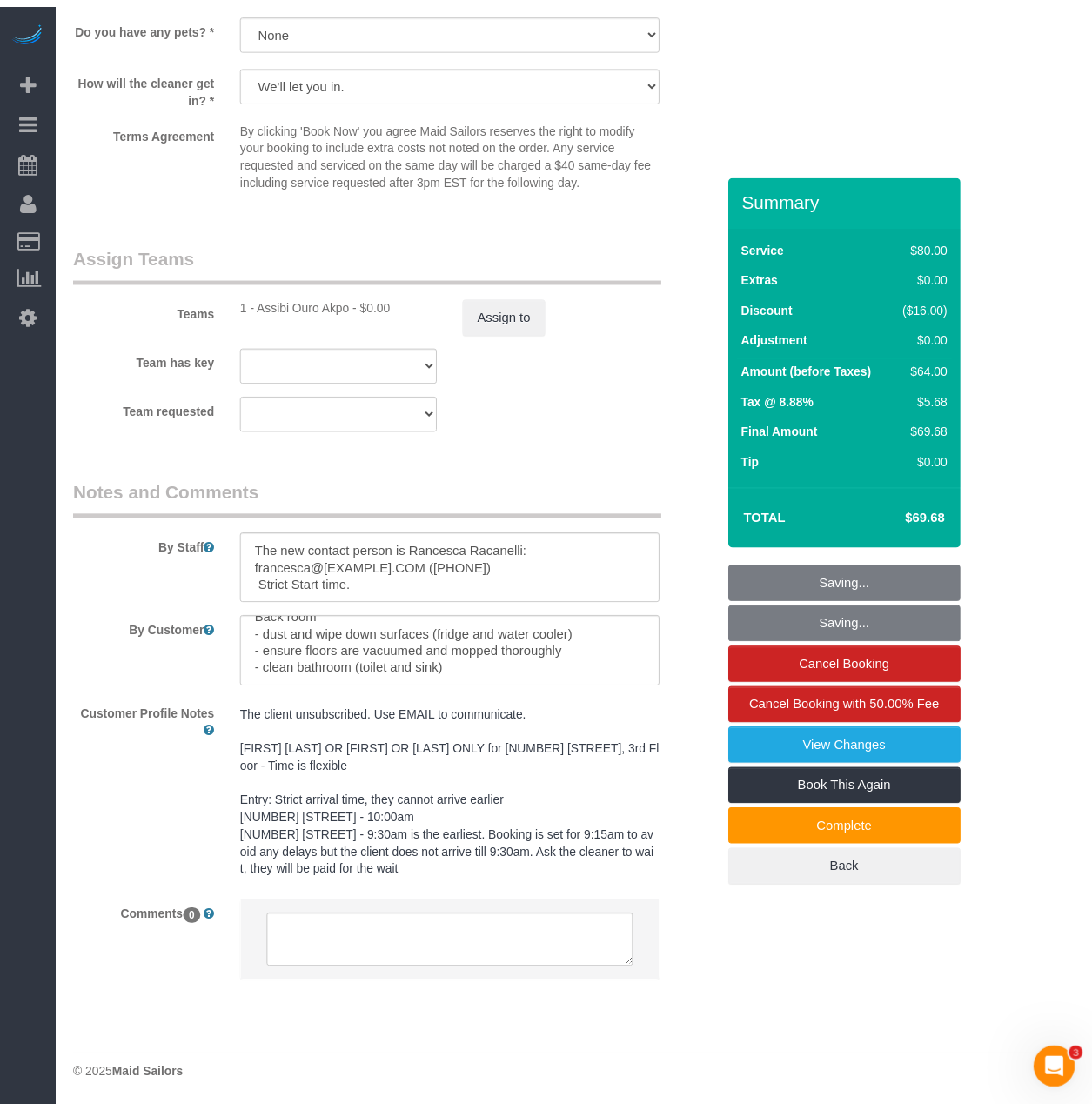 scroll, scrollTop: 2046, scrollLeft: 0, axis: vertical 